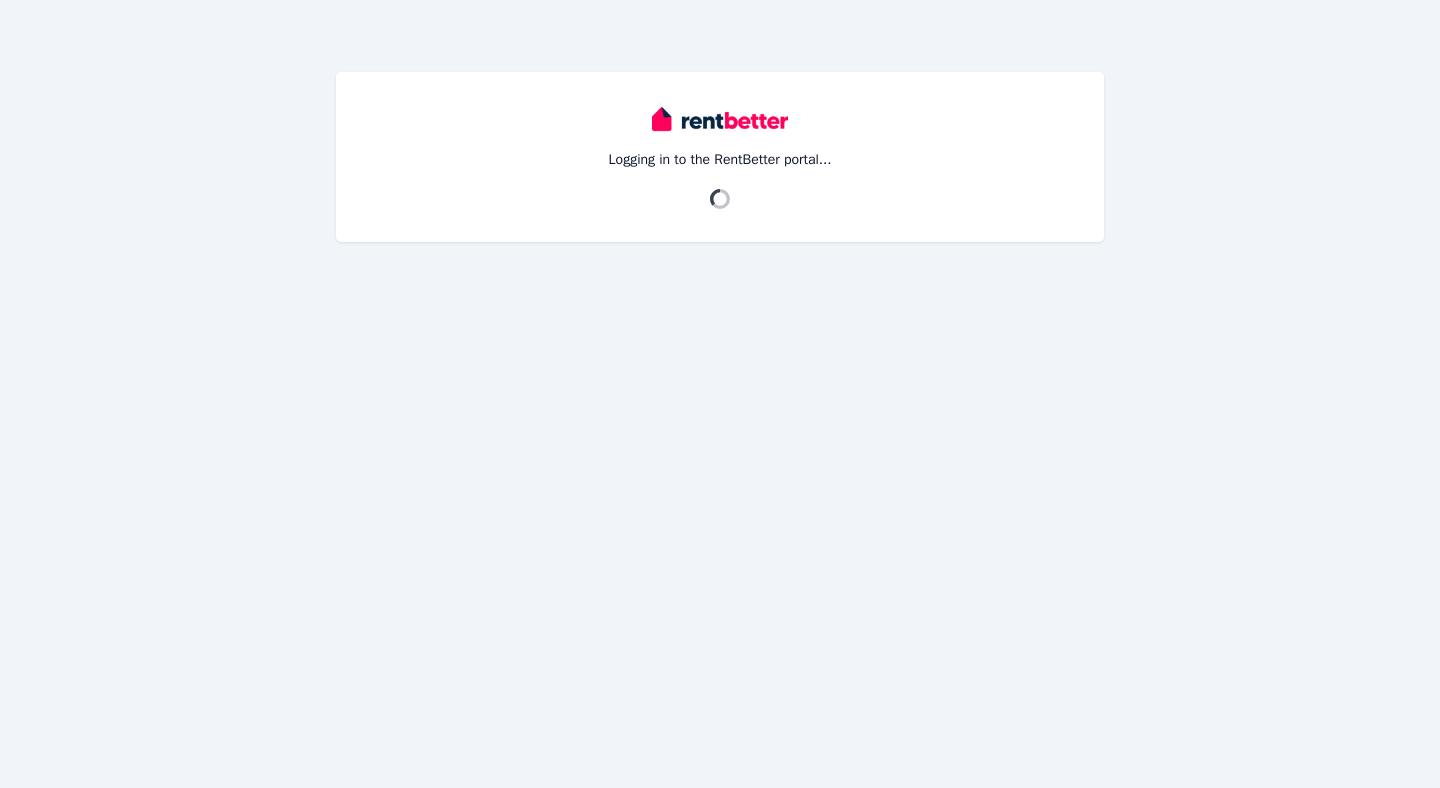 scroll, scrollTop: 0, scrollLeft: 0, axis: both 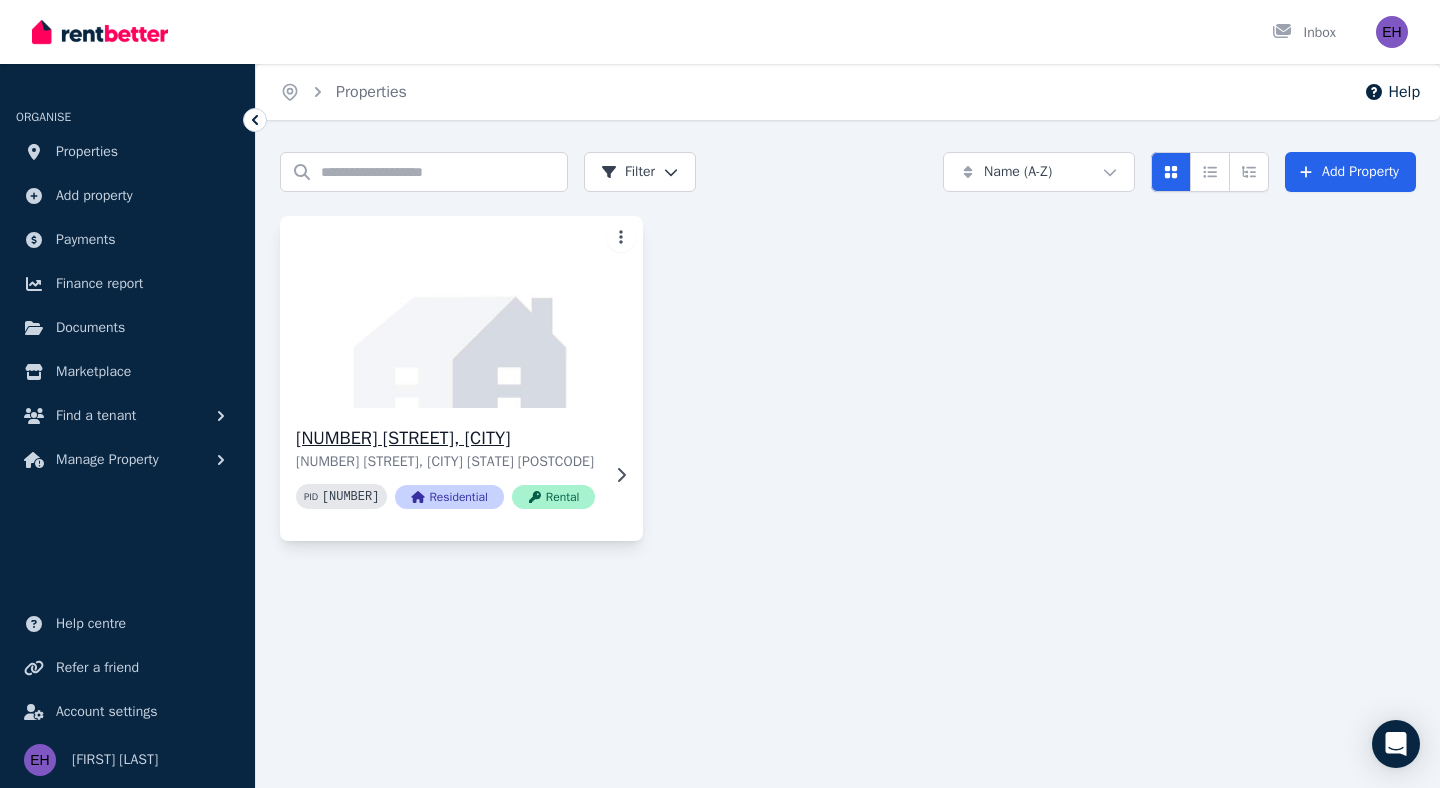 click on "[NUMBER] [STREET], [CITY]" at bounding box center [447, 438] 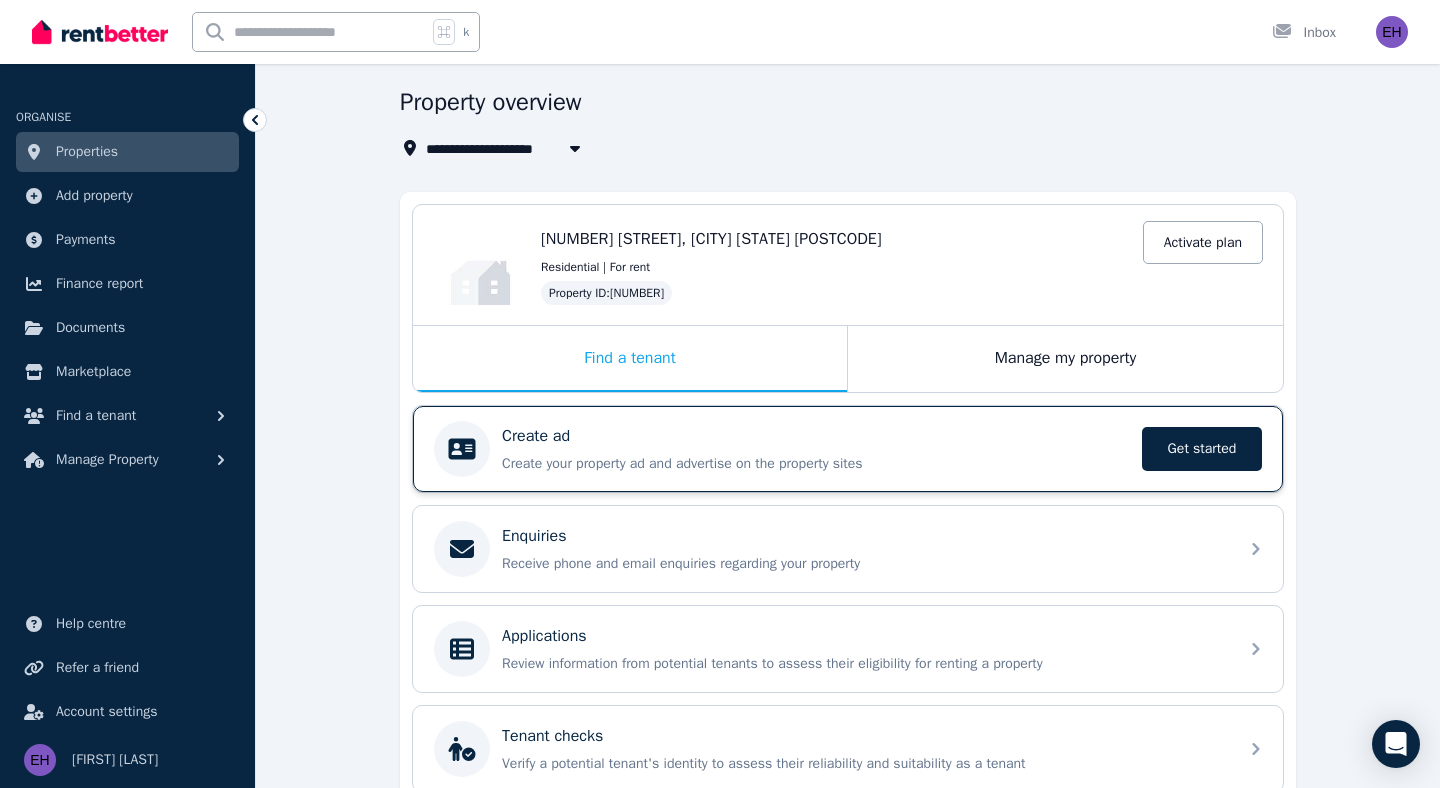 scroll, scrollTop: 104, scrollLeft: 0, axis: vertical 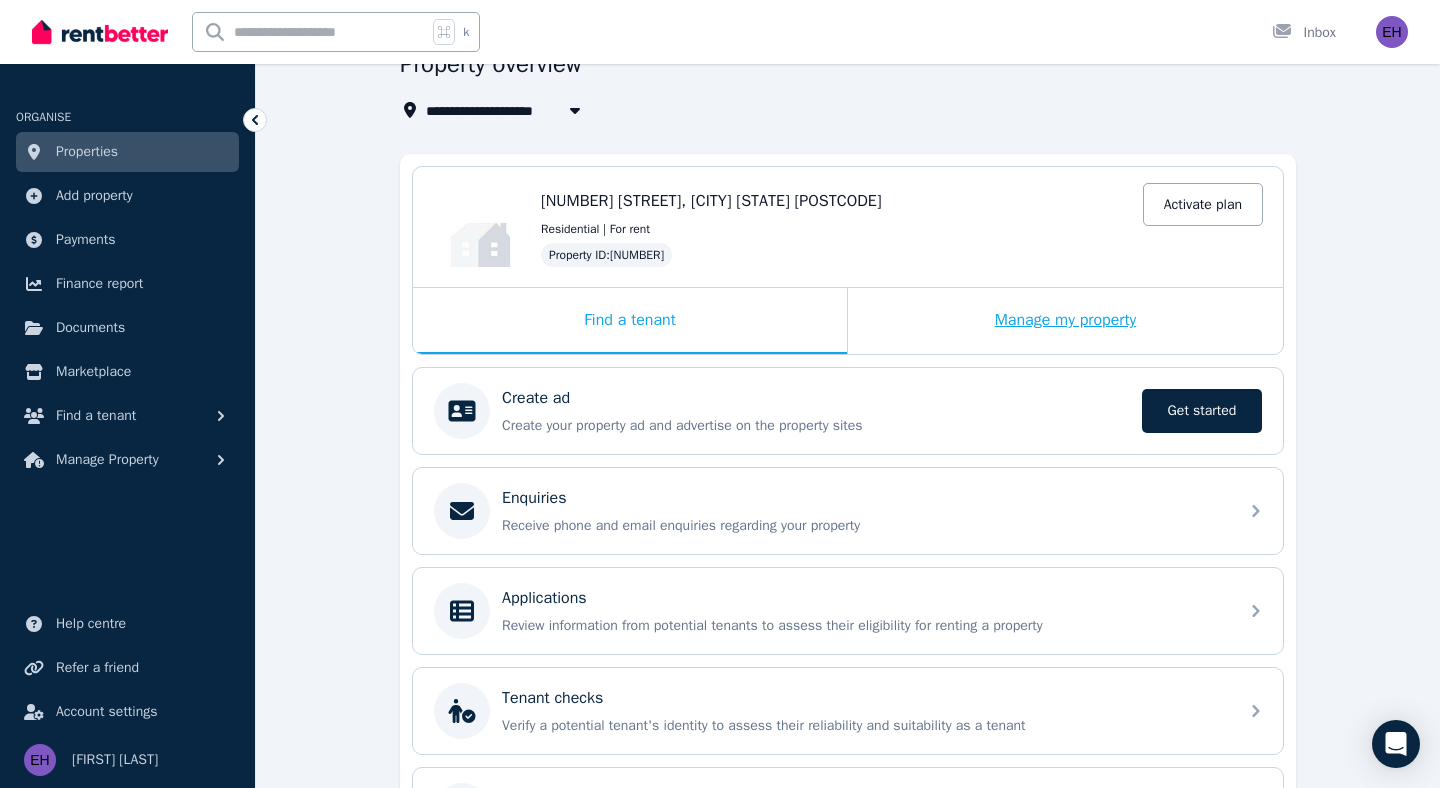 click on "Manage my property" at bounding box center (1065, 321) 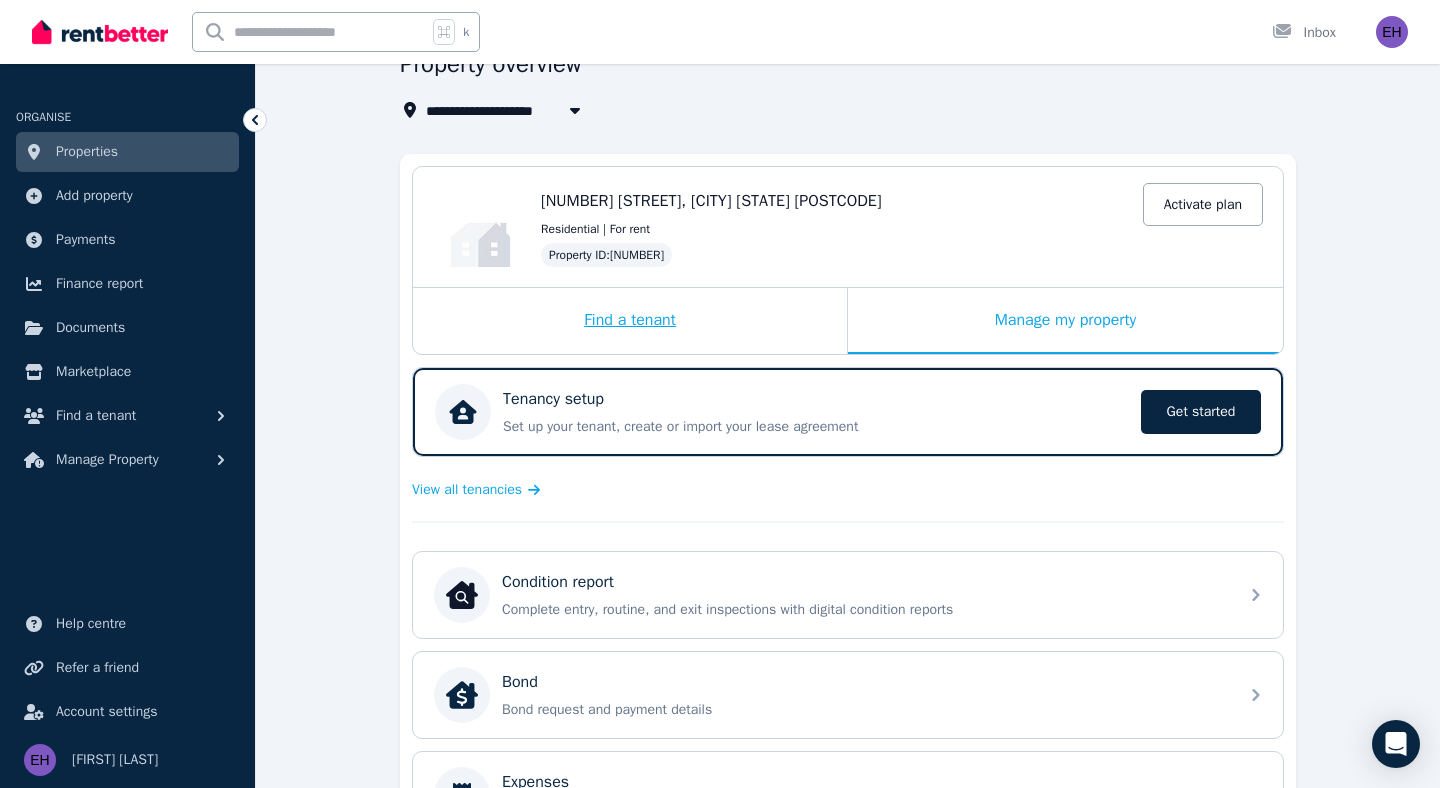 click on "Find a tenant" at bounding box center [630, 321] 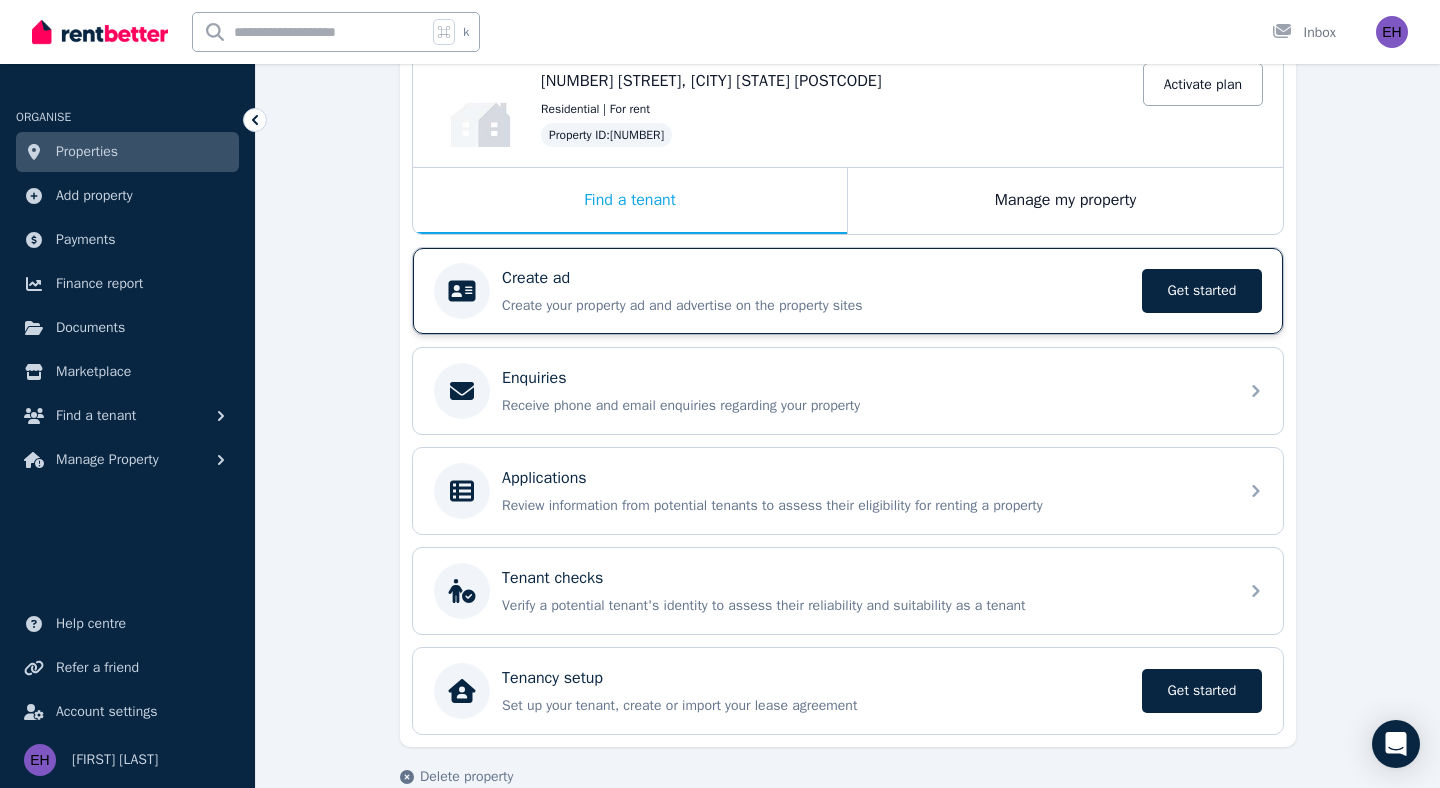 scroll, scrollTop: 259, scrollLeft: 0, axis: vertical 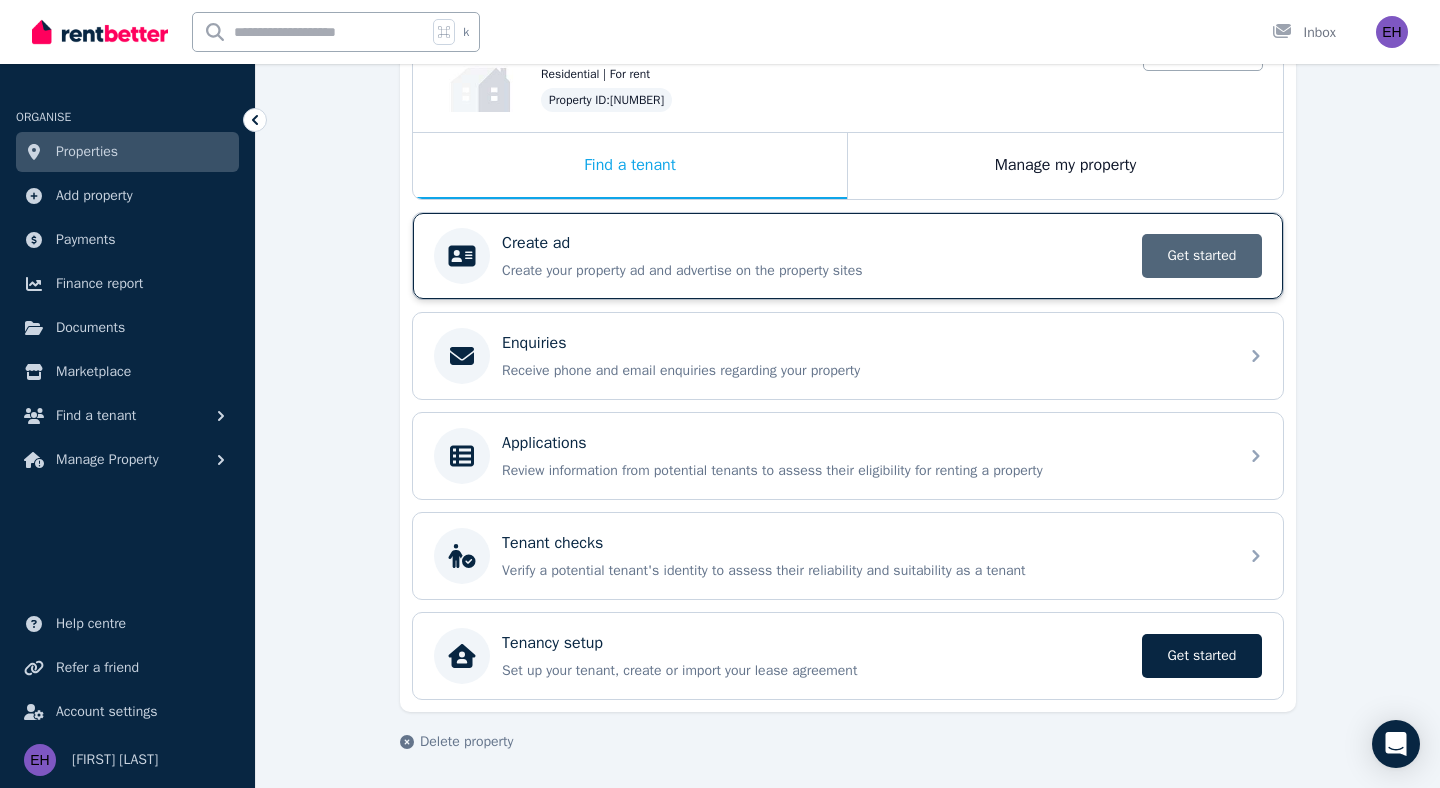 click on "Get started" at bounding box center [1202, 256] 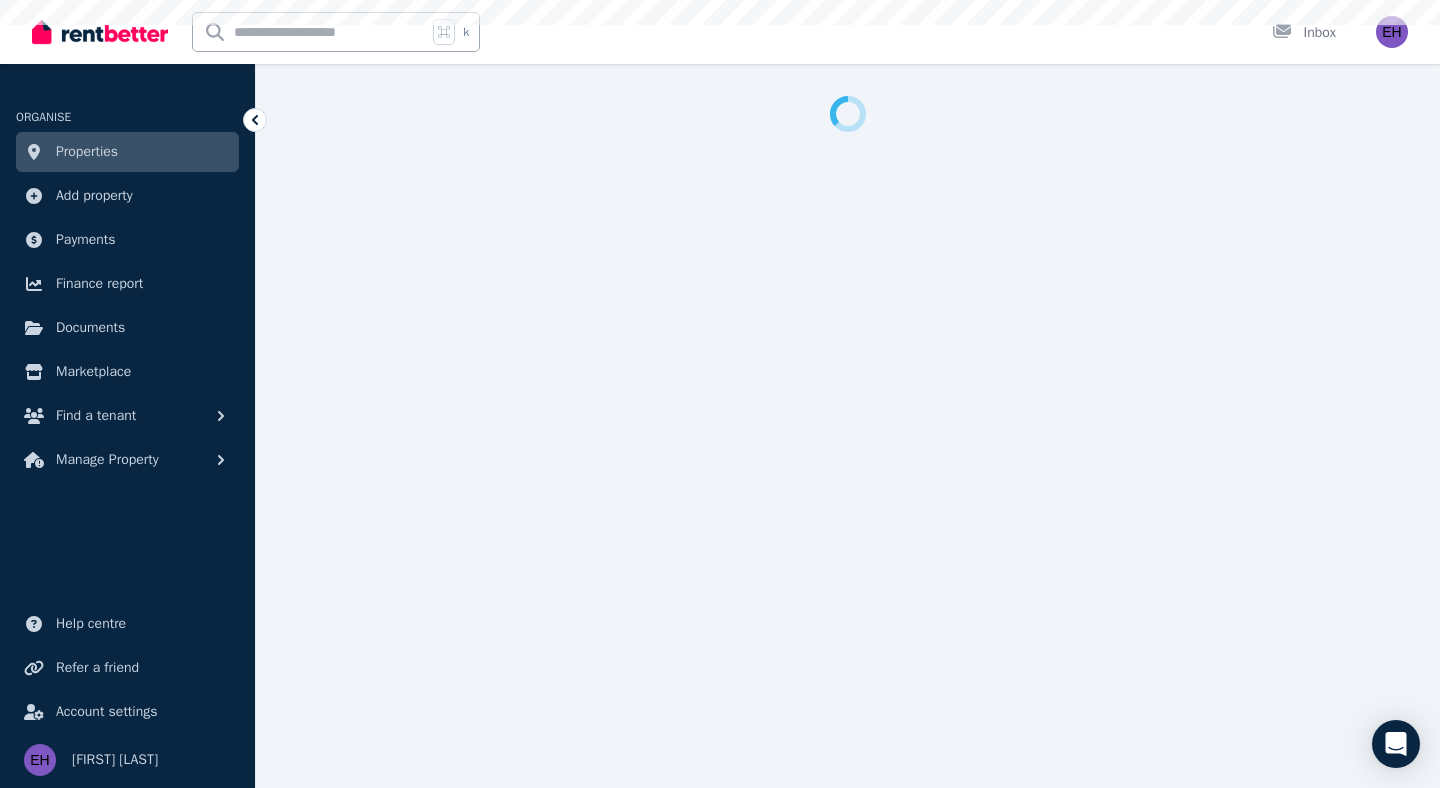 select on "***" 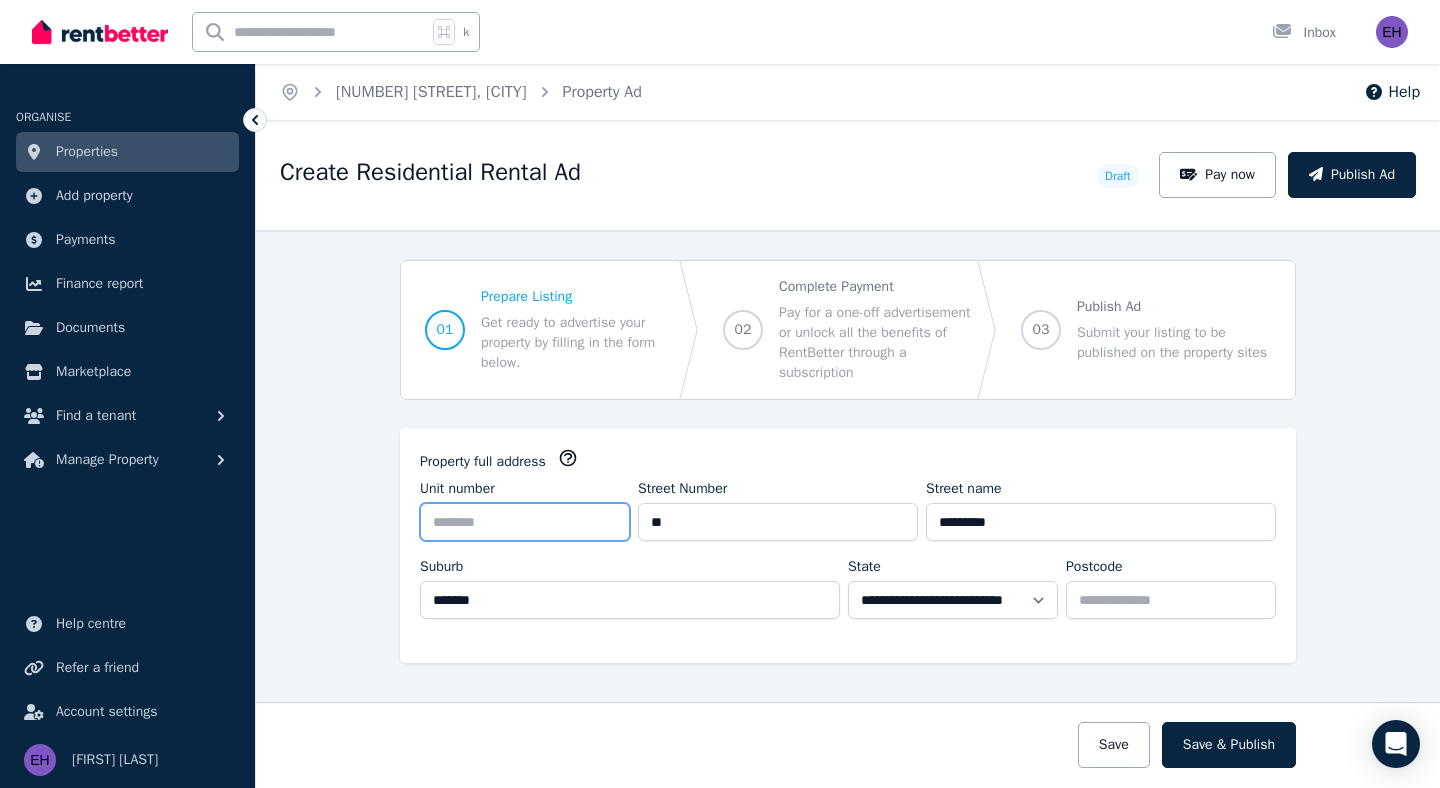 click on "Unit number" at bounding box center [525, 522] 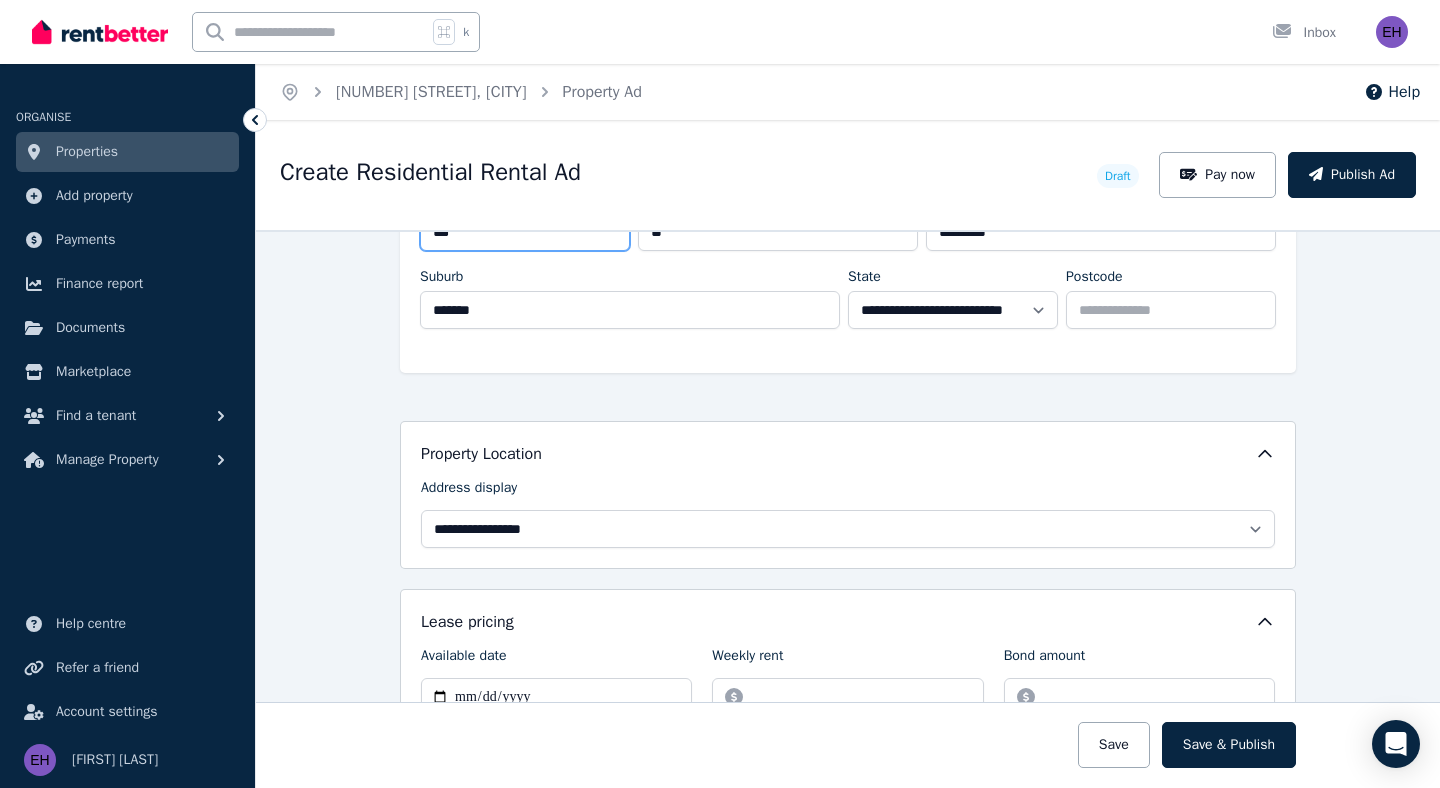 scroll, scrollTop: 291, scrollLeft: 0, axis: vertical 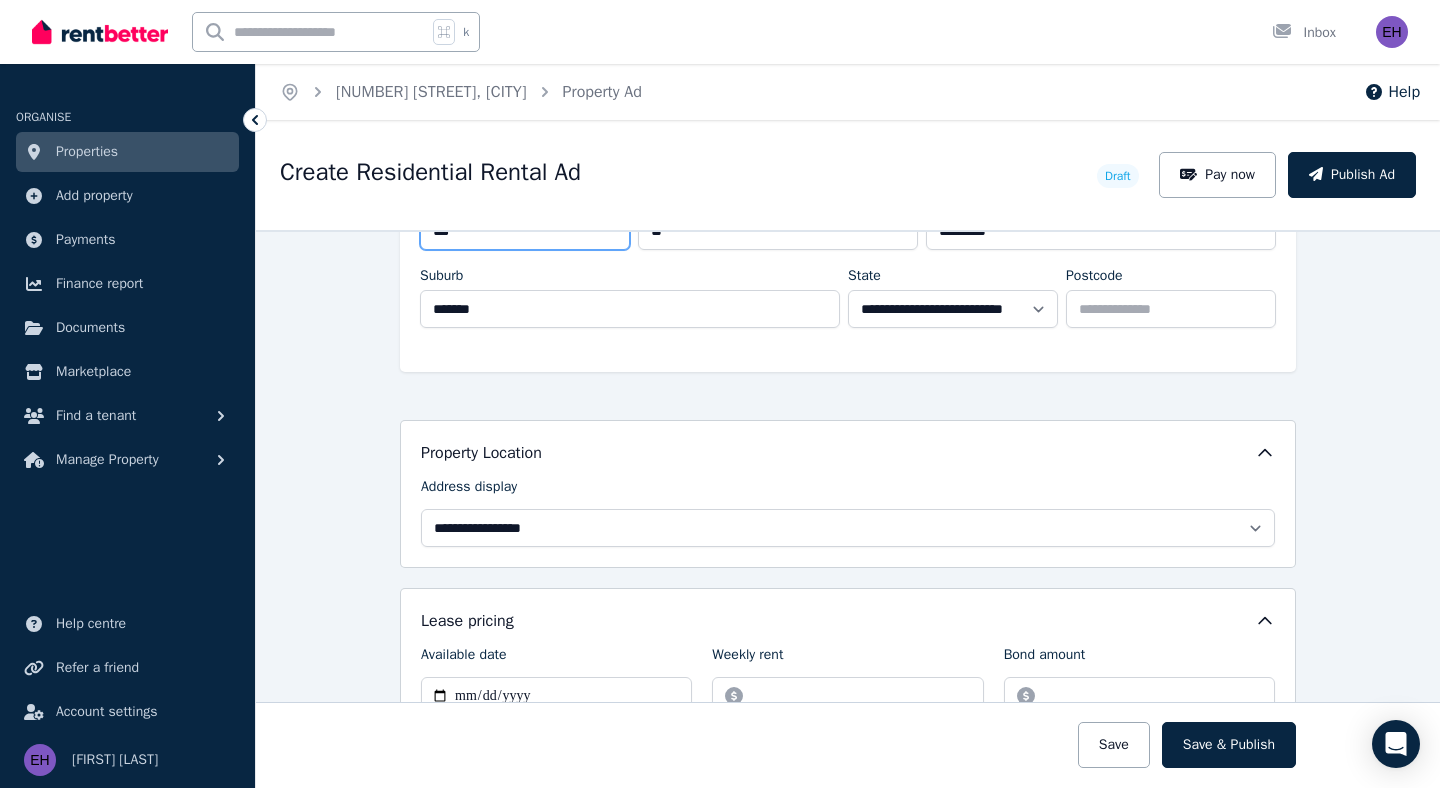 type on "***" 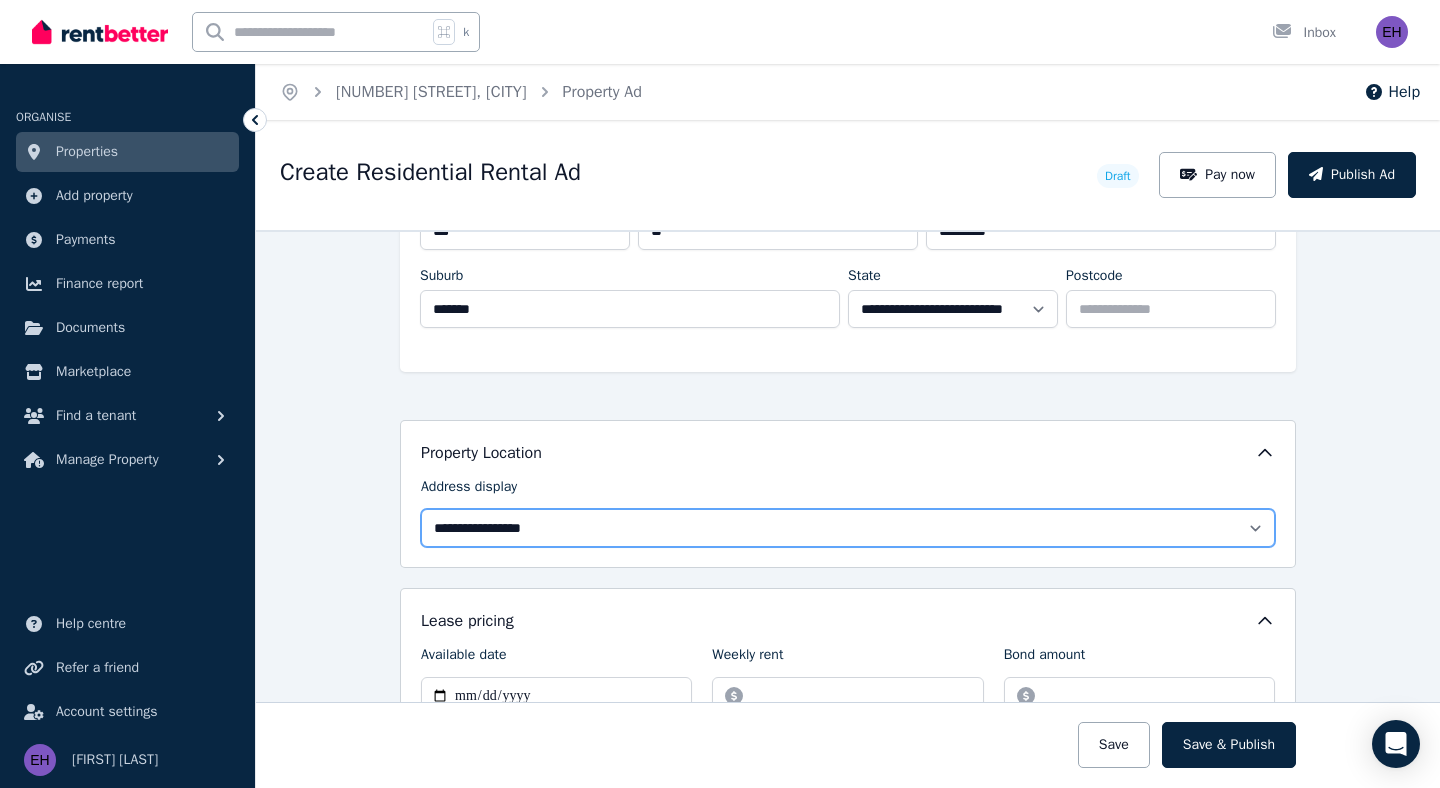 click on "**********" at bounding box center [848, 528] 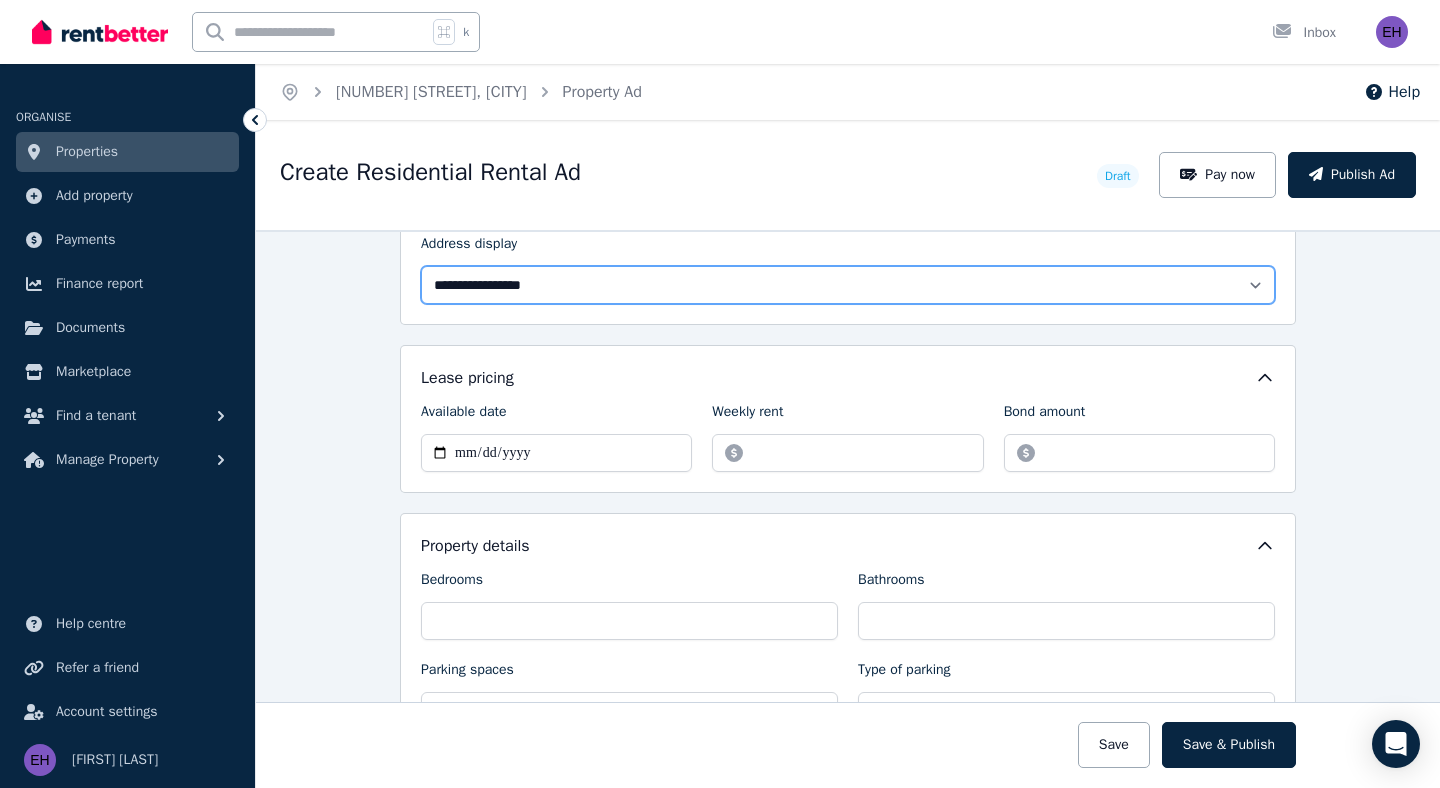 scroll, scrollTop: 536, scrollLeft: 0, axis: vertical 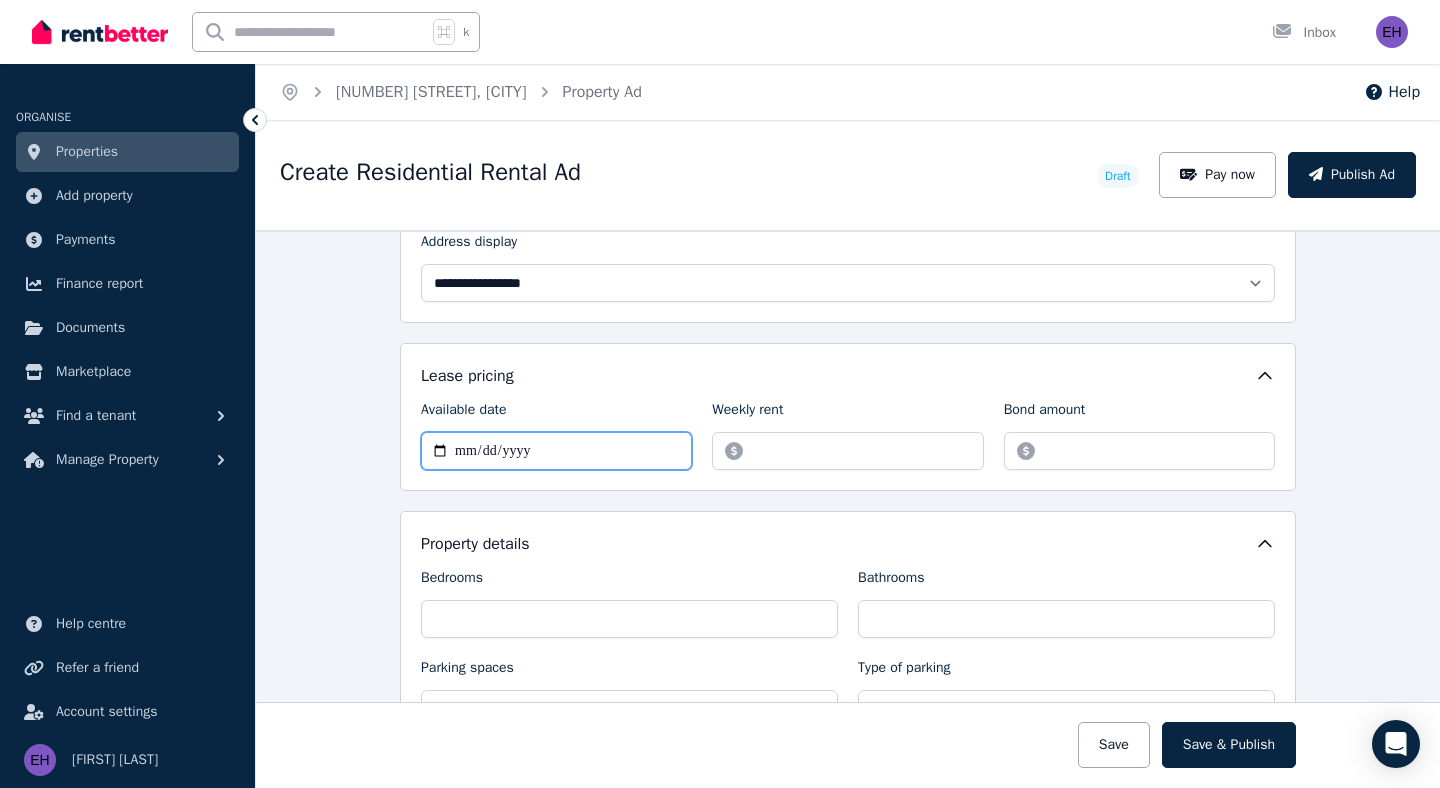 click on "Available date" at bounding box center [556, 451] 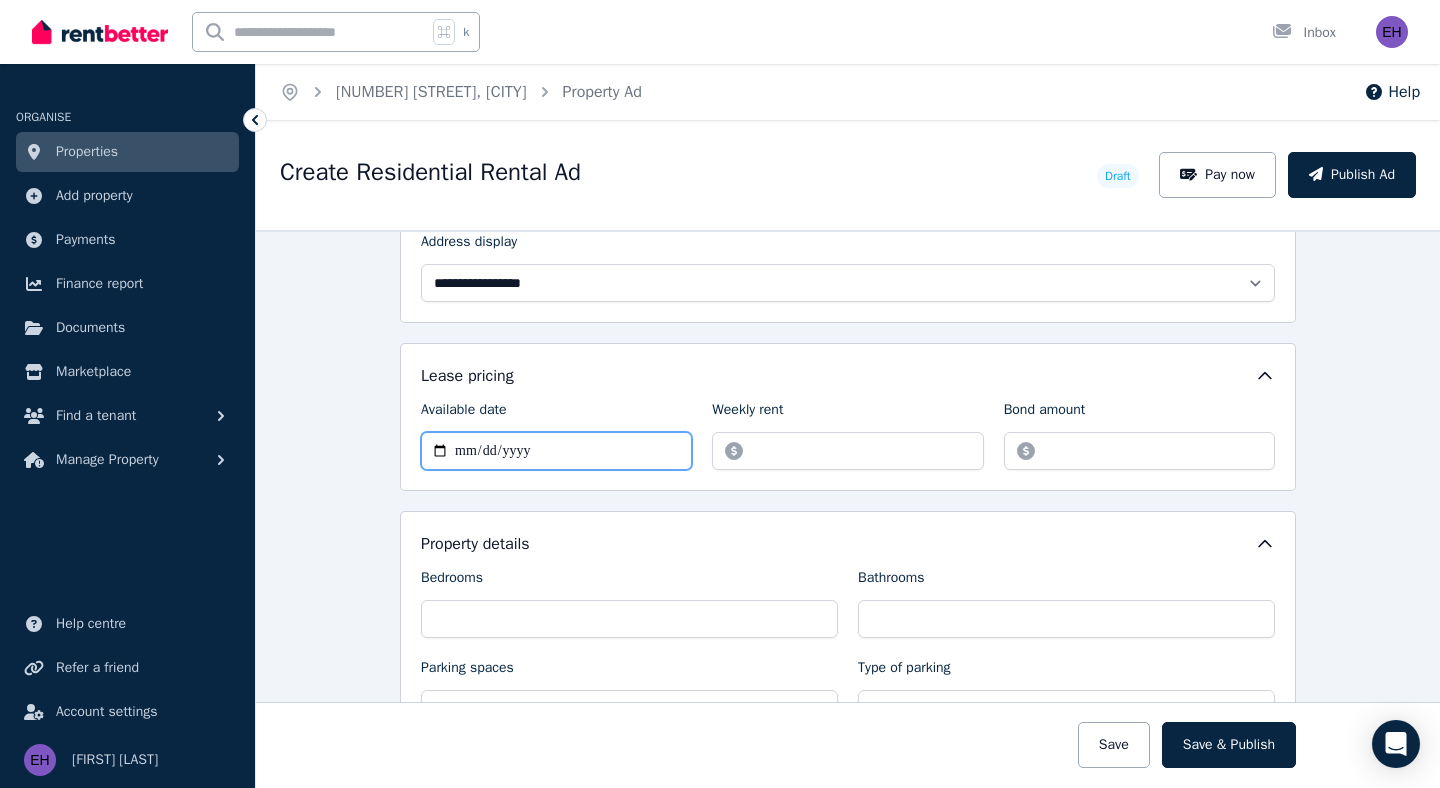 click on "Available date" at bounding box center [556, 451] 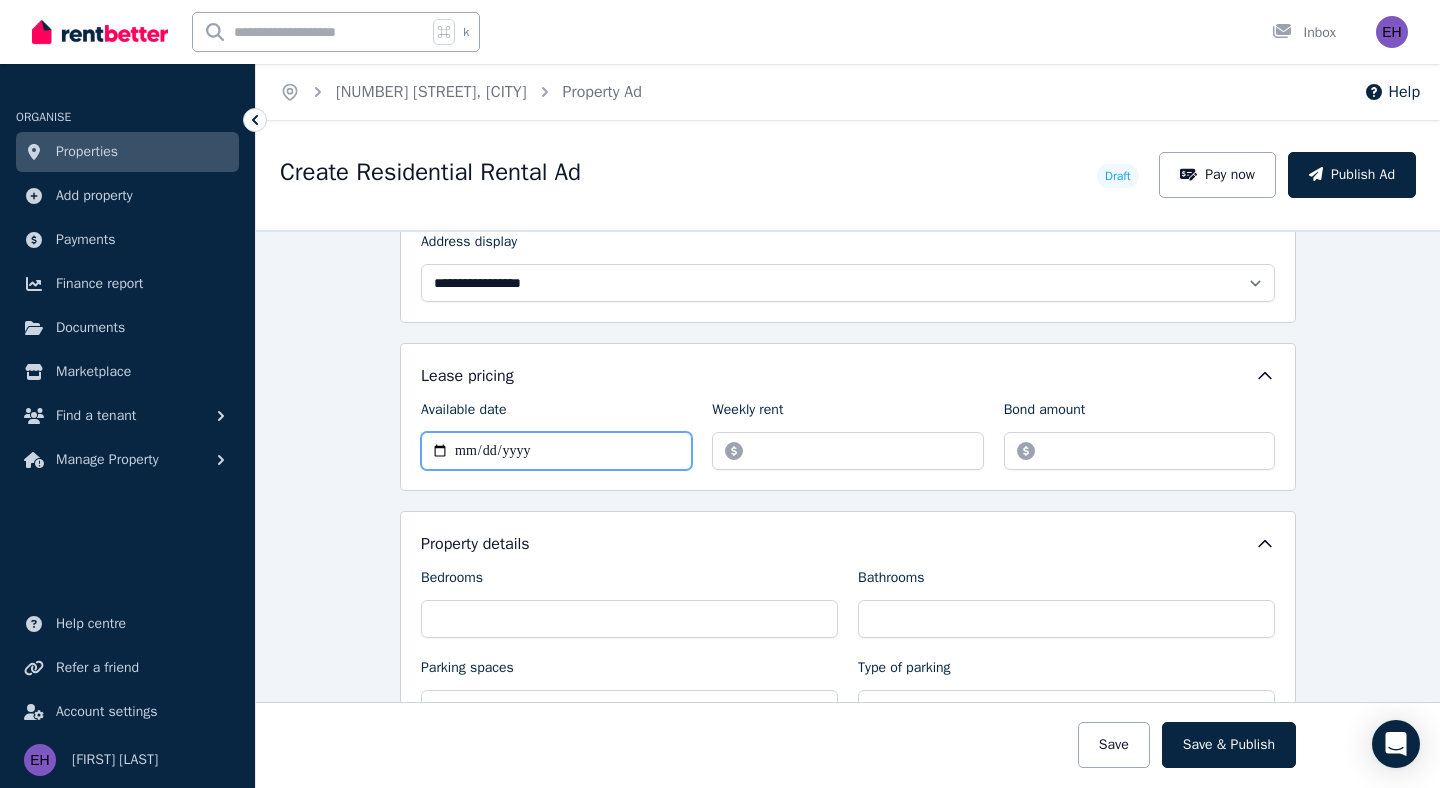 type on "**********" 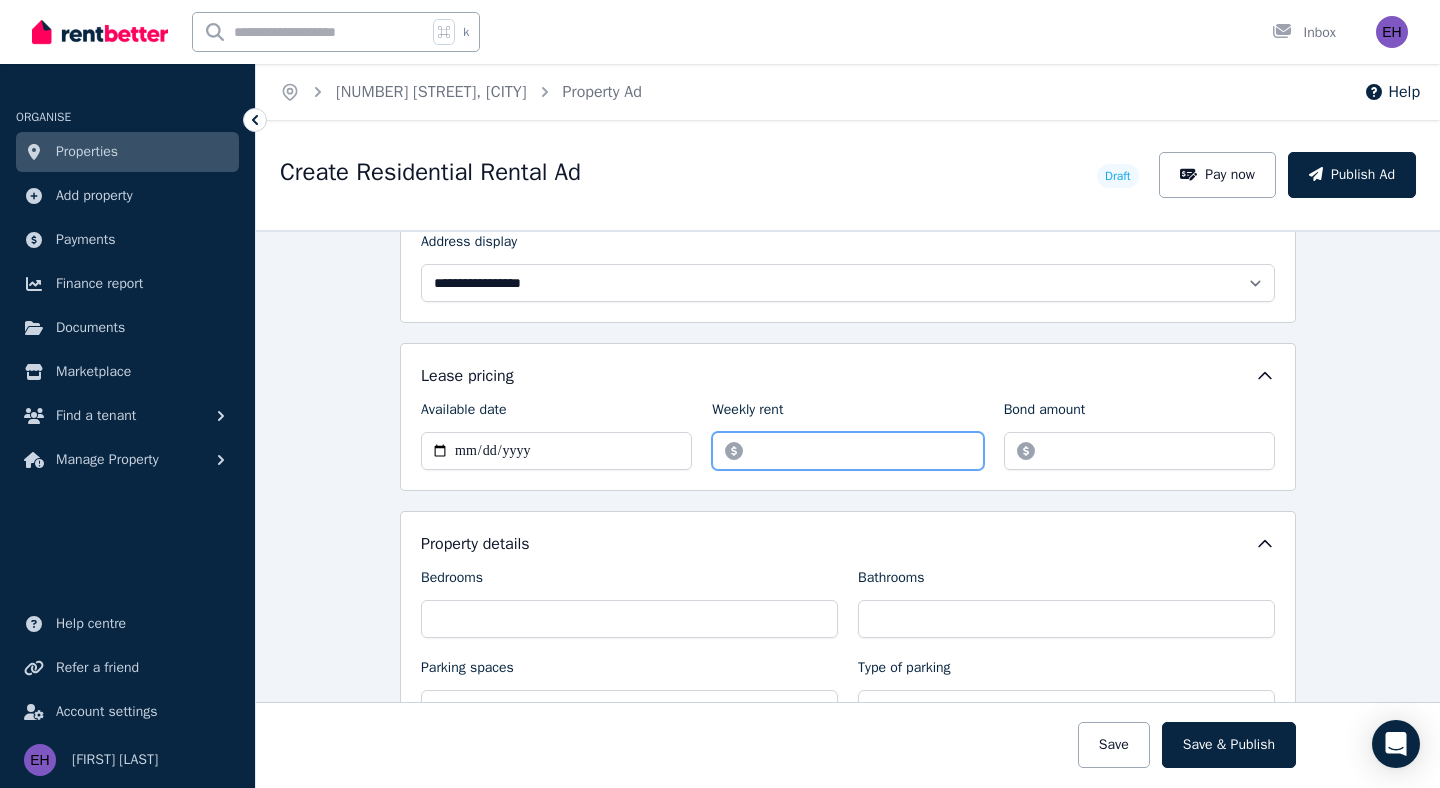 click on "Weekly rent" at bounding box center [847, 451] 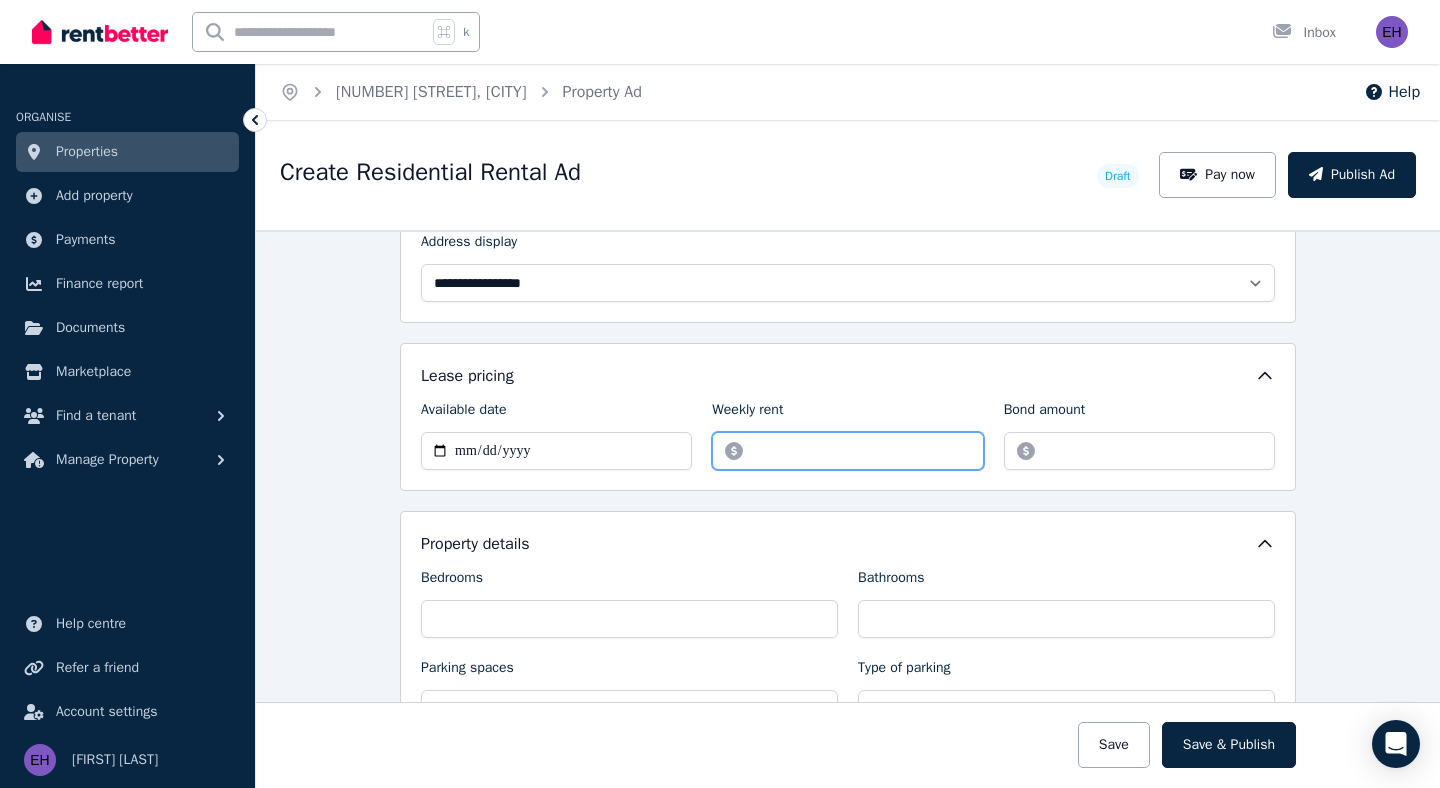 type on "***" 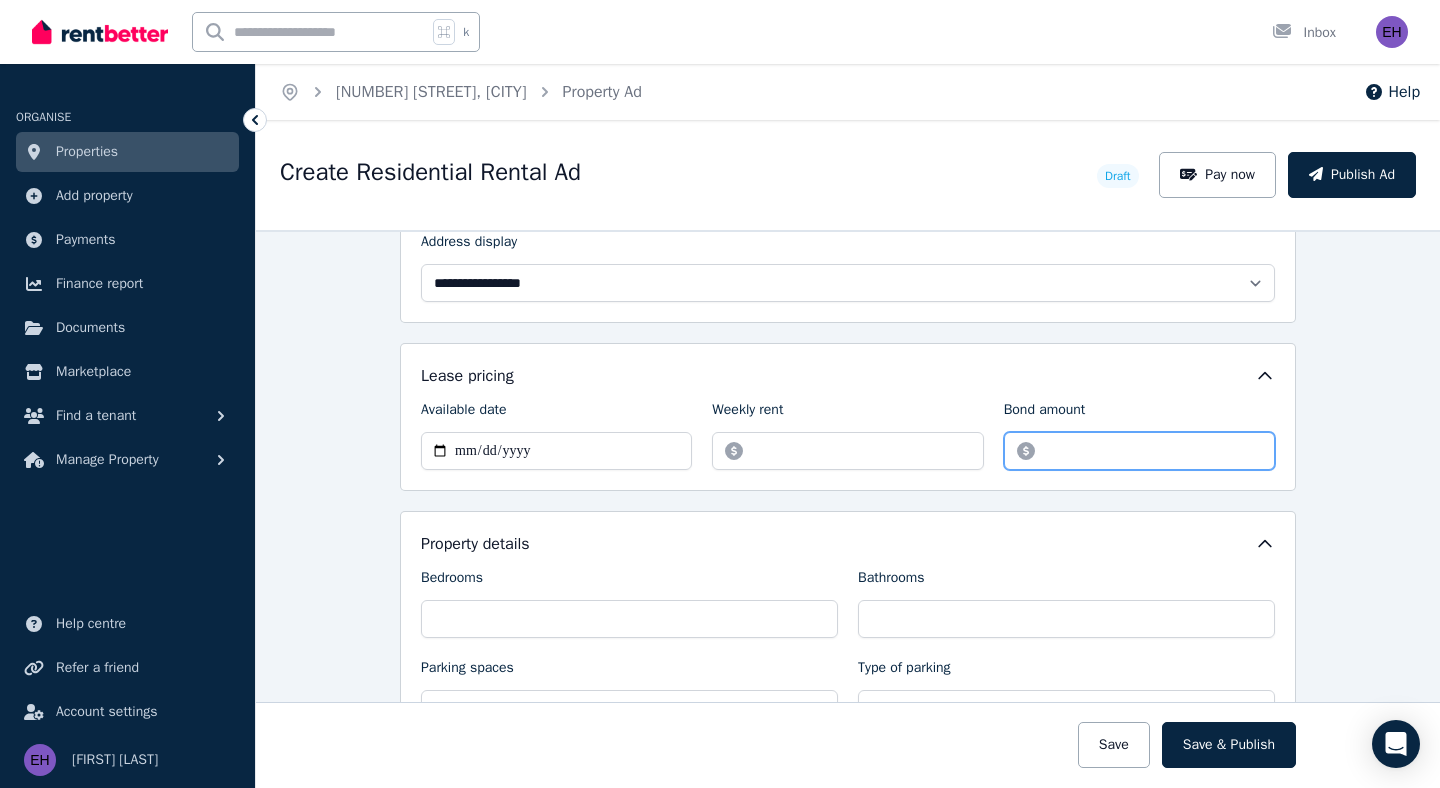 click on "Bond amount" at bounding box center [1139, 451] 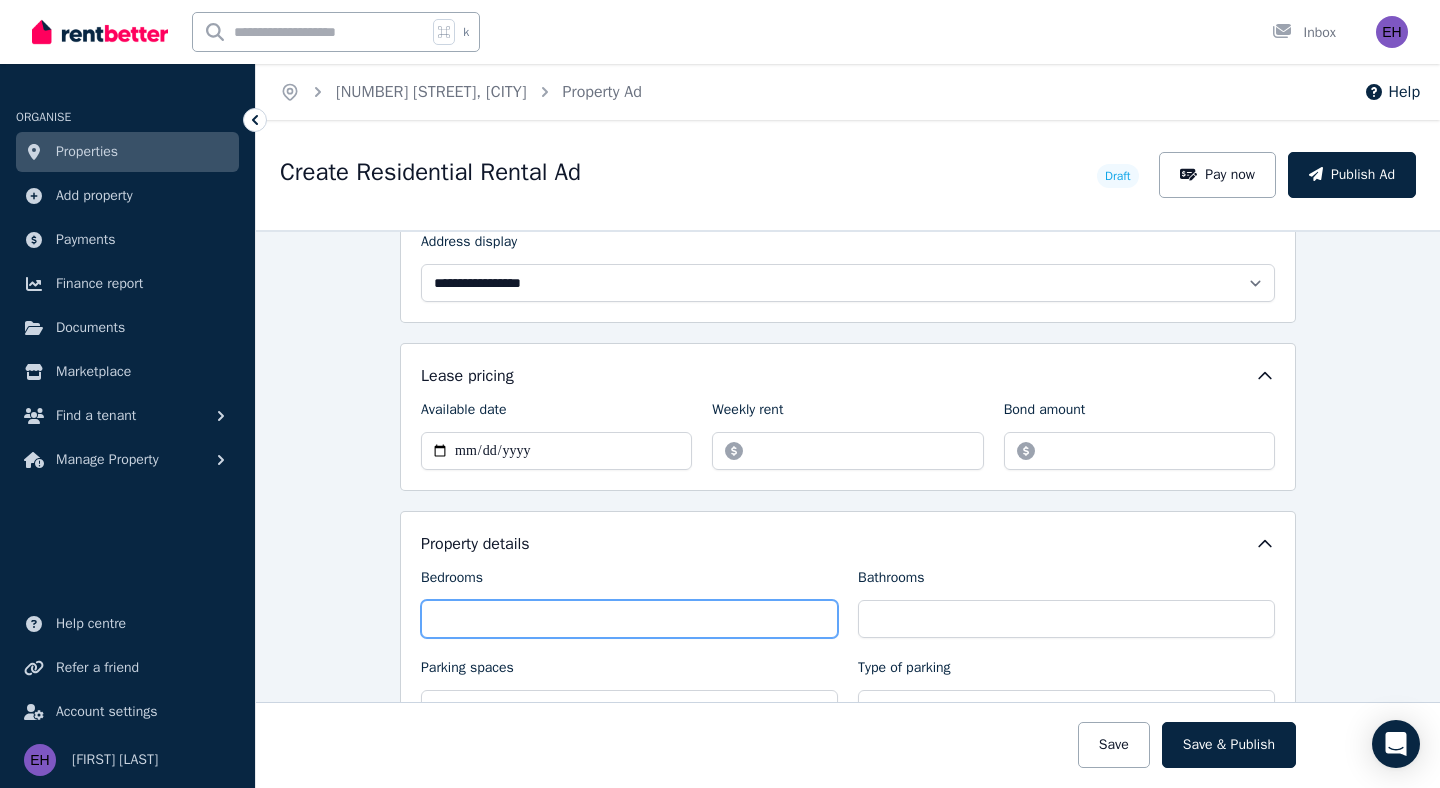 click on "Bedrooms" at bounding box center [629, 619] 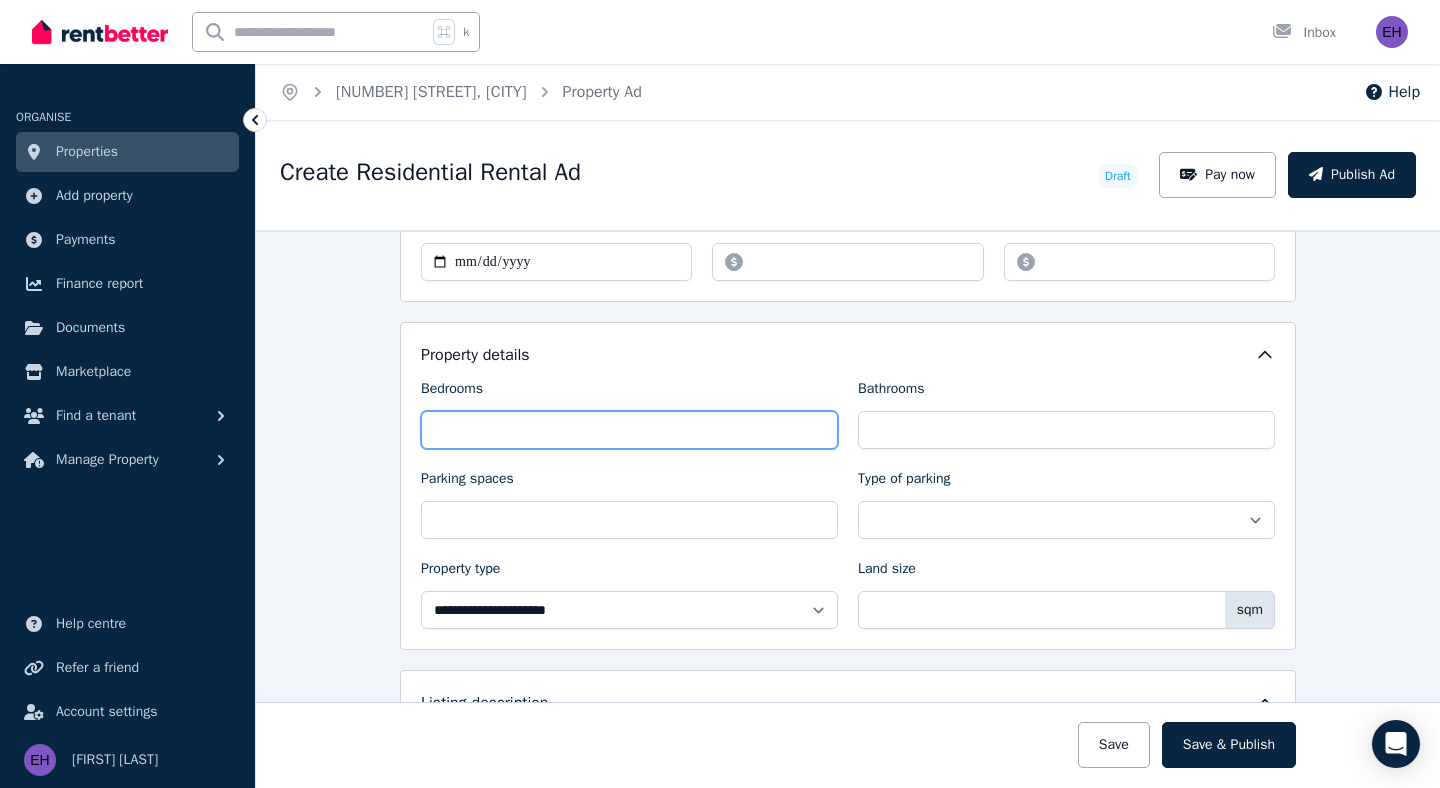 scroll, scrollTop: 728, scrollLeft: 0, axis: vertical 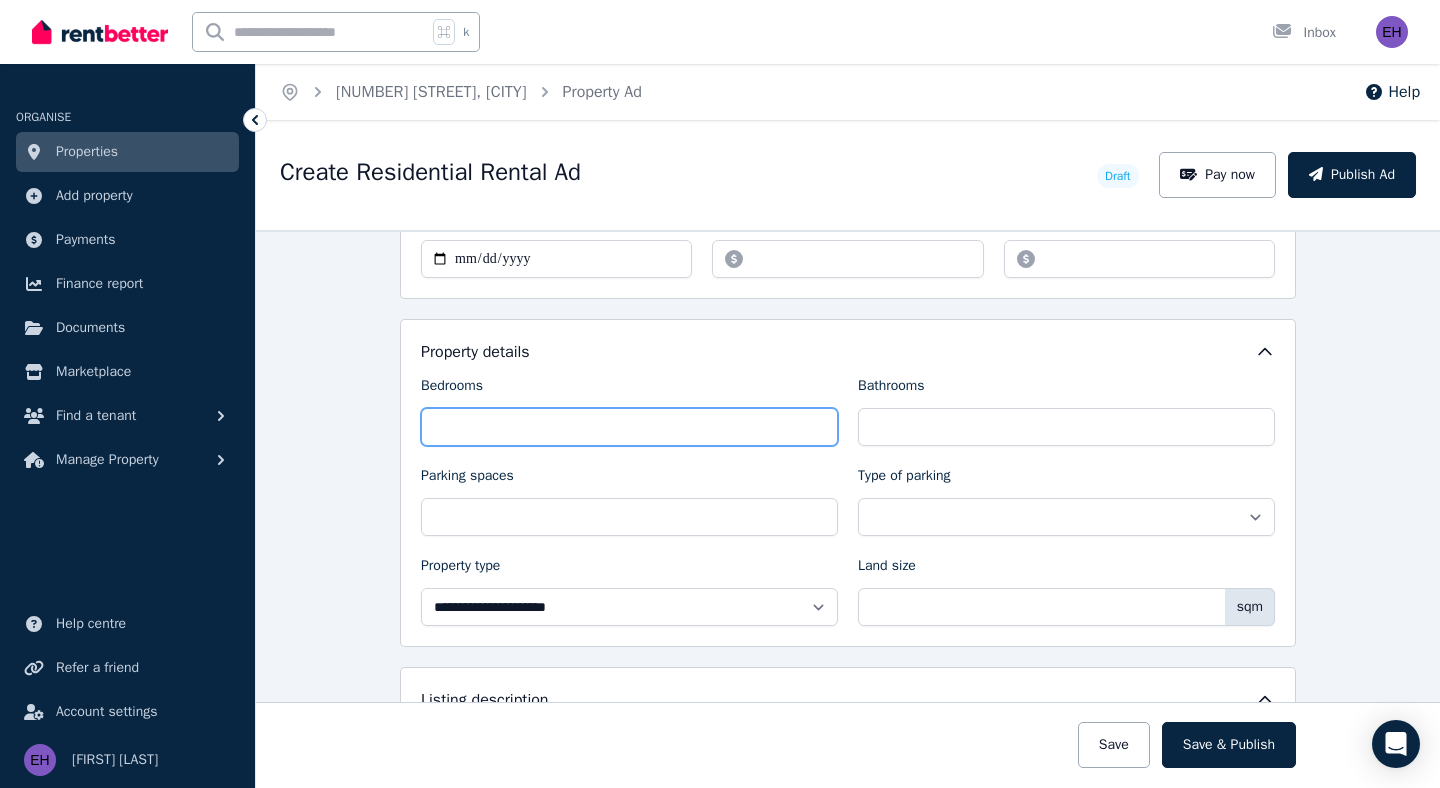 type on "*" 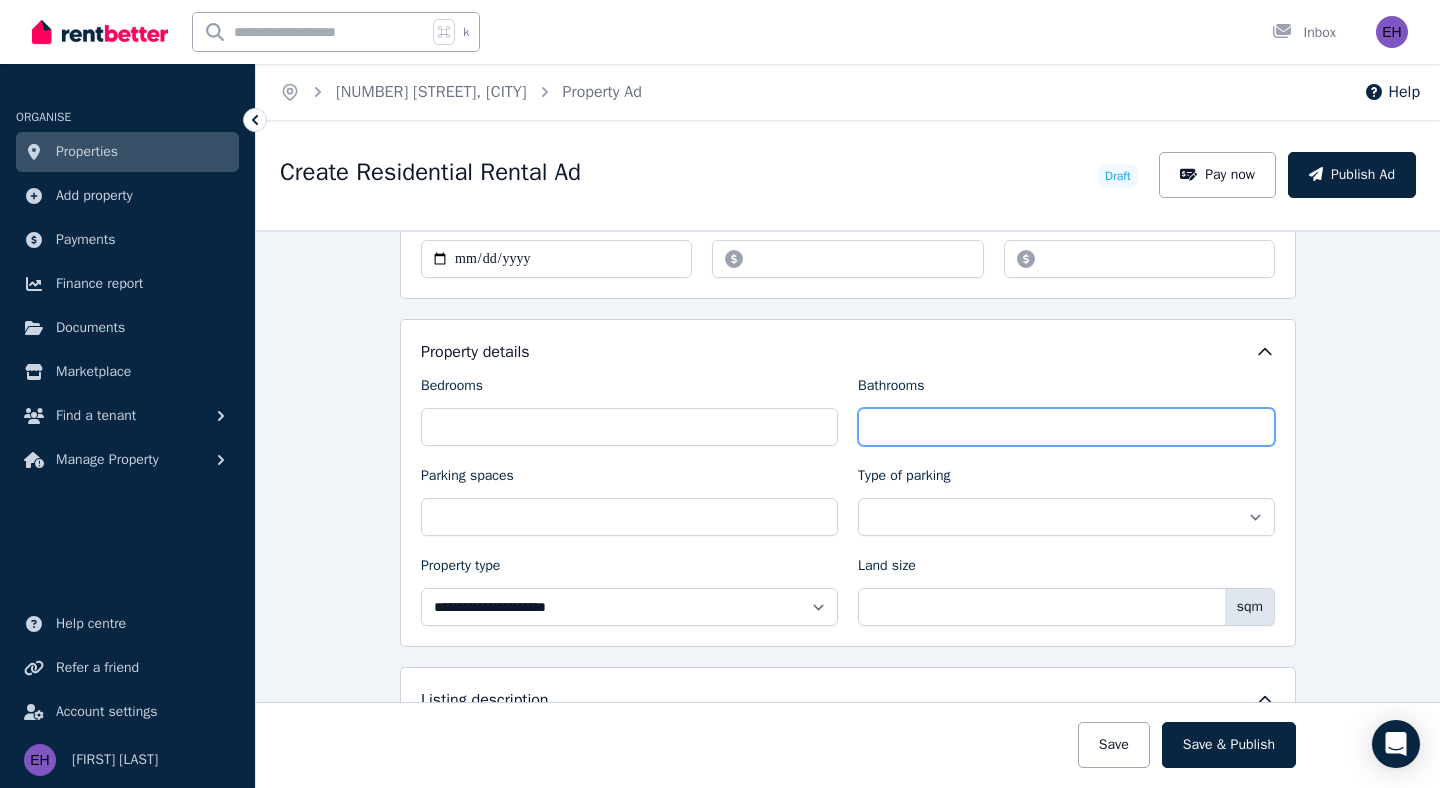 click on "Bathrooms" at bounding box center (1066, 427) 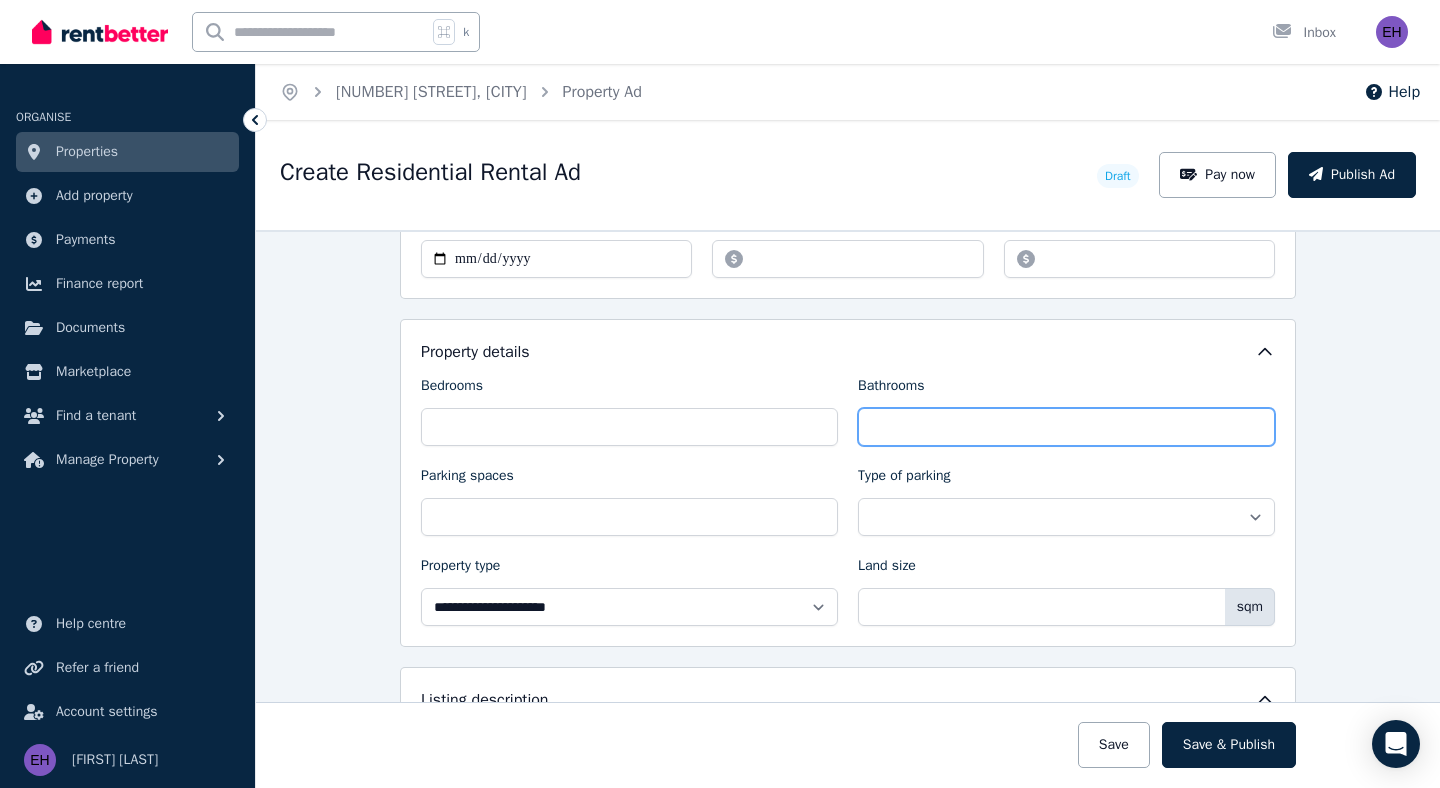 type on "*" 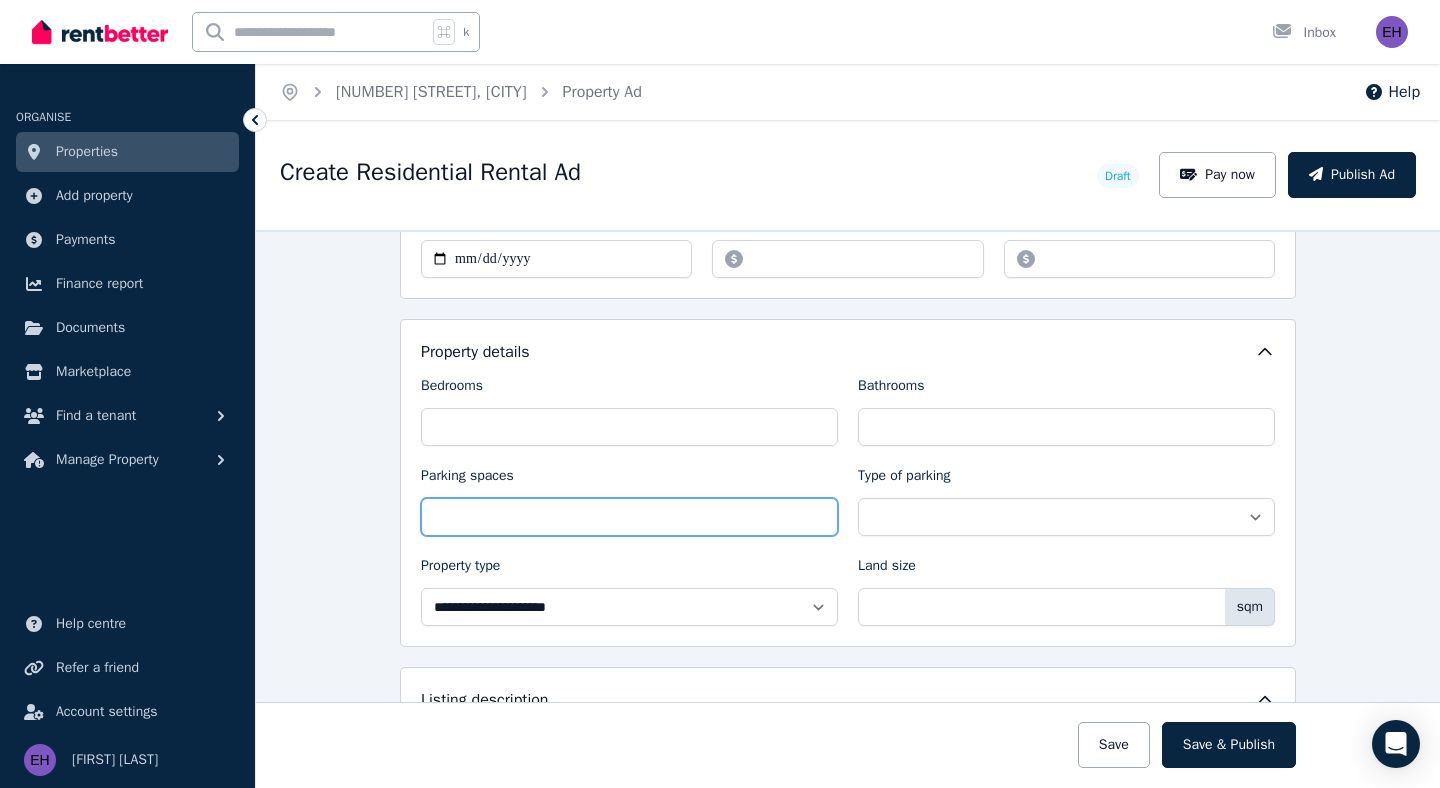 click on "Parking spaces" at bounding box center [629, 517] 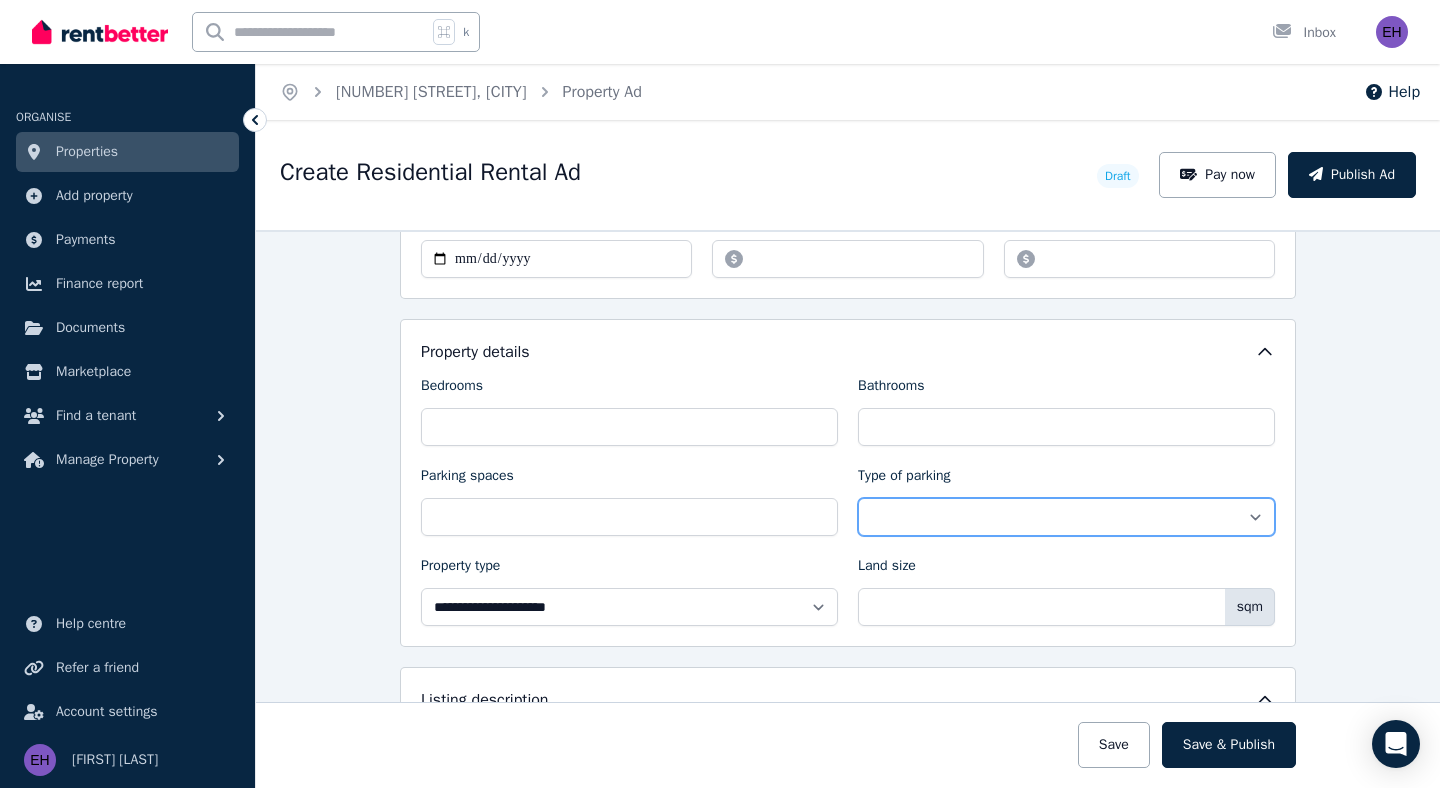 click on "**********" at bounding box center [1066, 517] 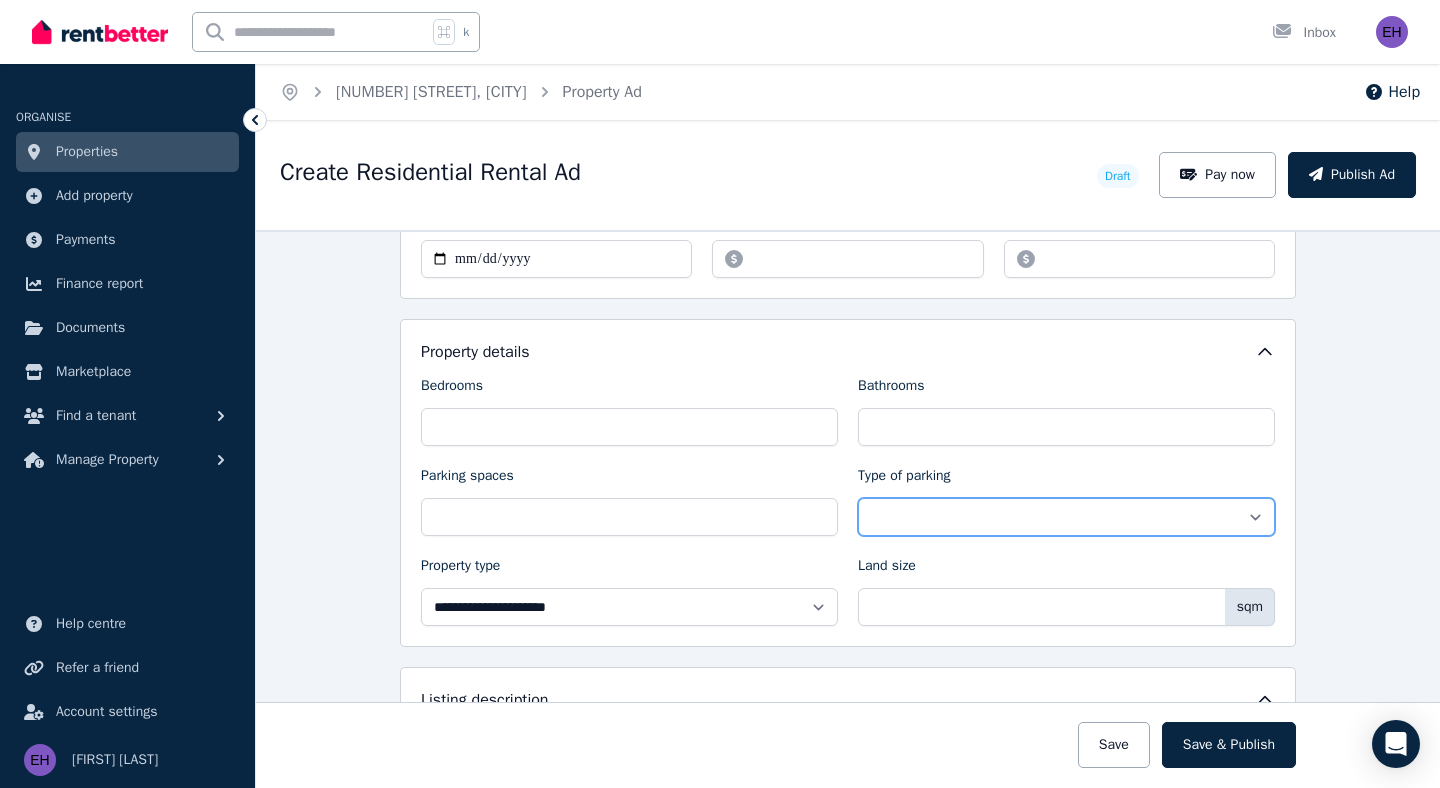 select on "**********" 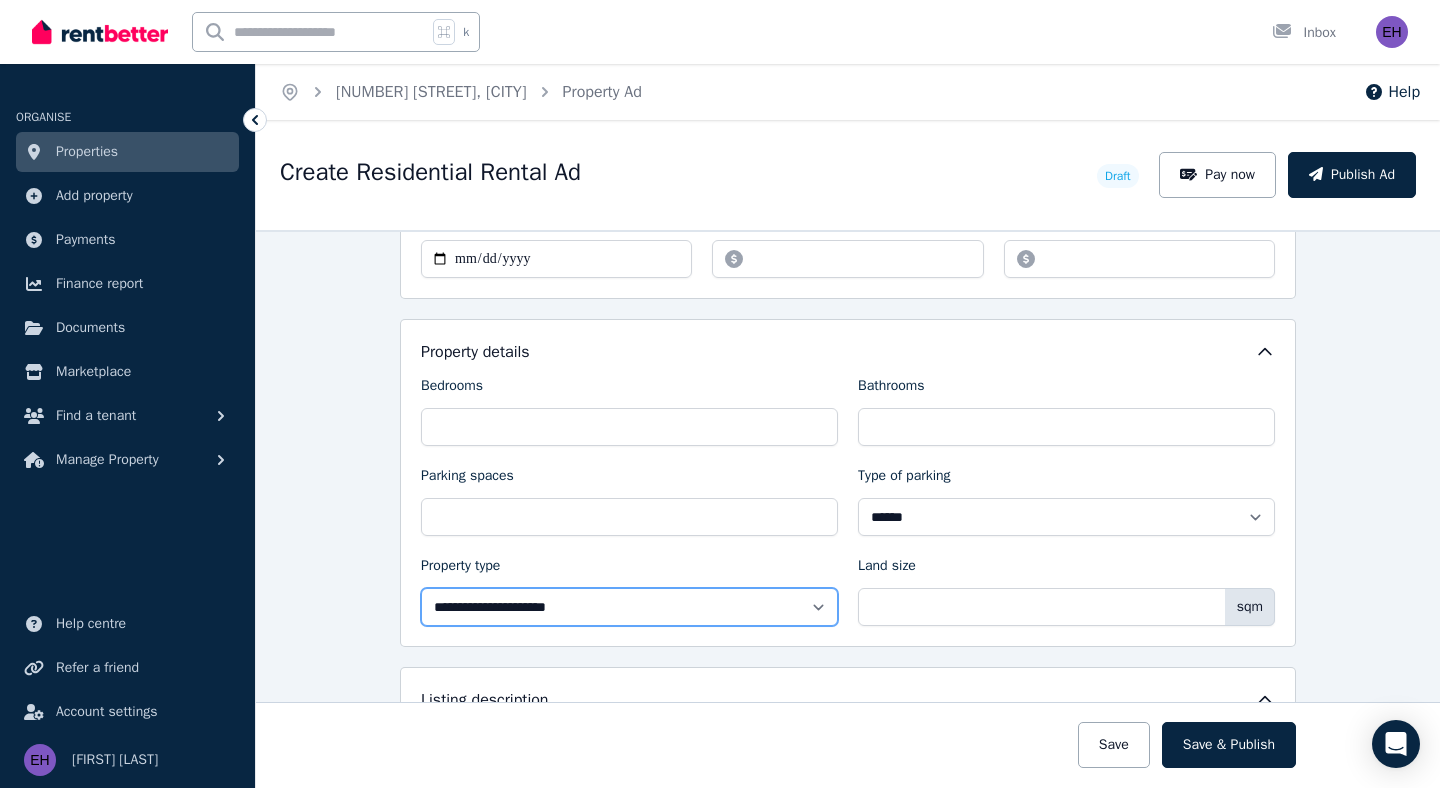 click on "**********" at bounding box center [629, 607] 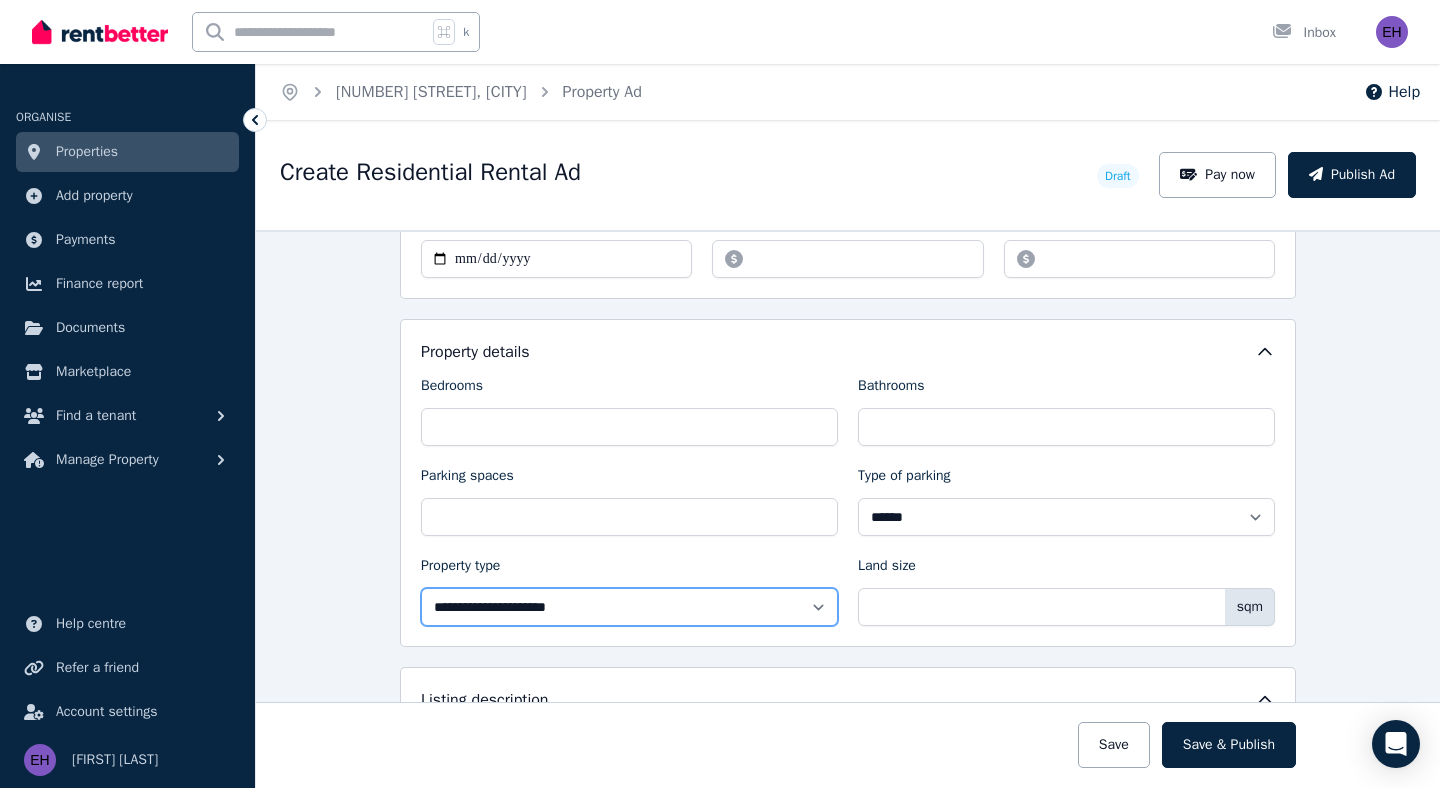 select on "**********" 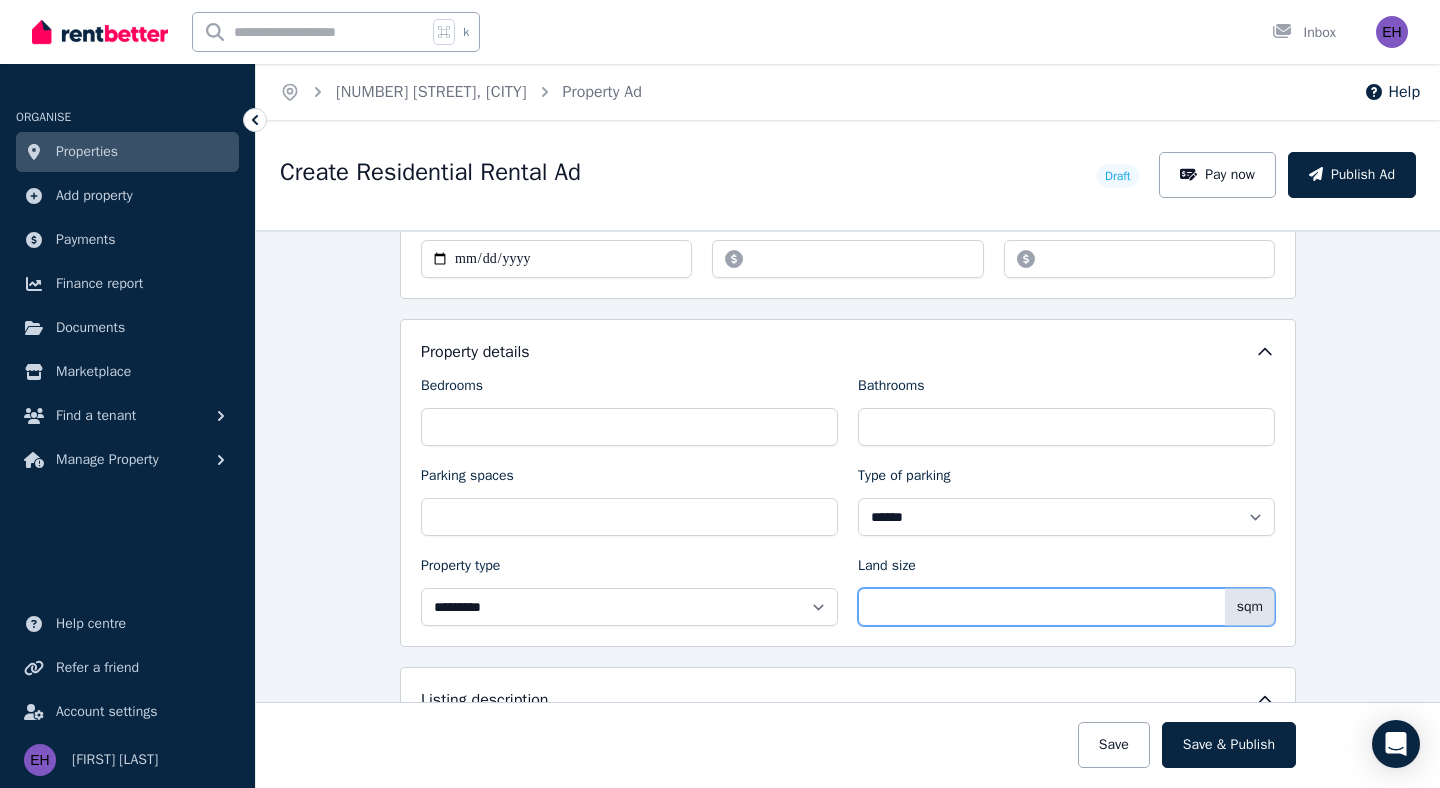 click on "Land size" at bounding box center [1066, 607] 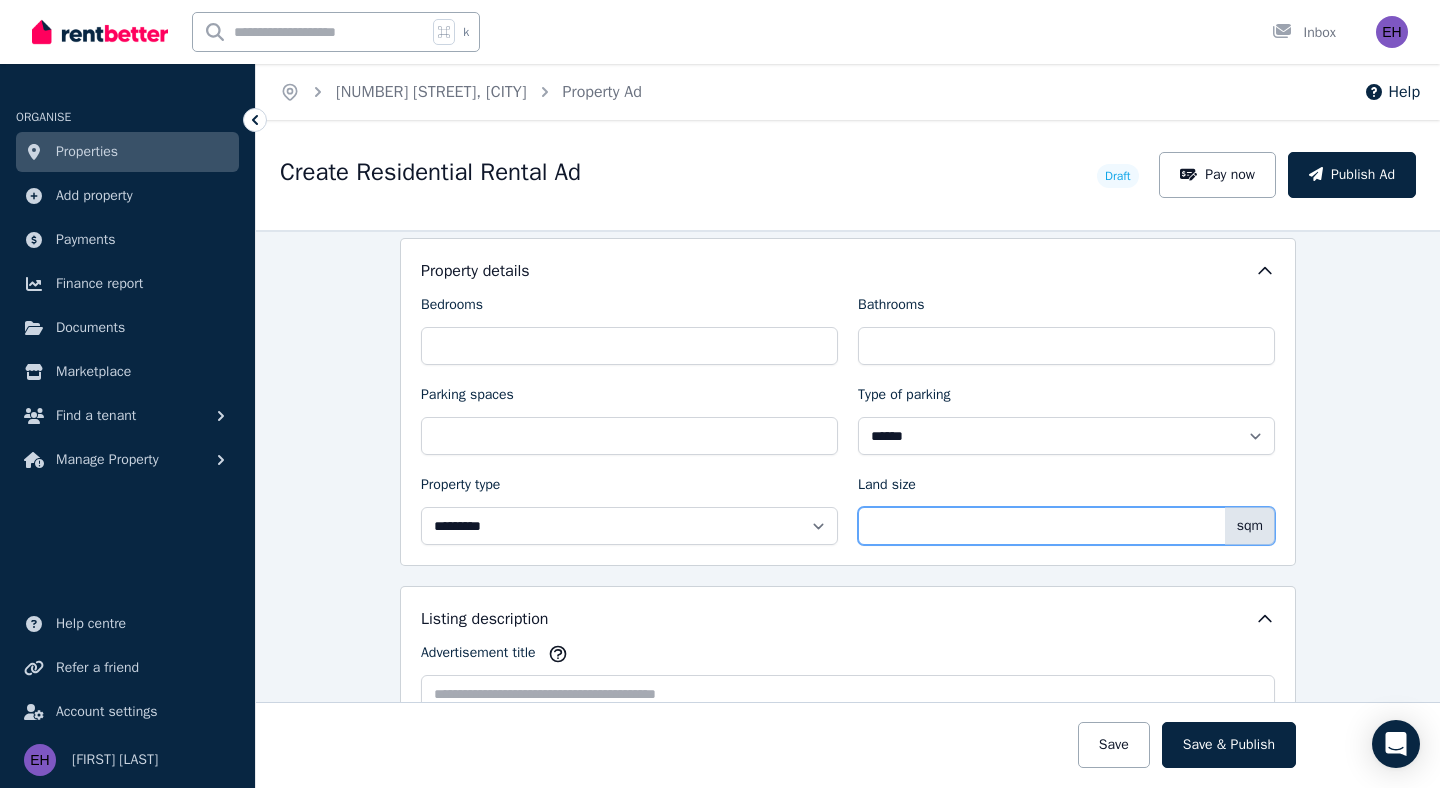 scroll, scrollTop: 824, scrollLeft: 0, axis: vertical 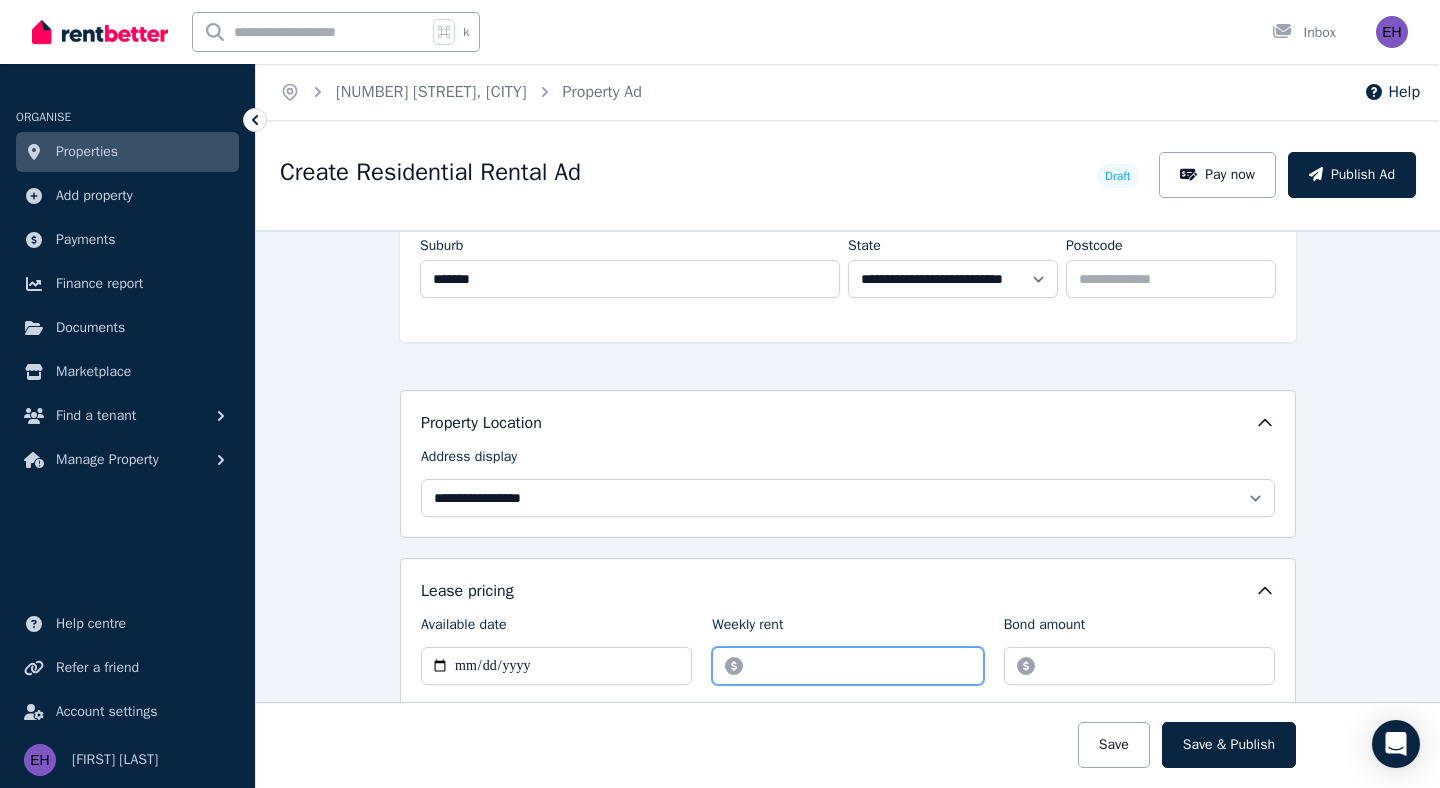 click on "***" at bounding box center [847, 666] 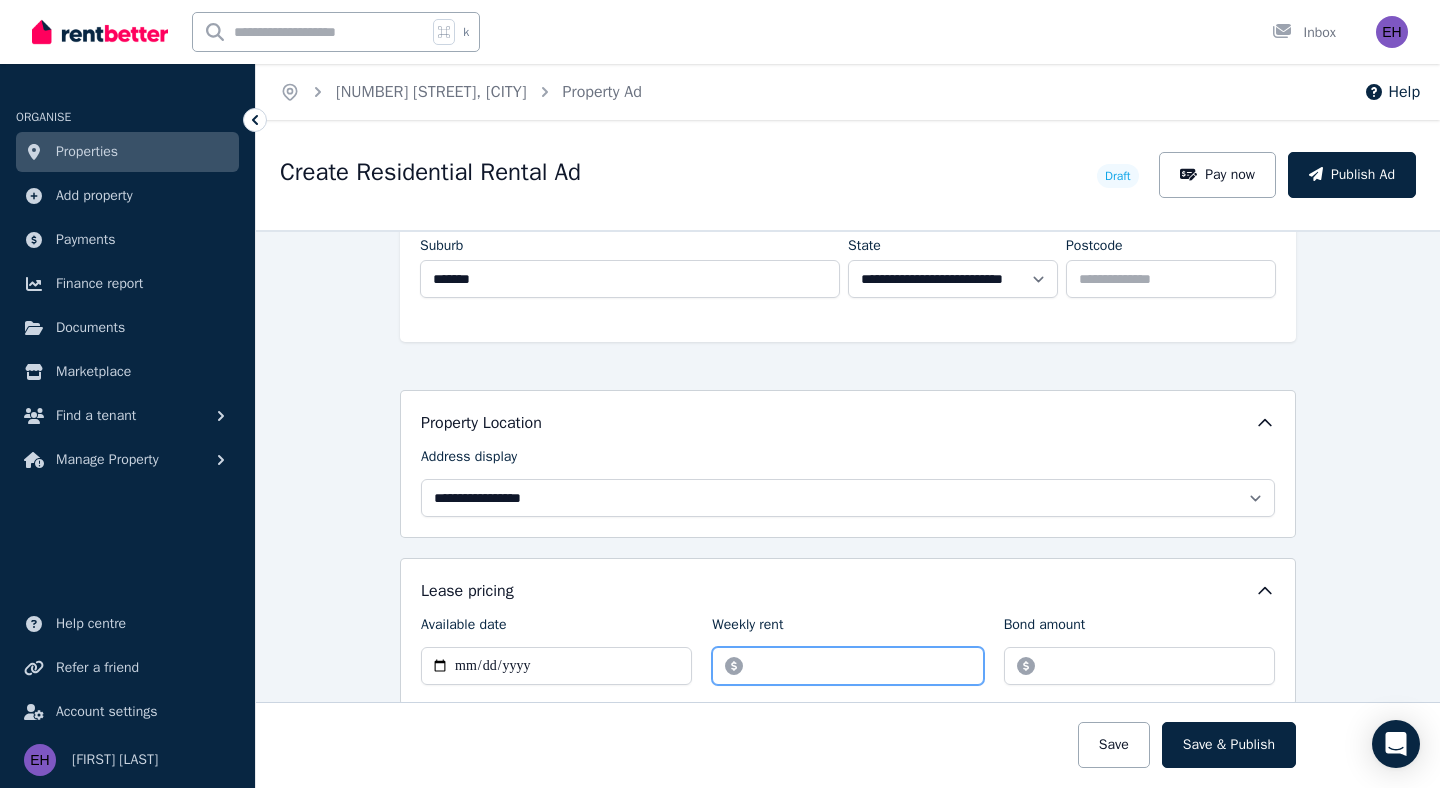 scroll, scrollTop: 363, scrollLeft: 0, axis: vertical 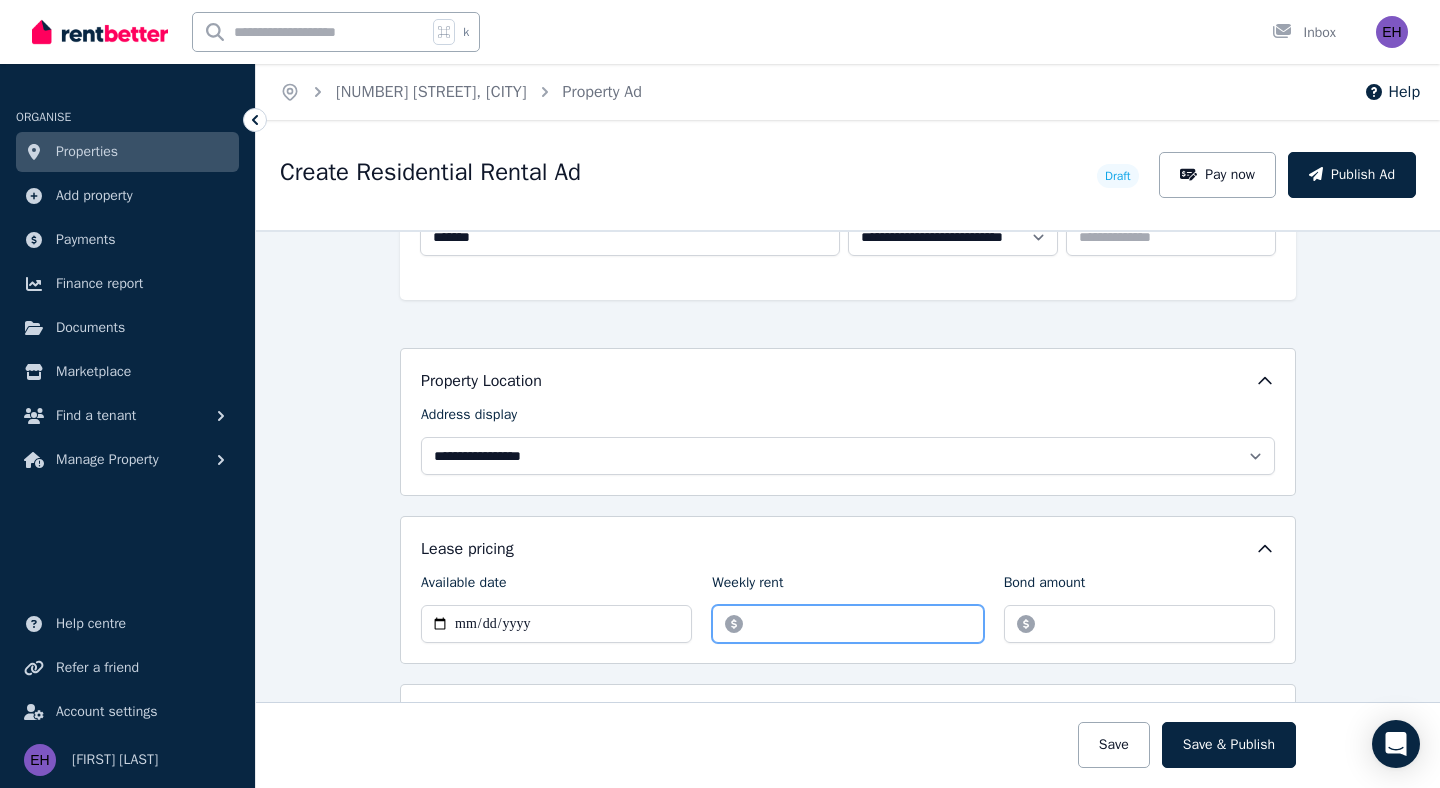 type on "***" 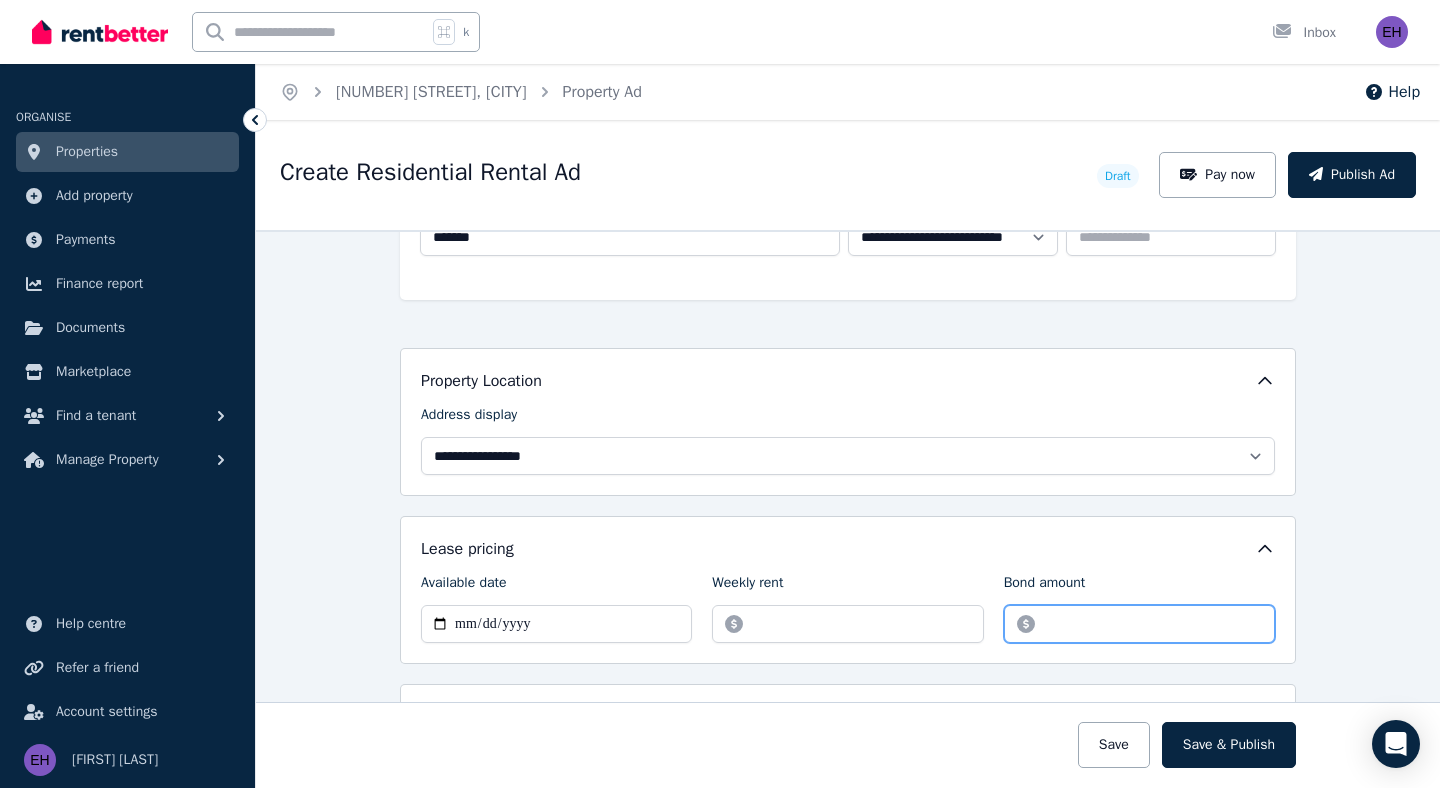 click on "****" at bounding box center (1139, 624) 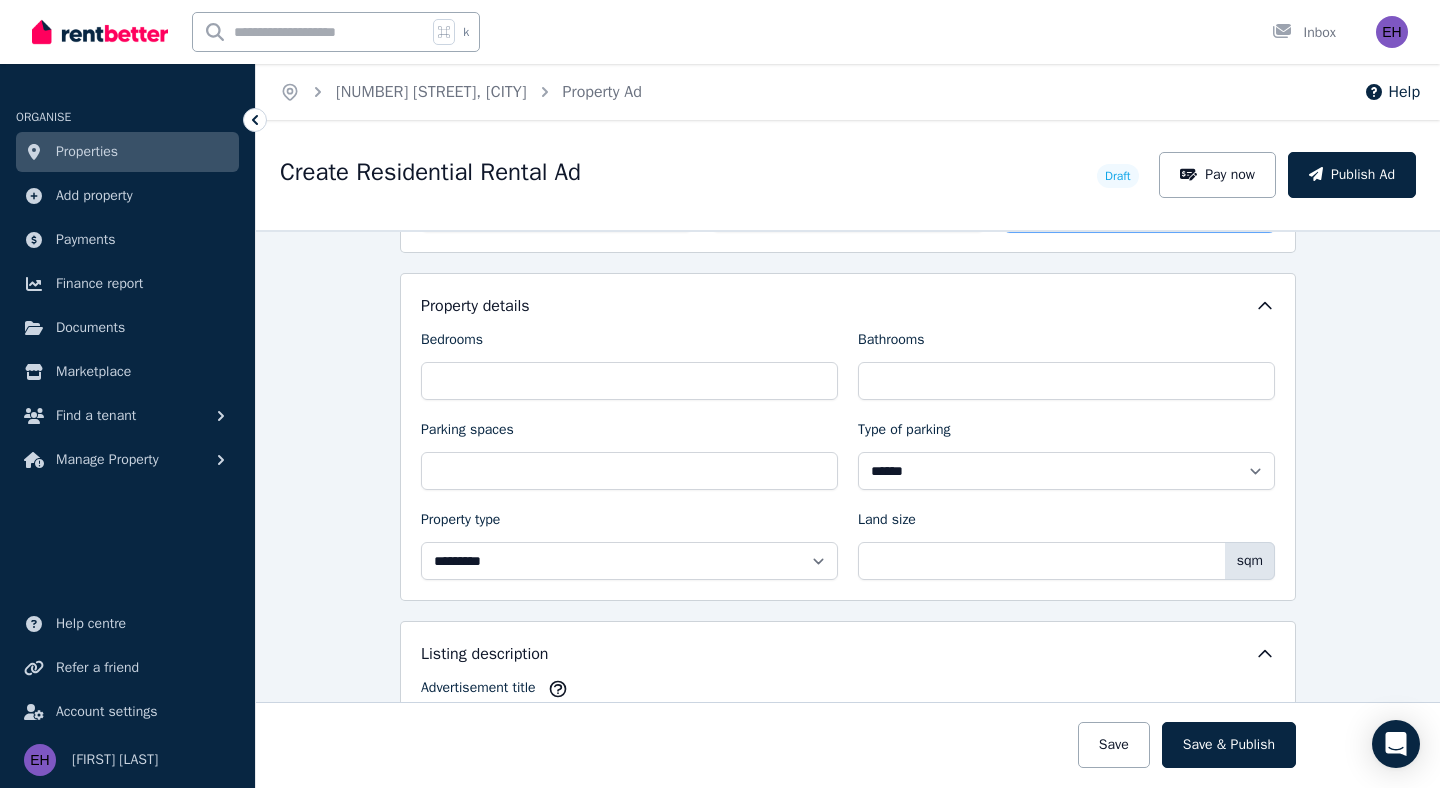 scroll, scrollTop: 779, scrollLeft: 0, axis: vertical 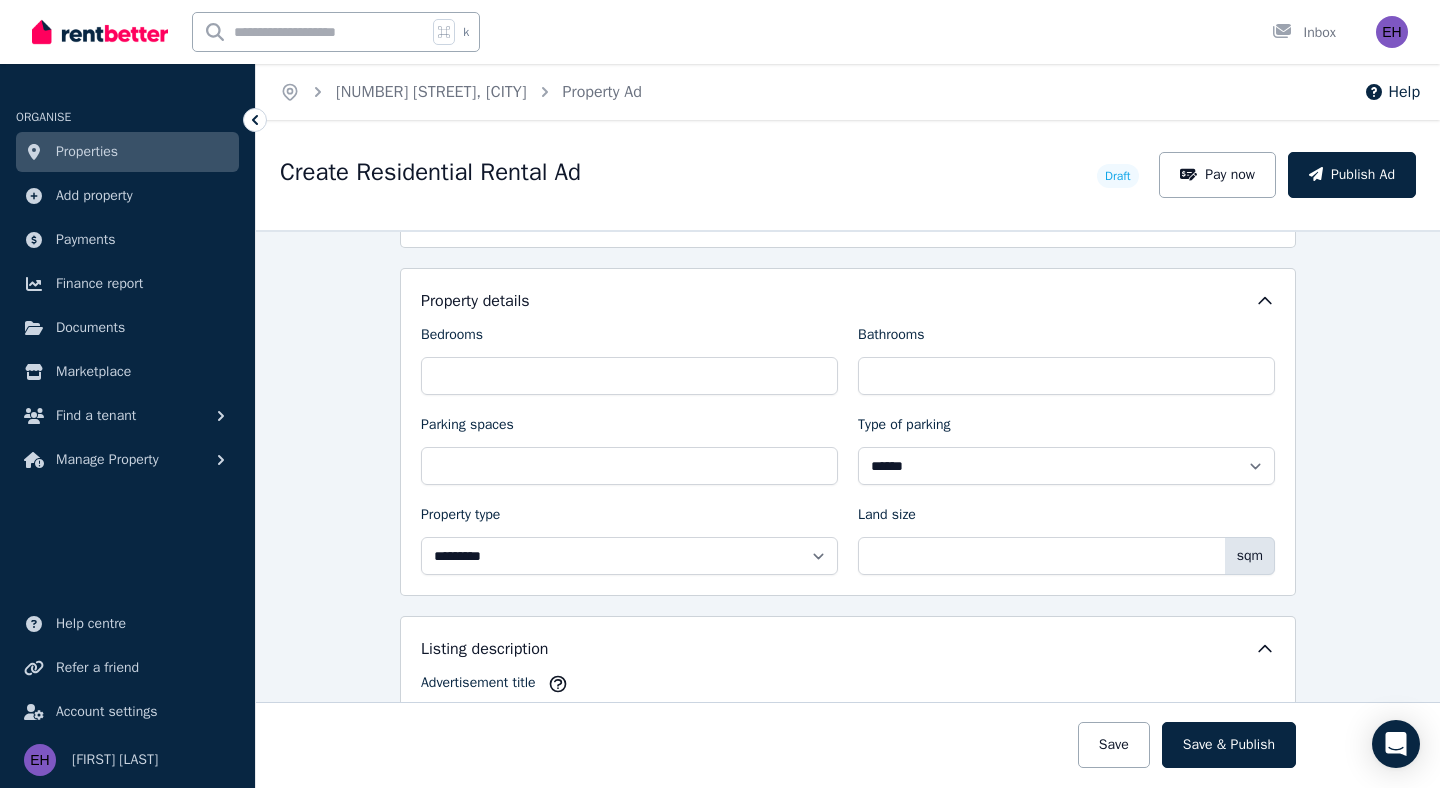 type on "****" 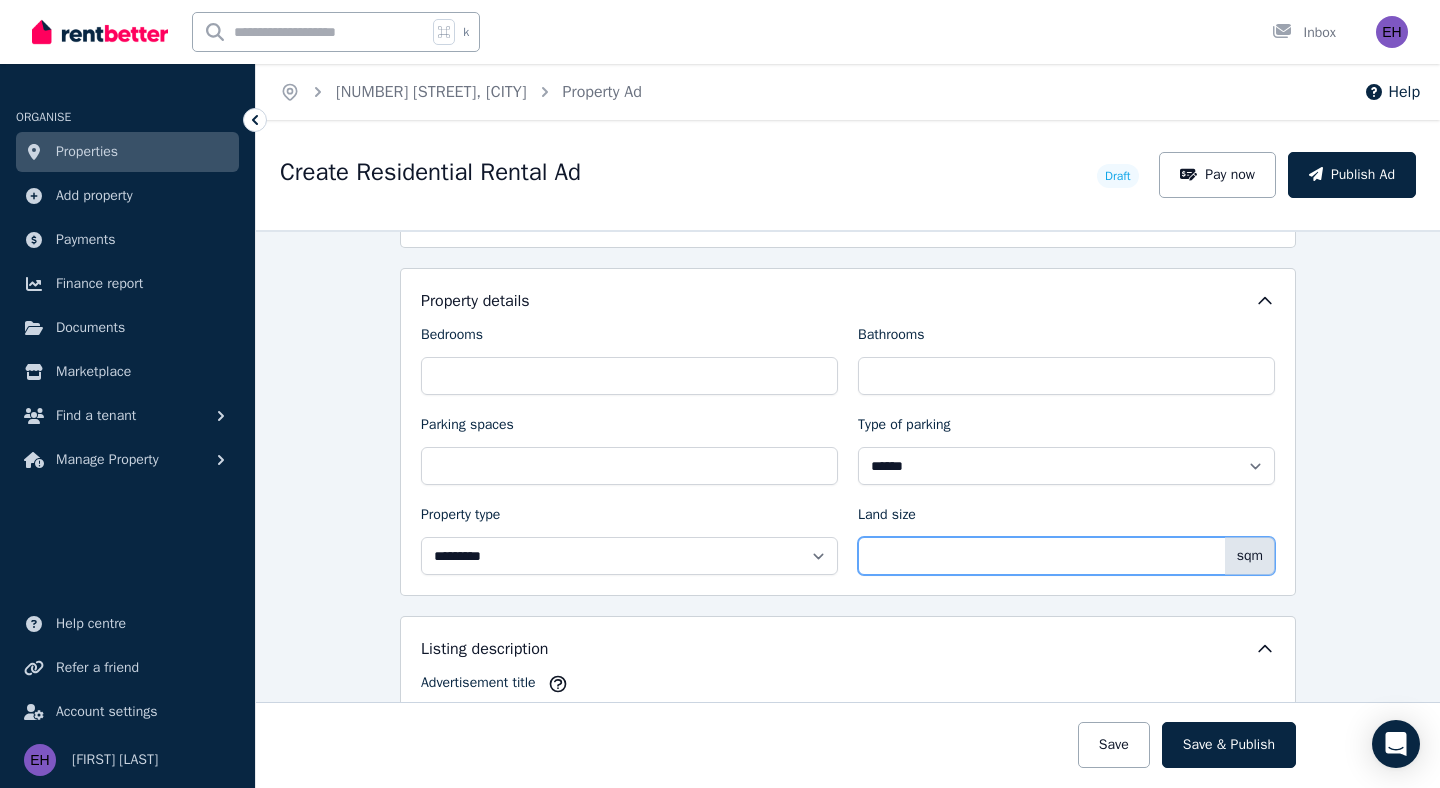 click on "Land size" at bounding box center (1066, 556) 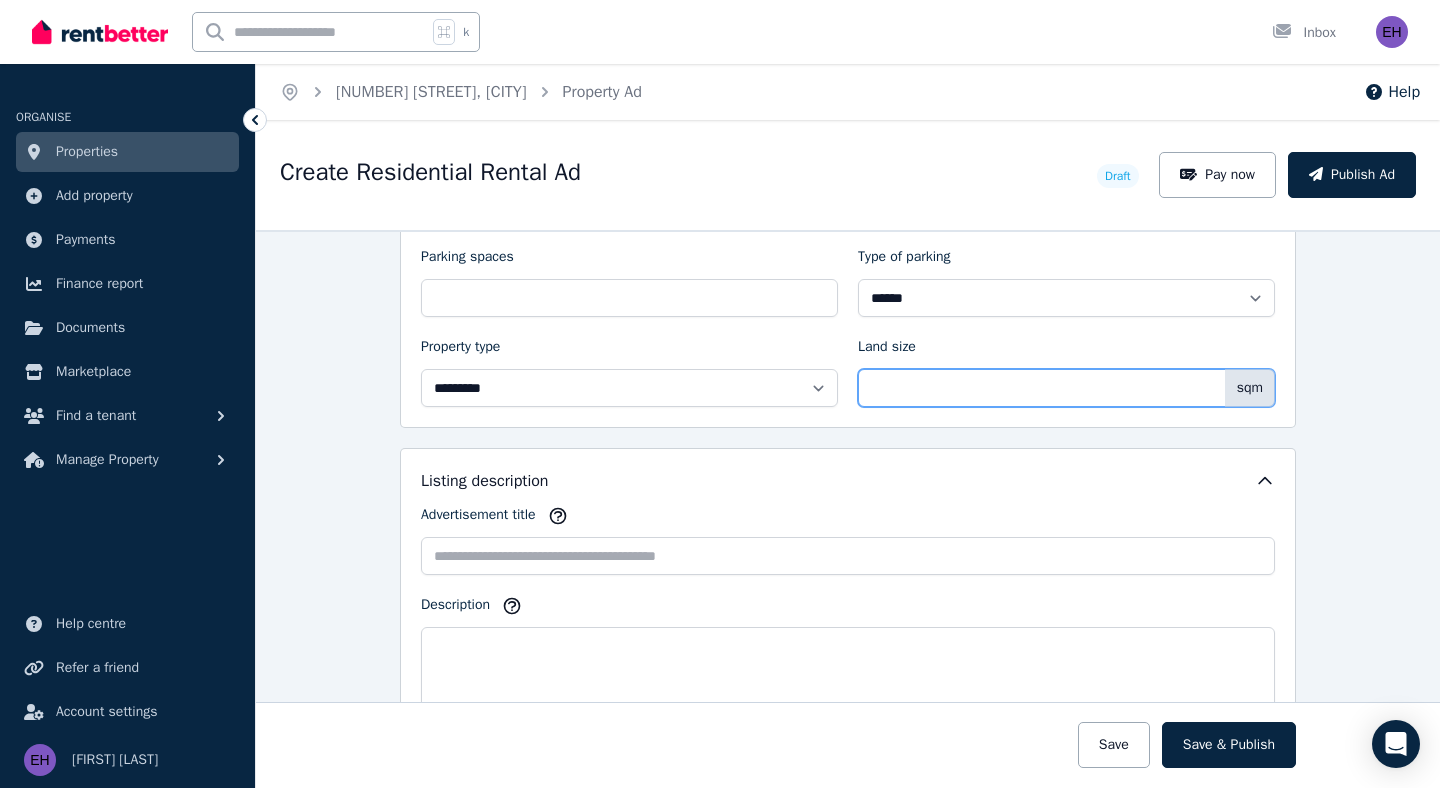 scroll, scrollTop: 951, scrollLeft: 0, axis: vertical 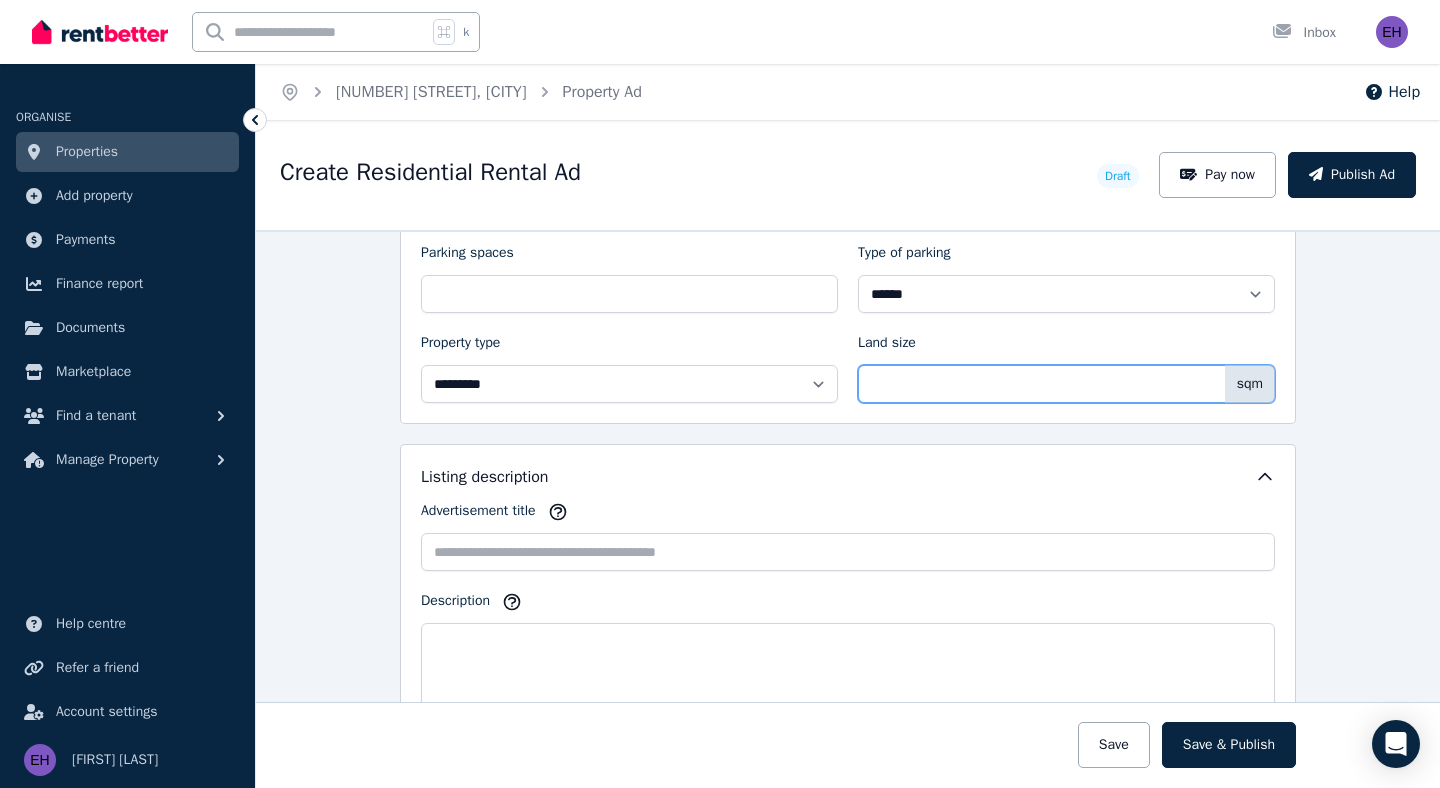 type on "****" 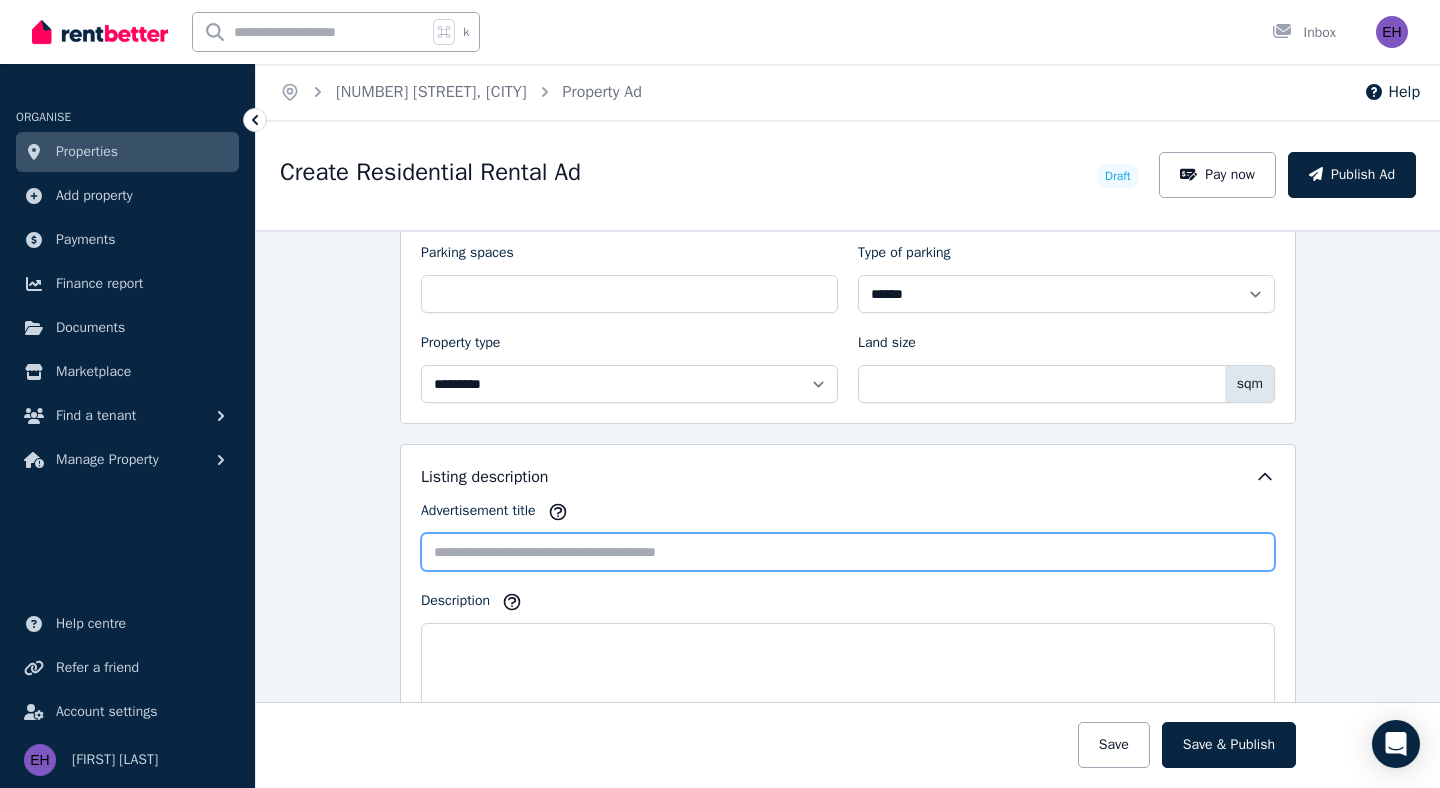 click on "Advertisement title" at bounding box center (848, 552) 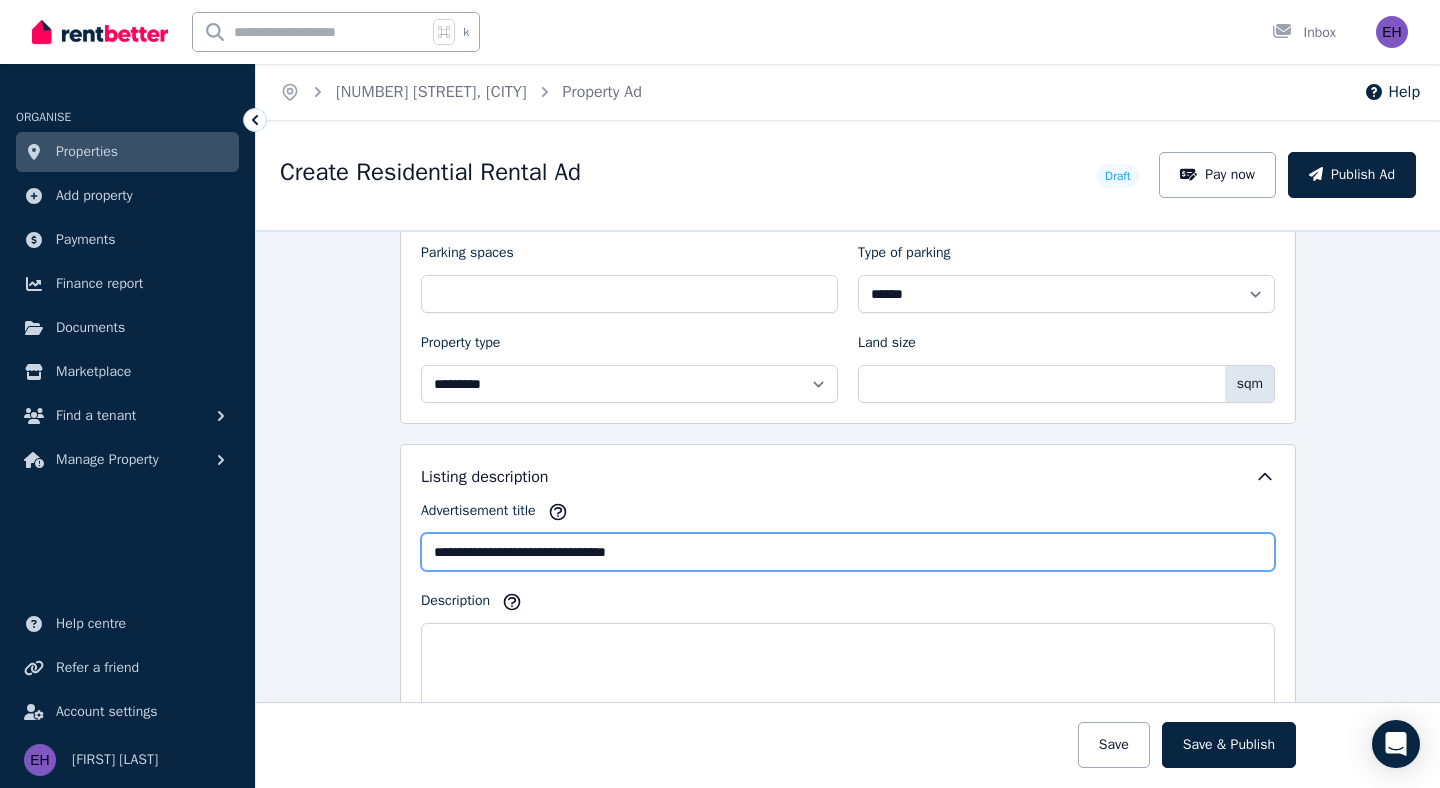 type on "**********" 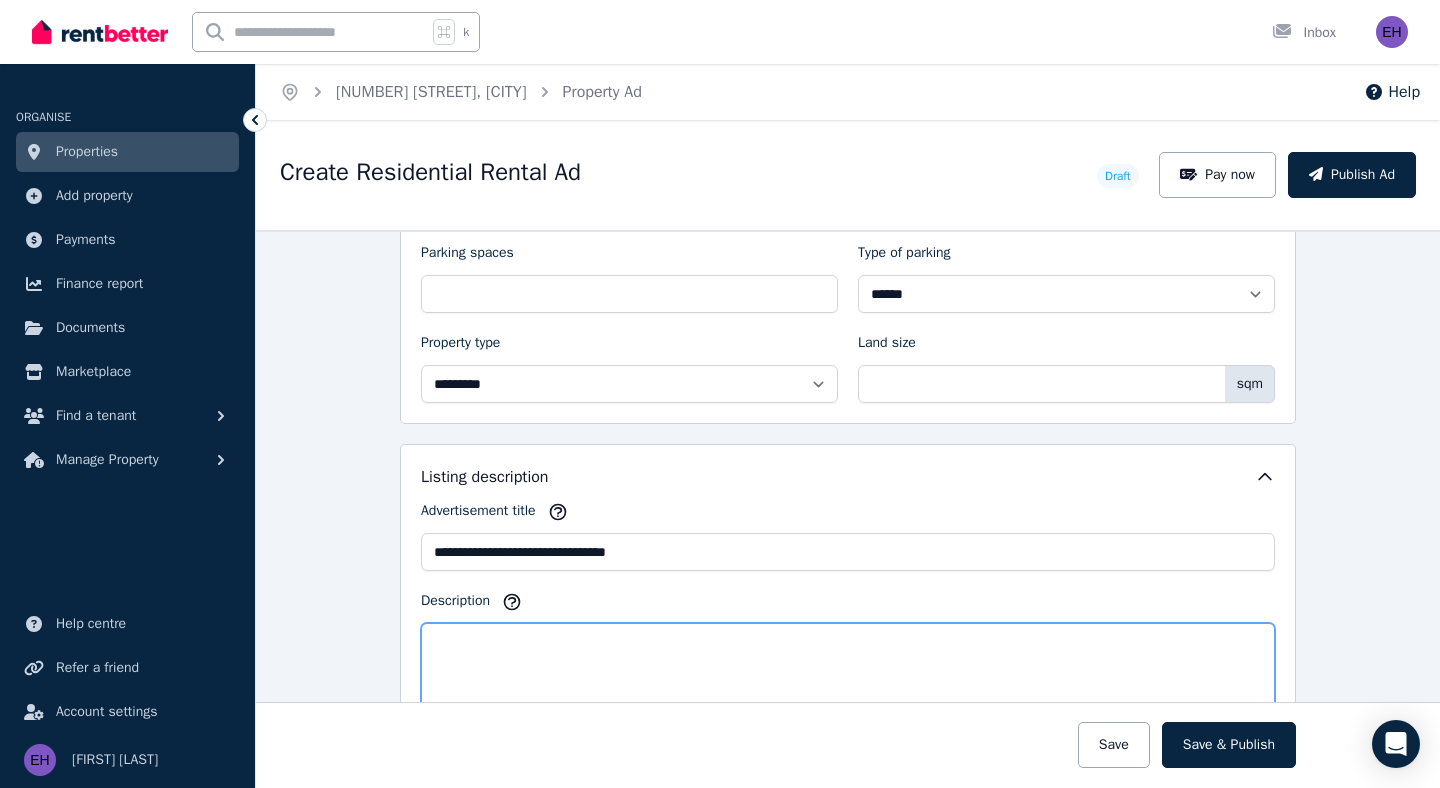 click on "Description" at bounding box center [848, 692] 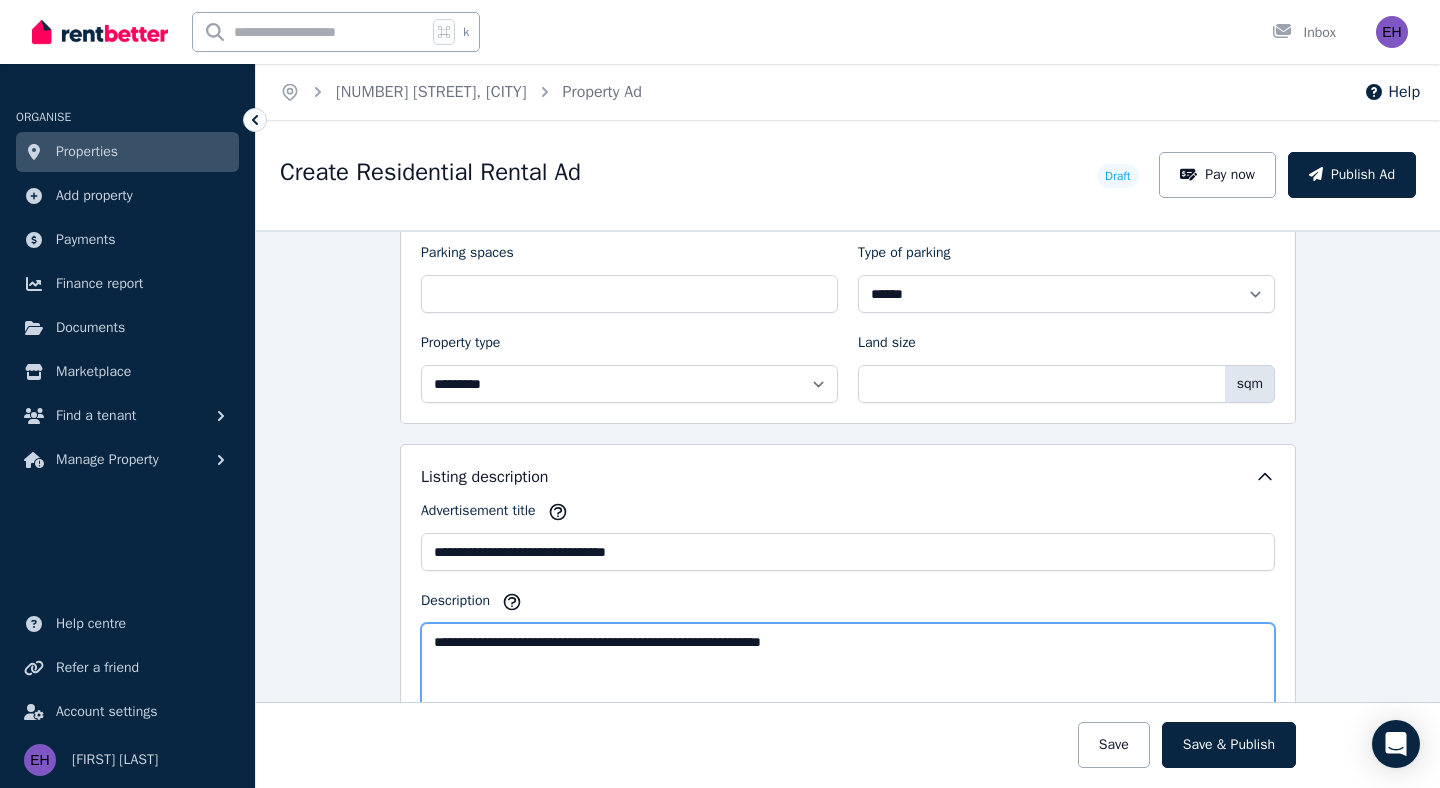 click on "**********" at bounding box center [848, 692] 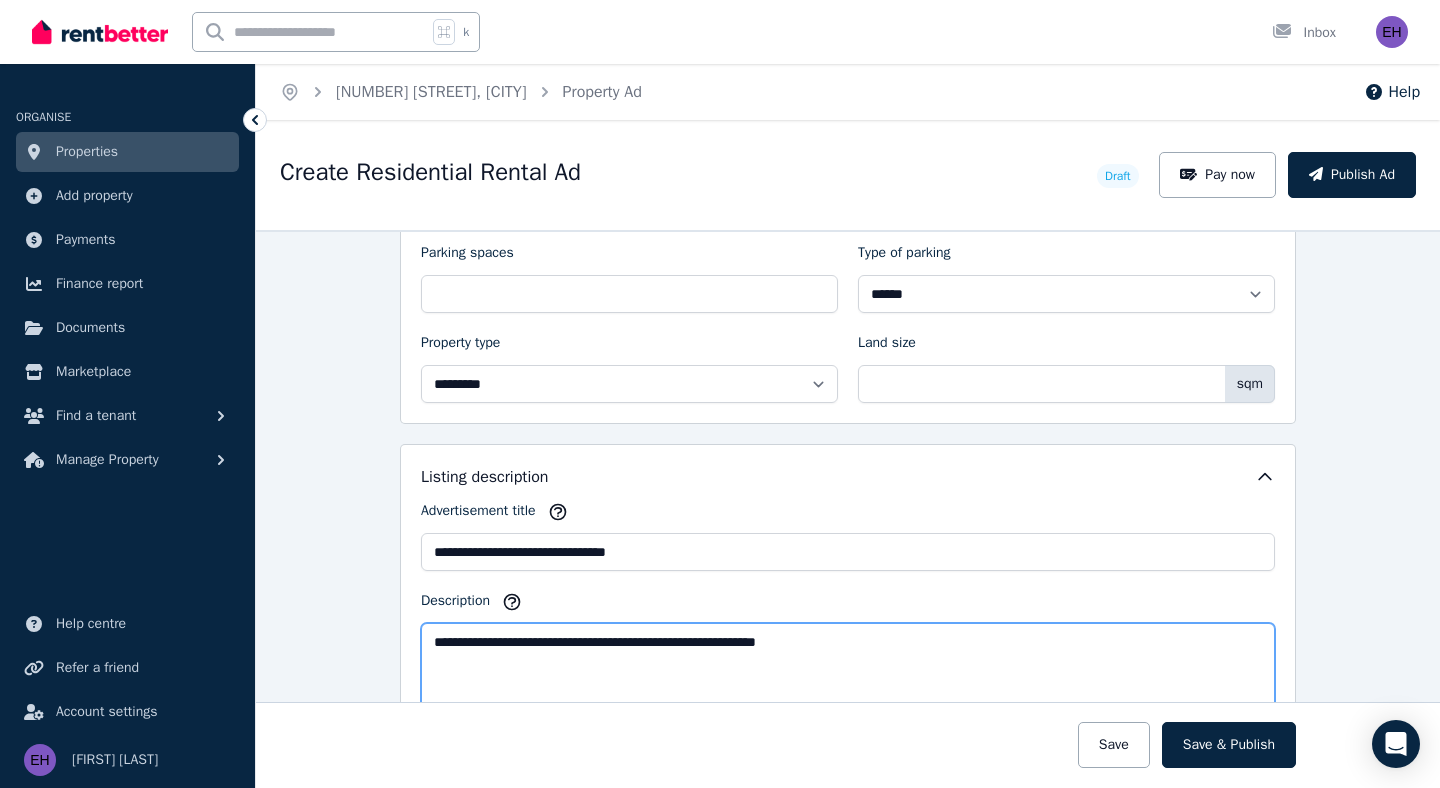 click on "**********" at bounding box center [848, 692] 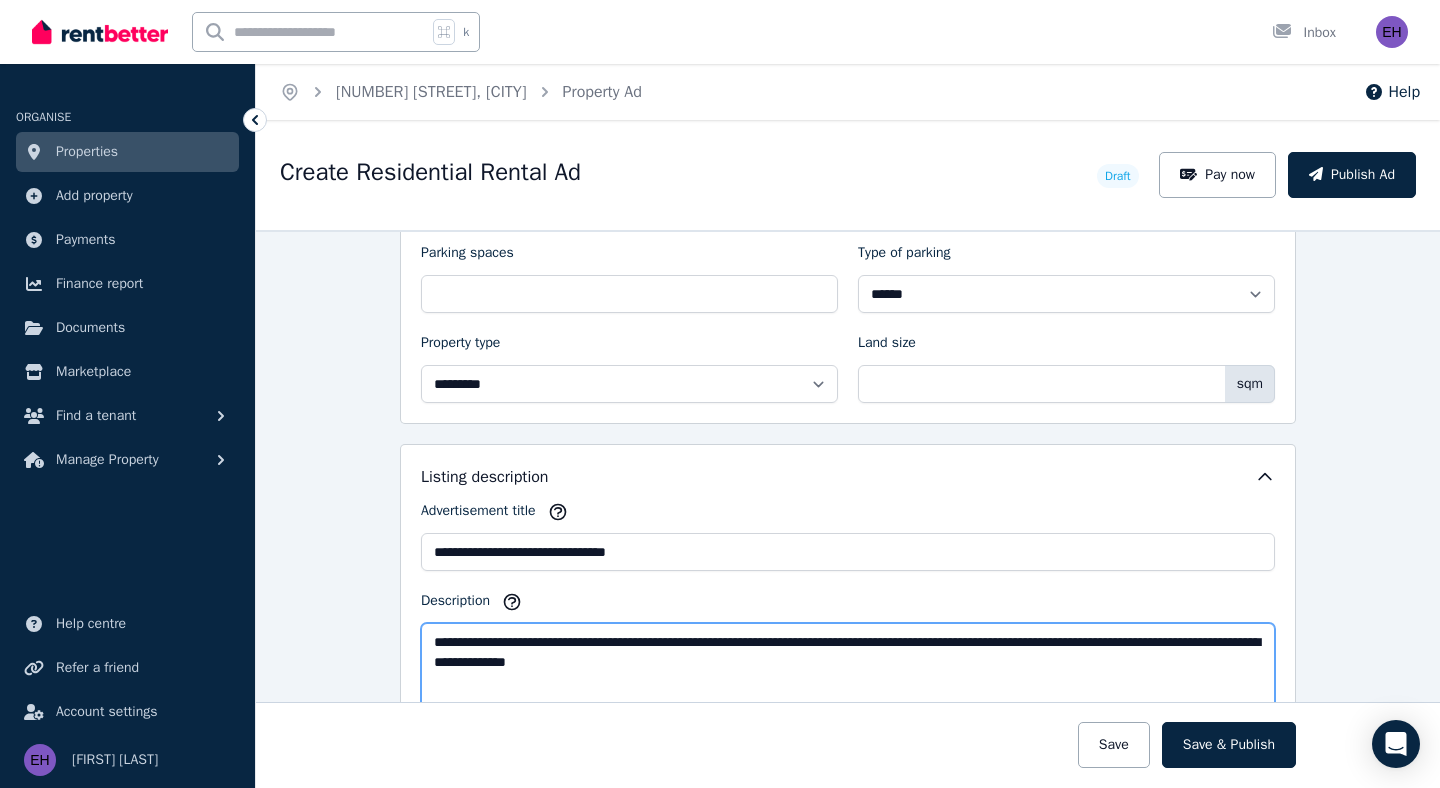 click on "**********" at bounding box center (848, 692) 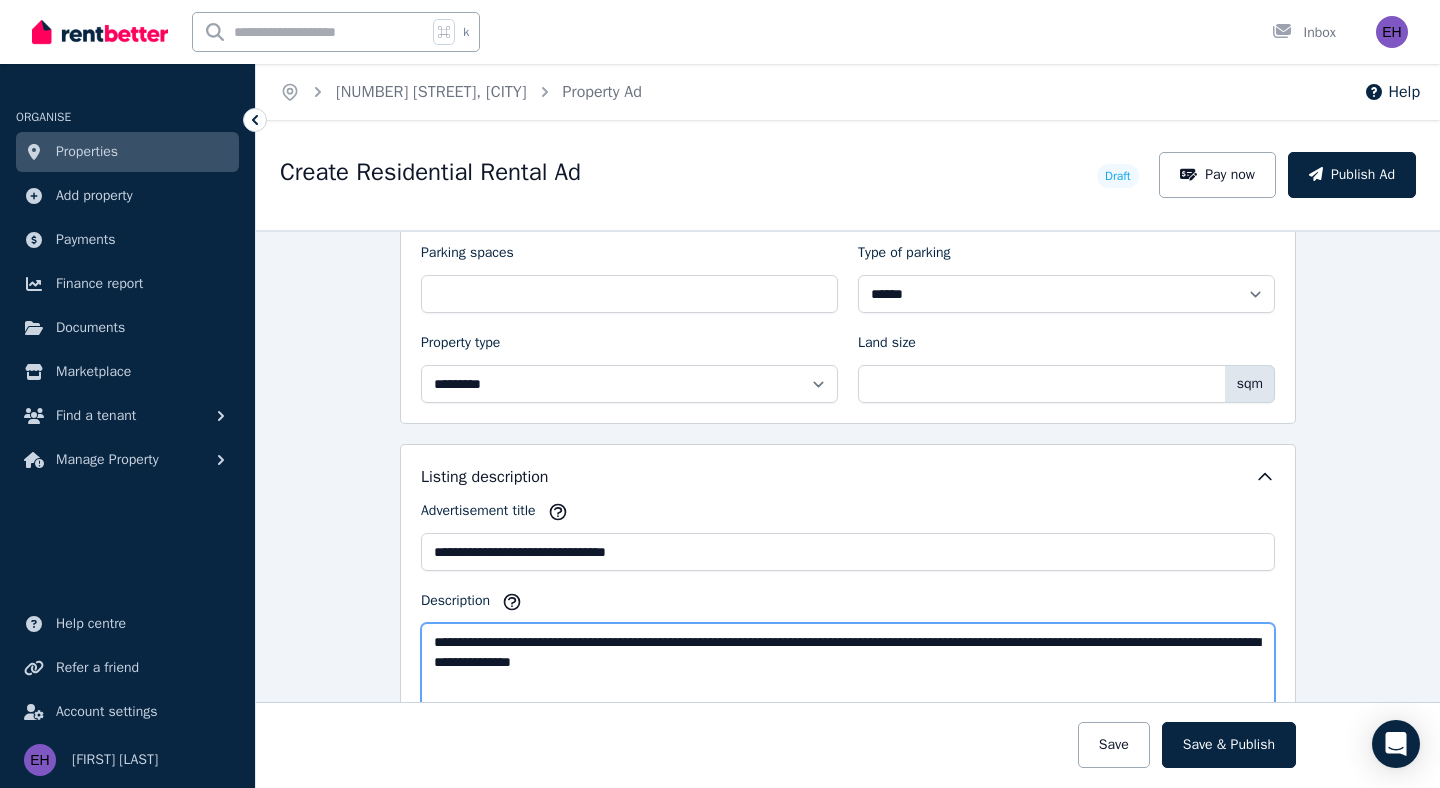 click on "**********" at bounding box center (848, 692) 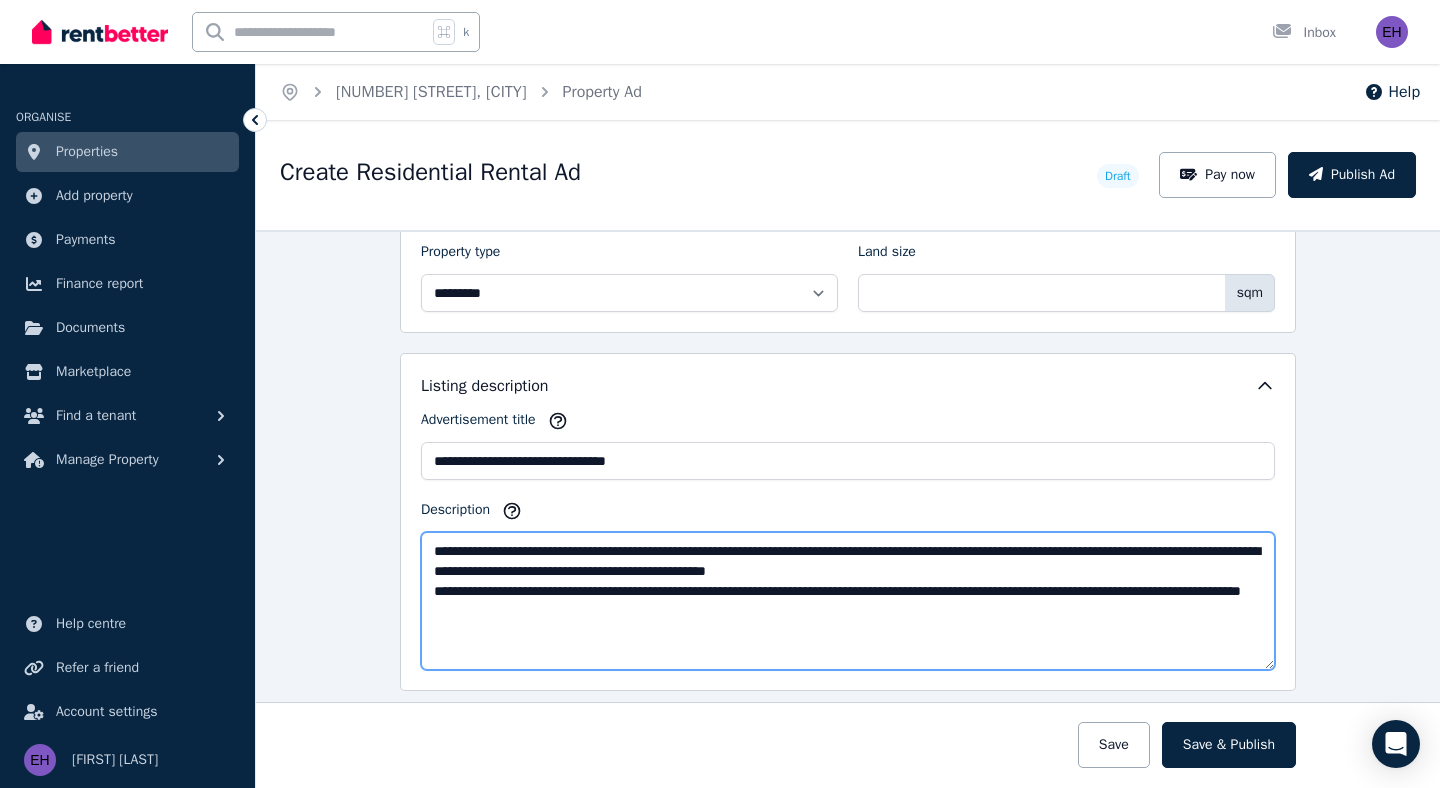 scroll, scrollTop: 1055, scrollLeft: 0, axis: vertical 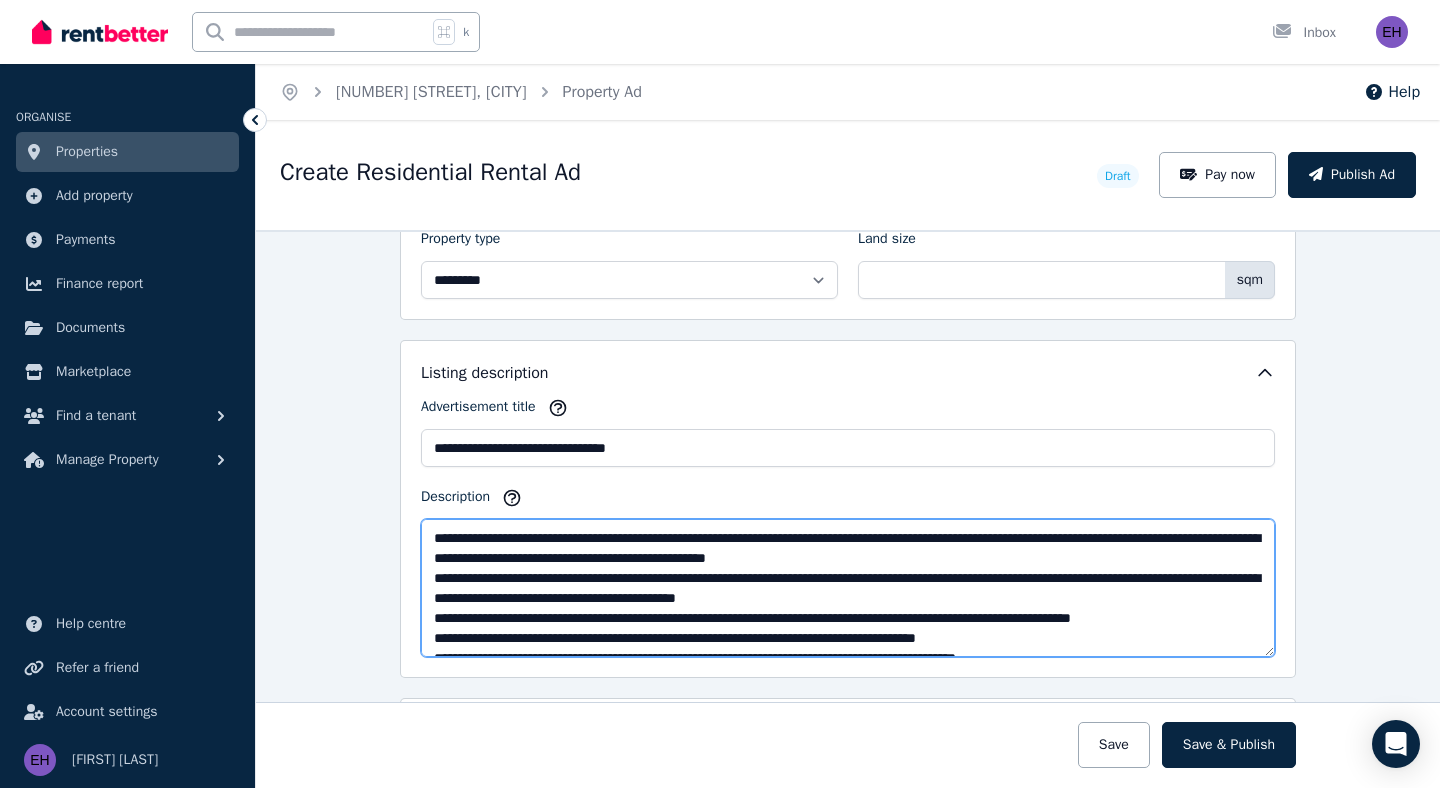 click on "Description" at bounding box center (848, 588) 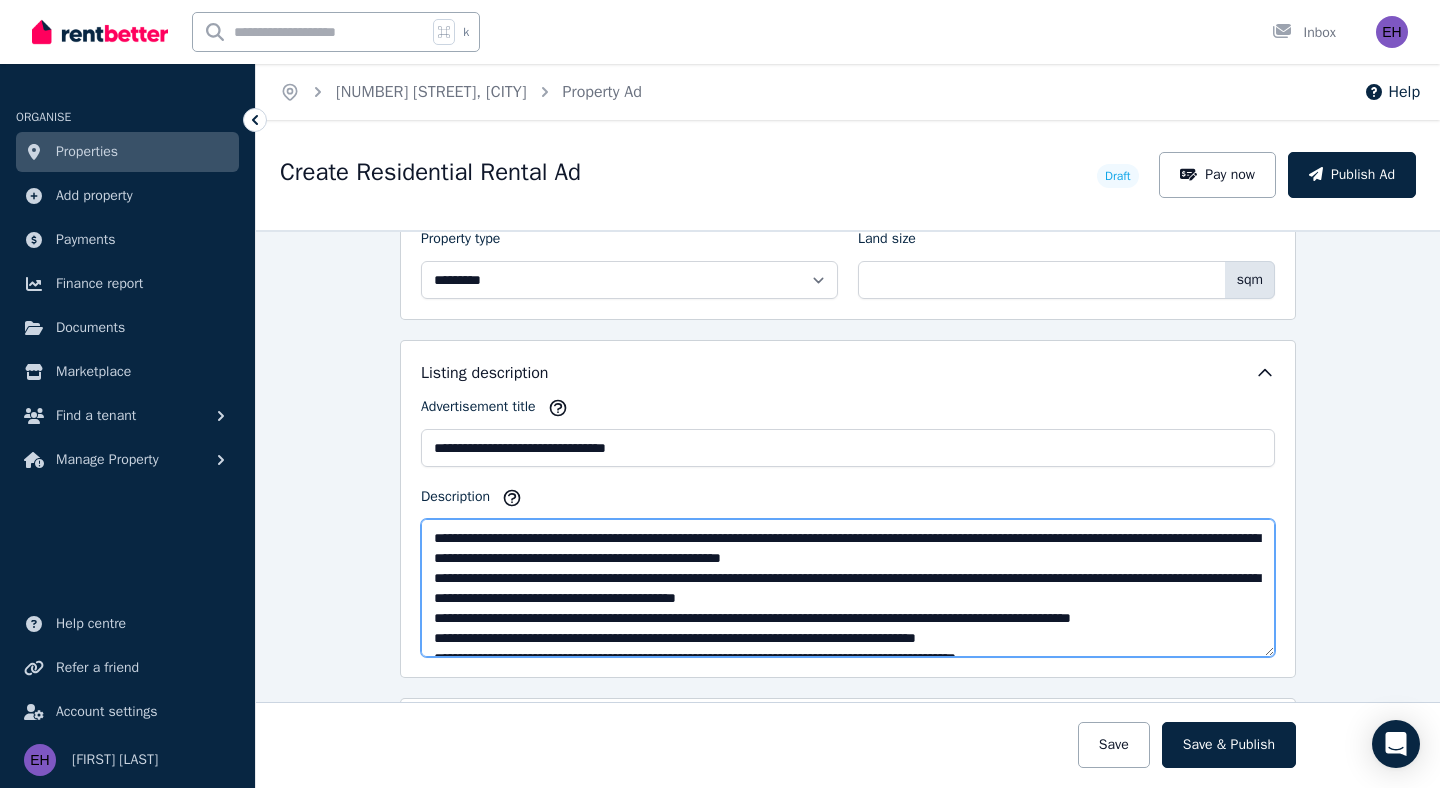 click on "Description" at bounding box center (848, 588) 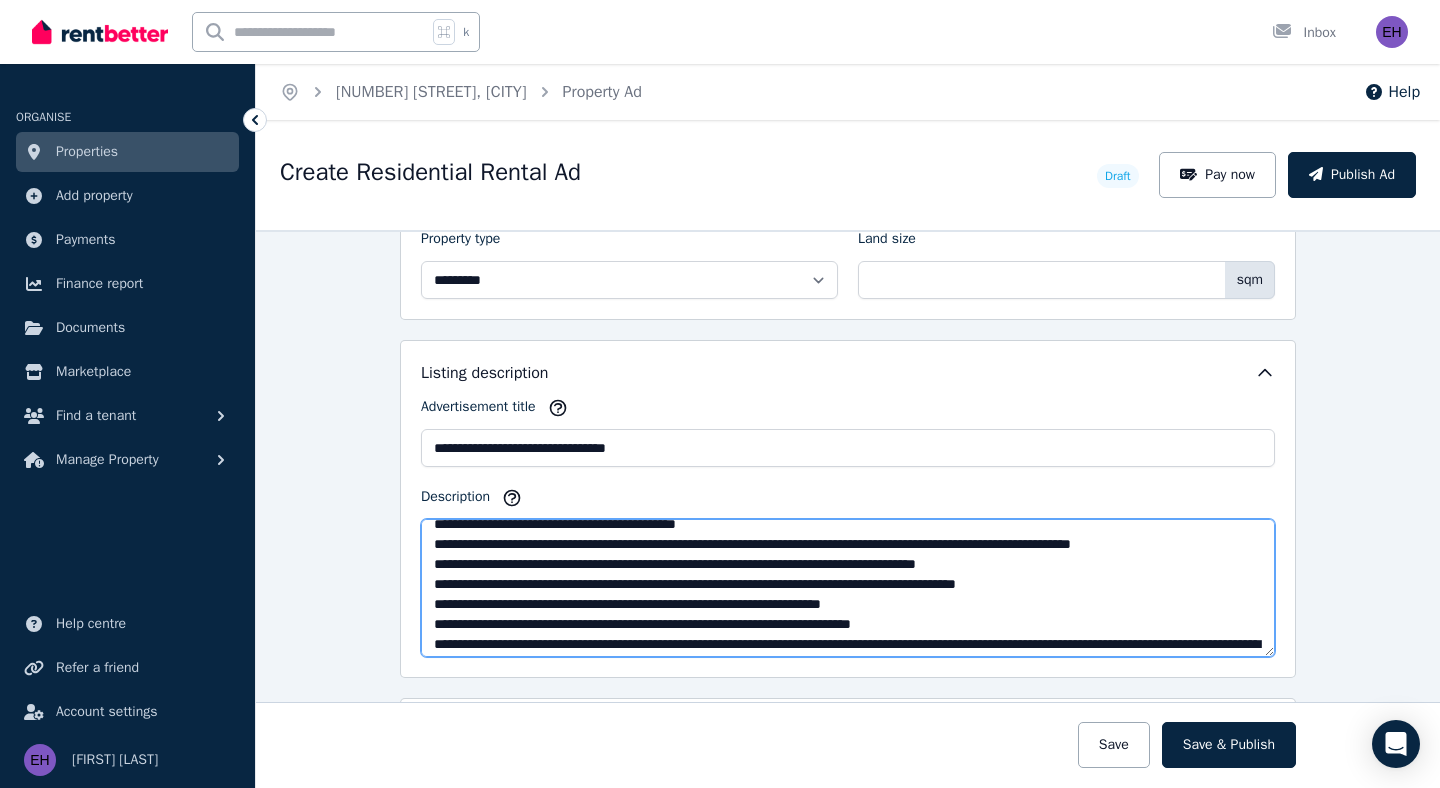 scroll, scrollTop: 120, scrollLeft: 0, axis: vertical 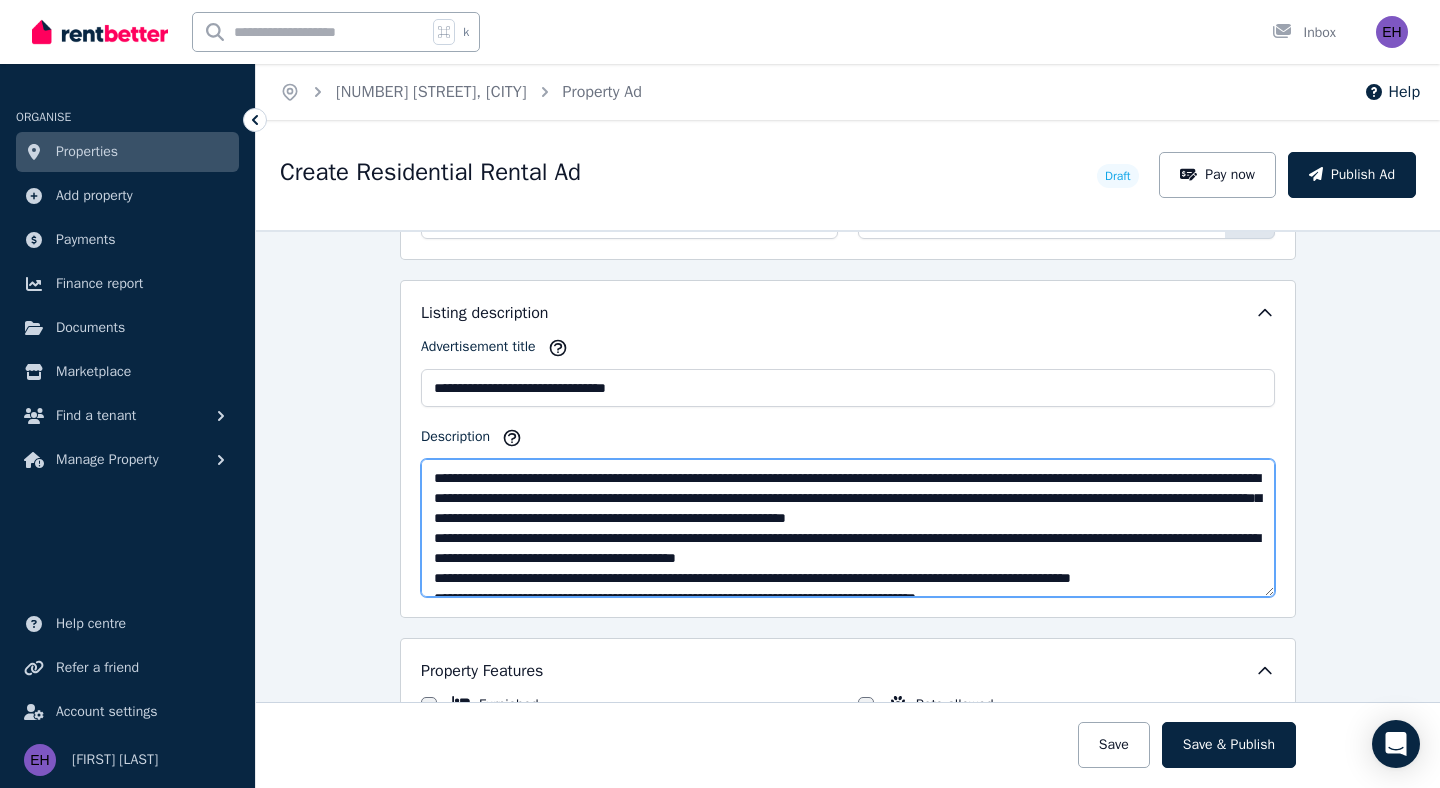 click on "Description" at bounding box center [848, 528] 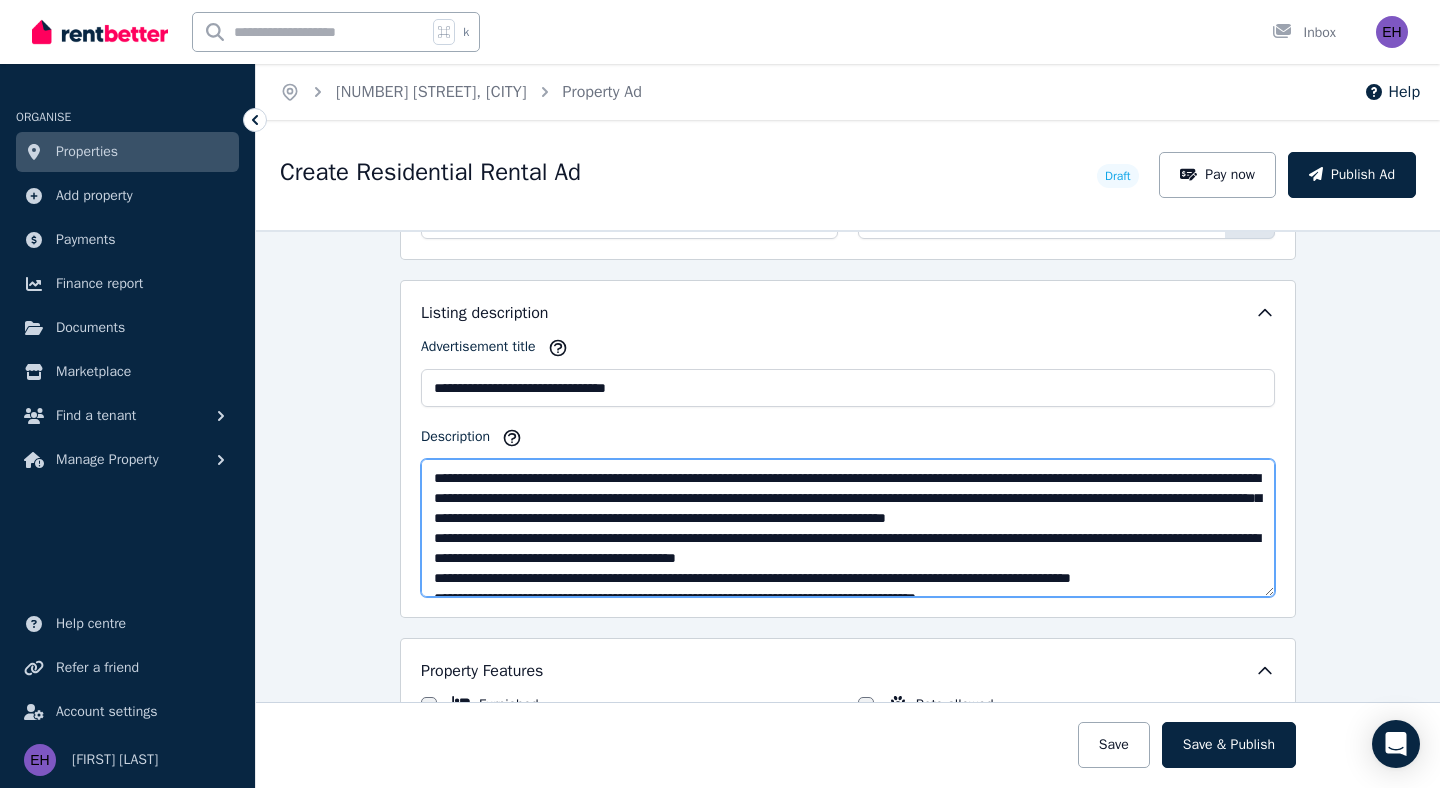 click on "Description" at bounding box center (848, 528) 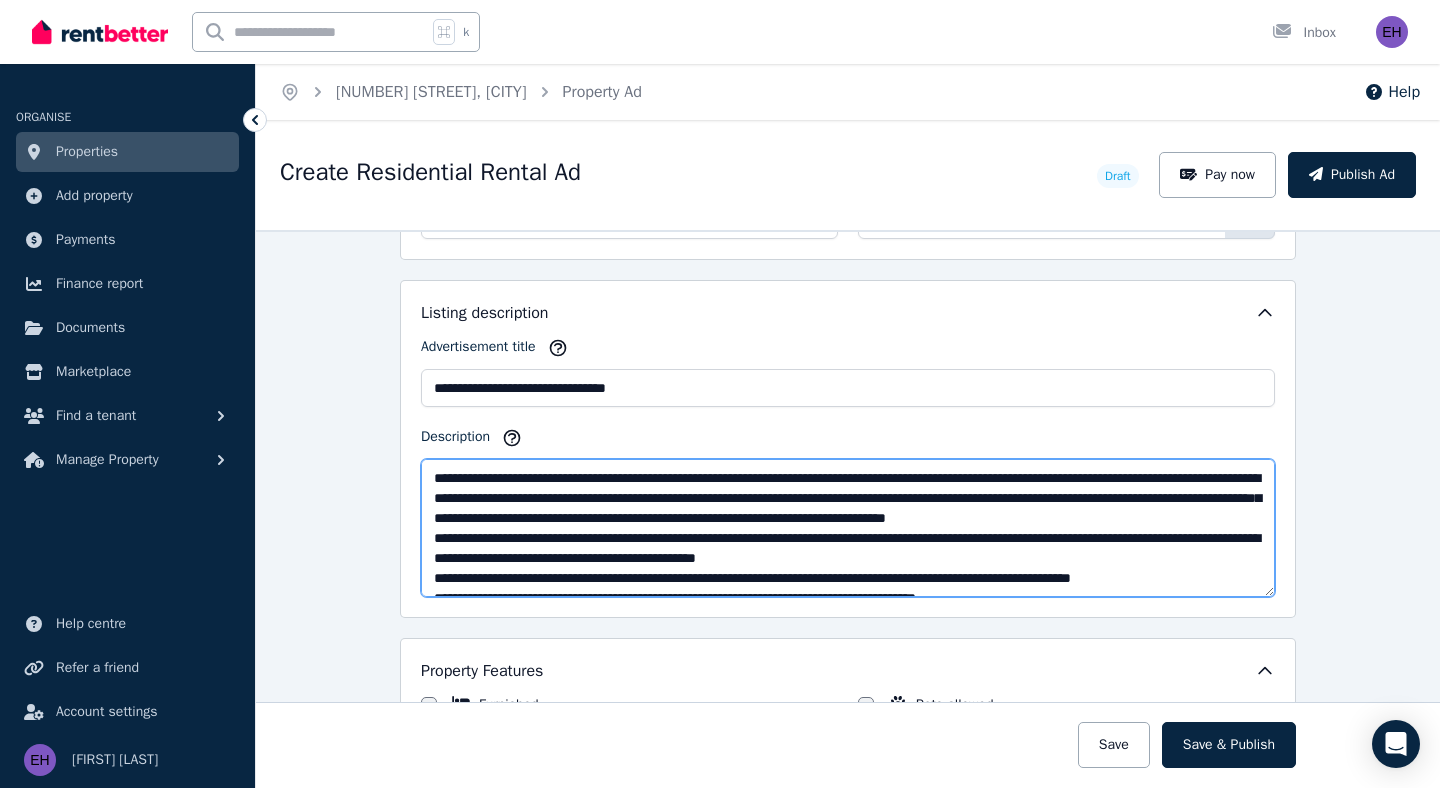 click on "Description" at bounding box center (848, 528) 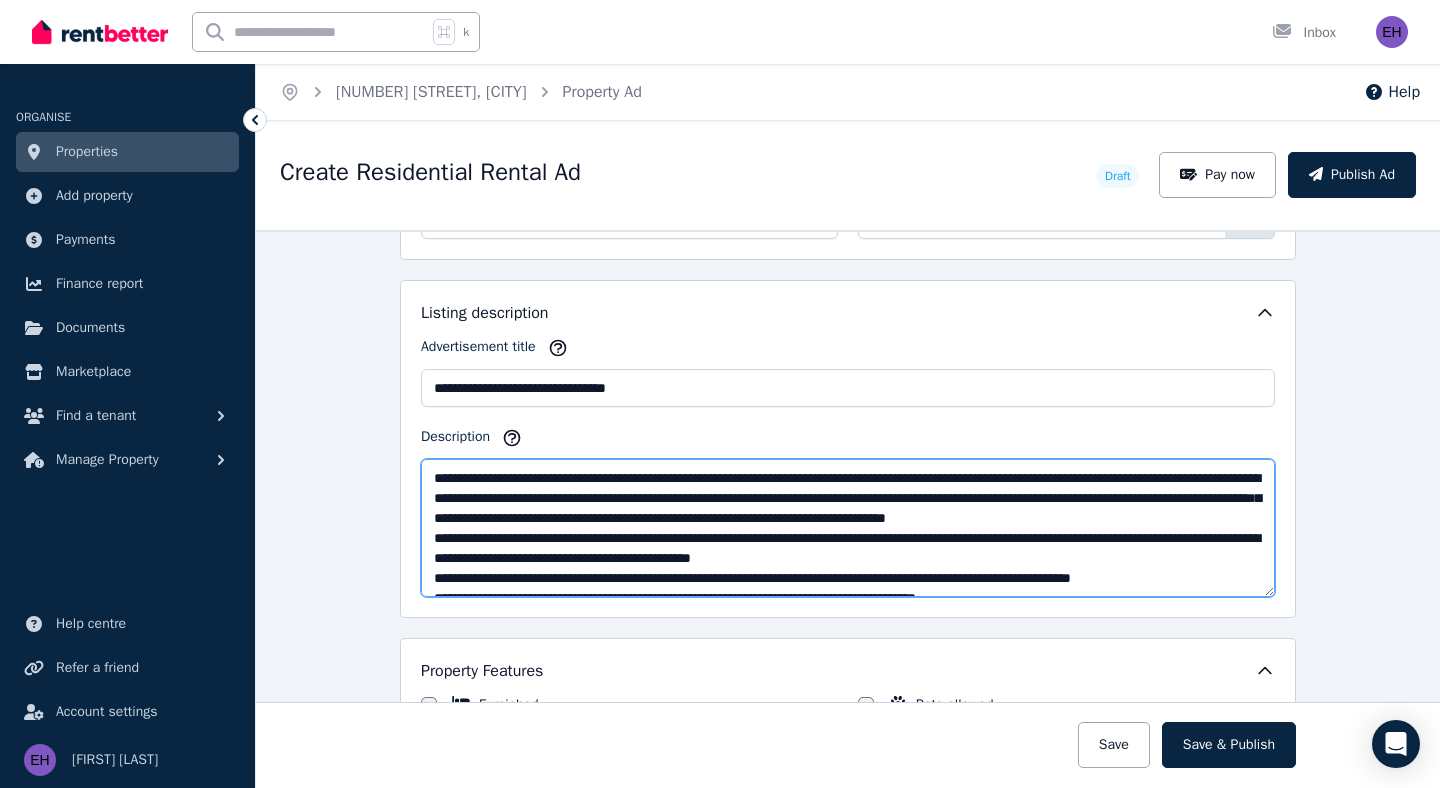 click on "Description" at bounding box center [848, 528] 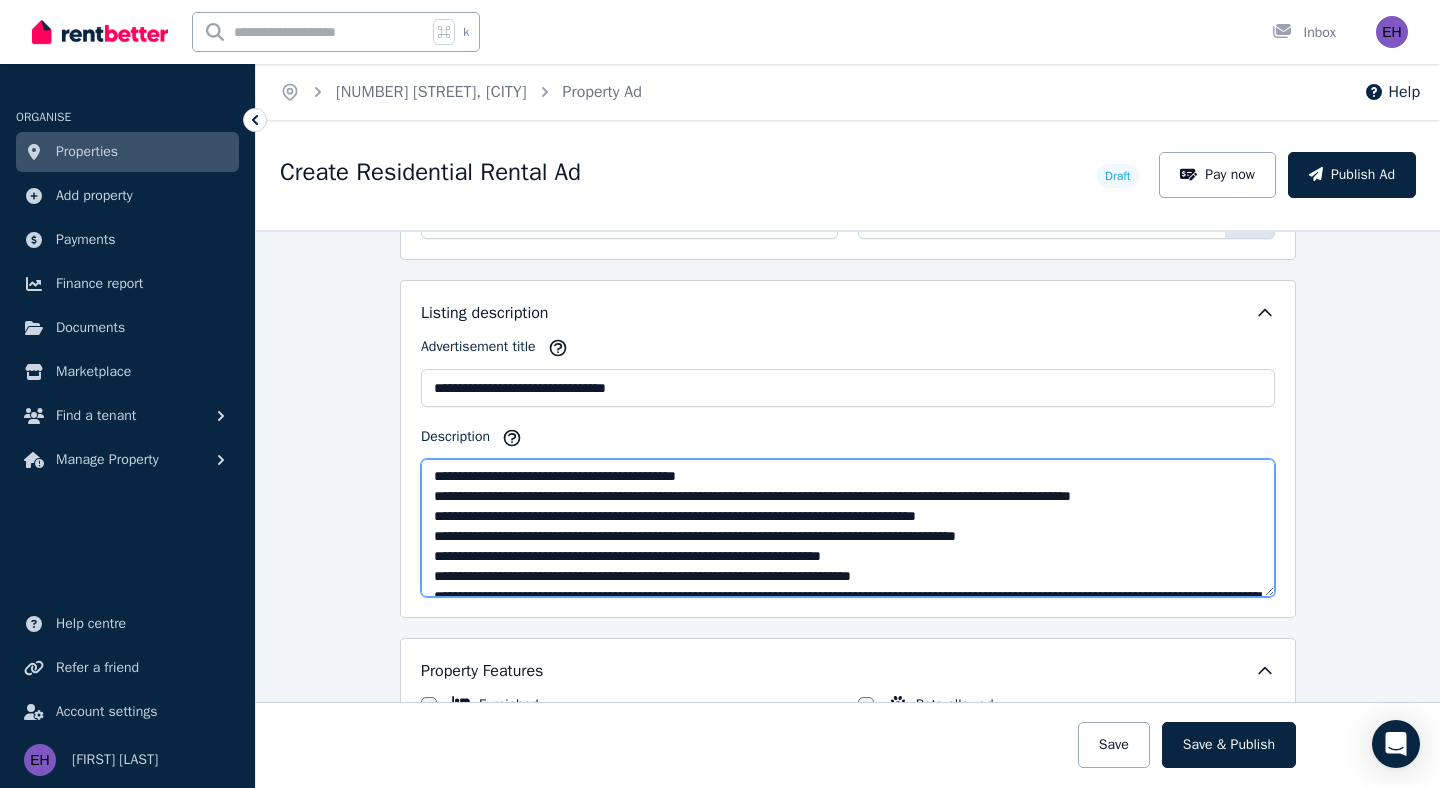 scroll, scrollTop: 72, scrollLeft: 0, axis: vertical 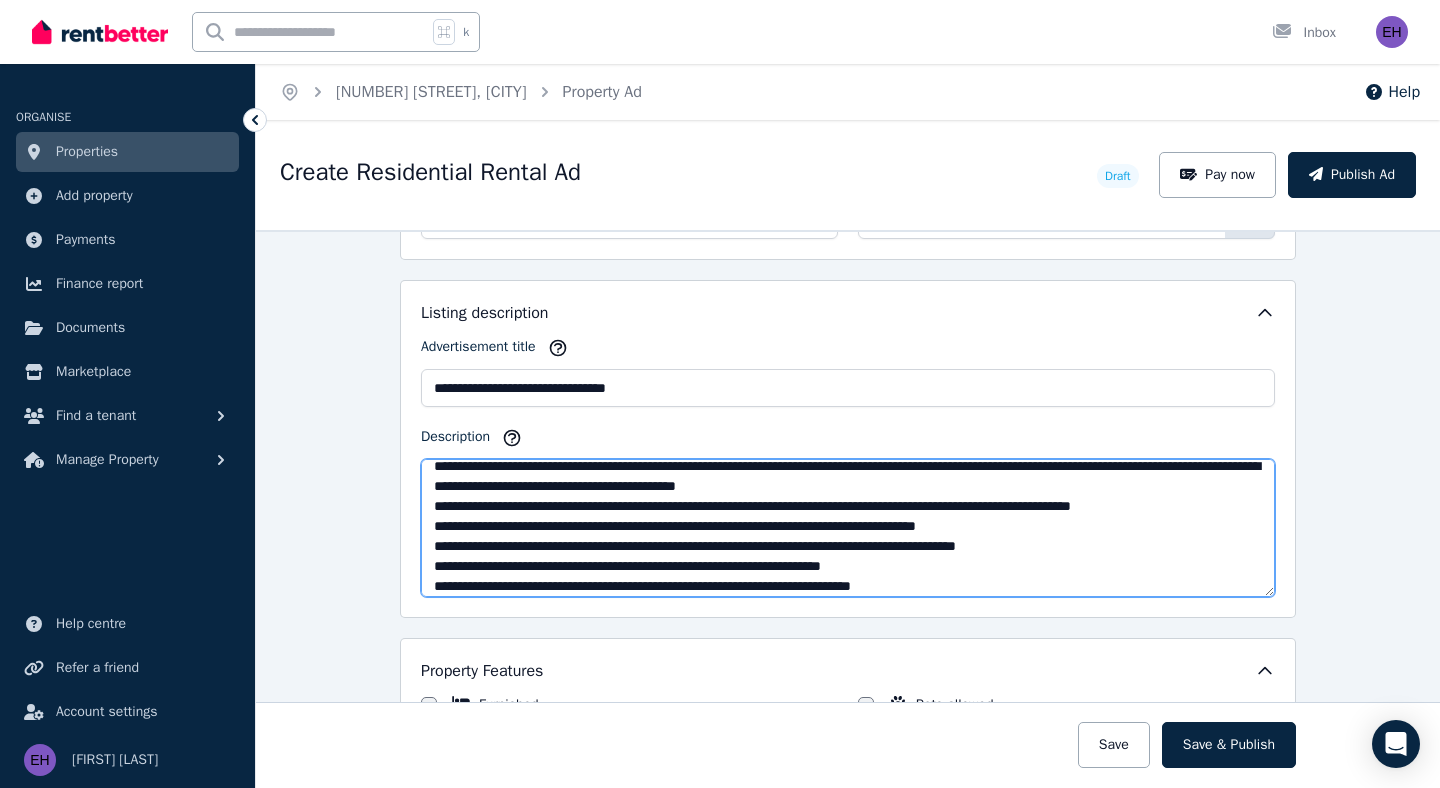 click on "Description" at bounding box center (848, 528) 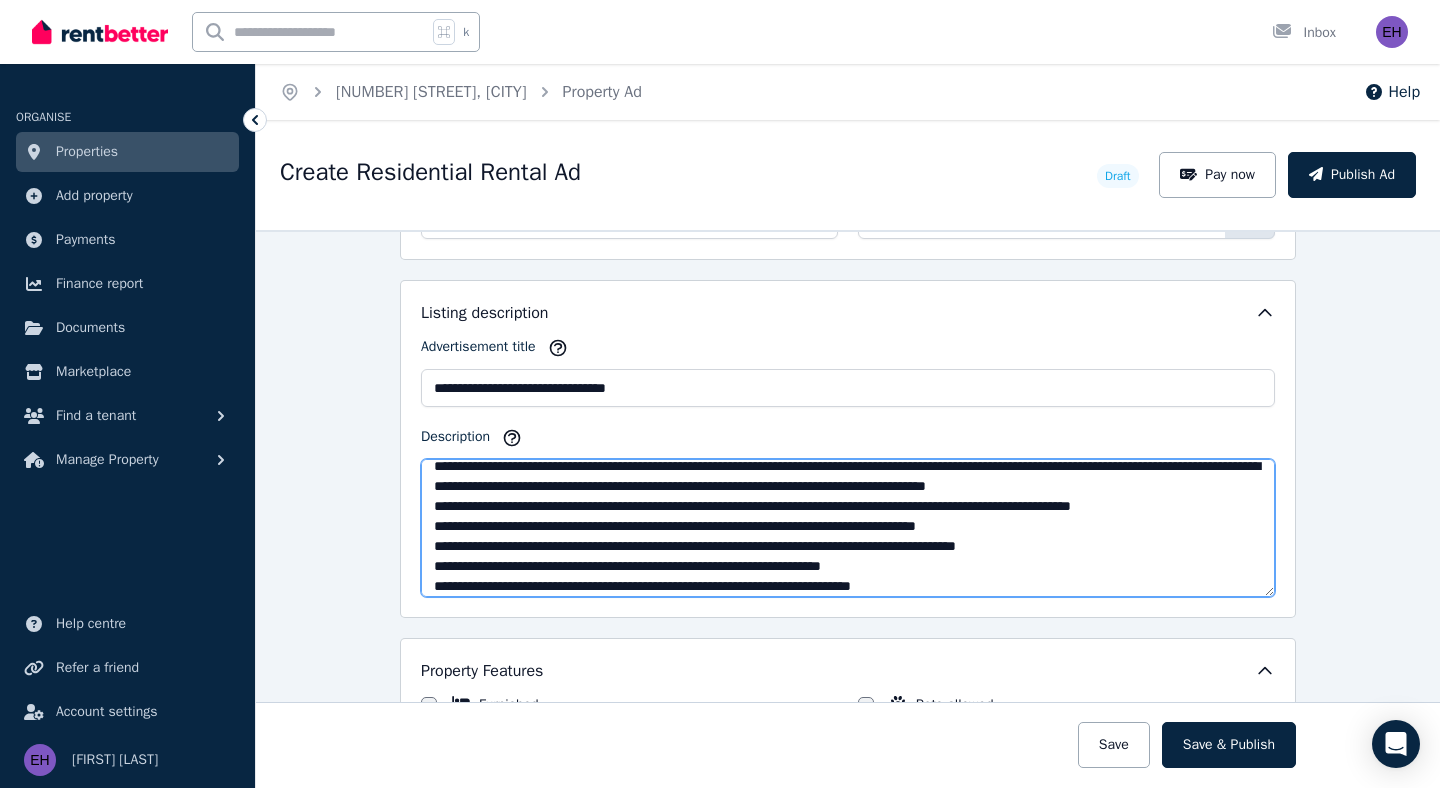 click on "Description" at bounding box center [848, 528] 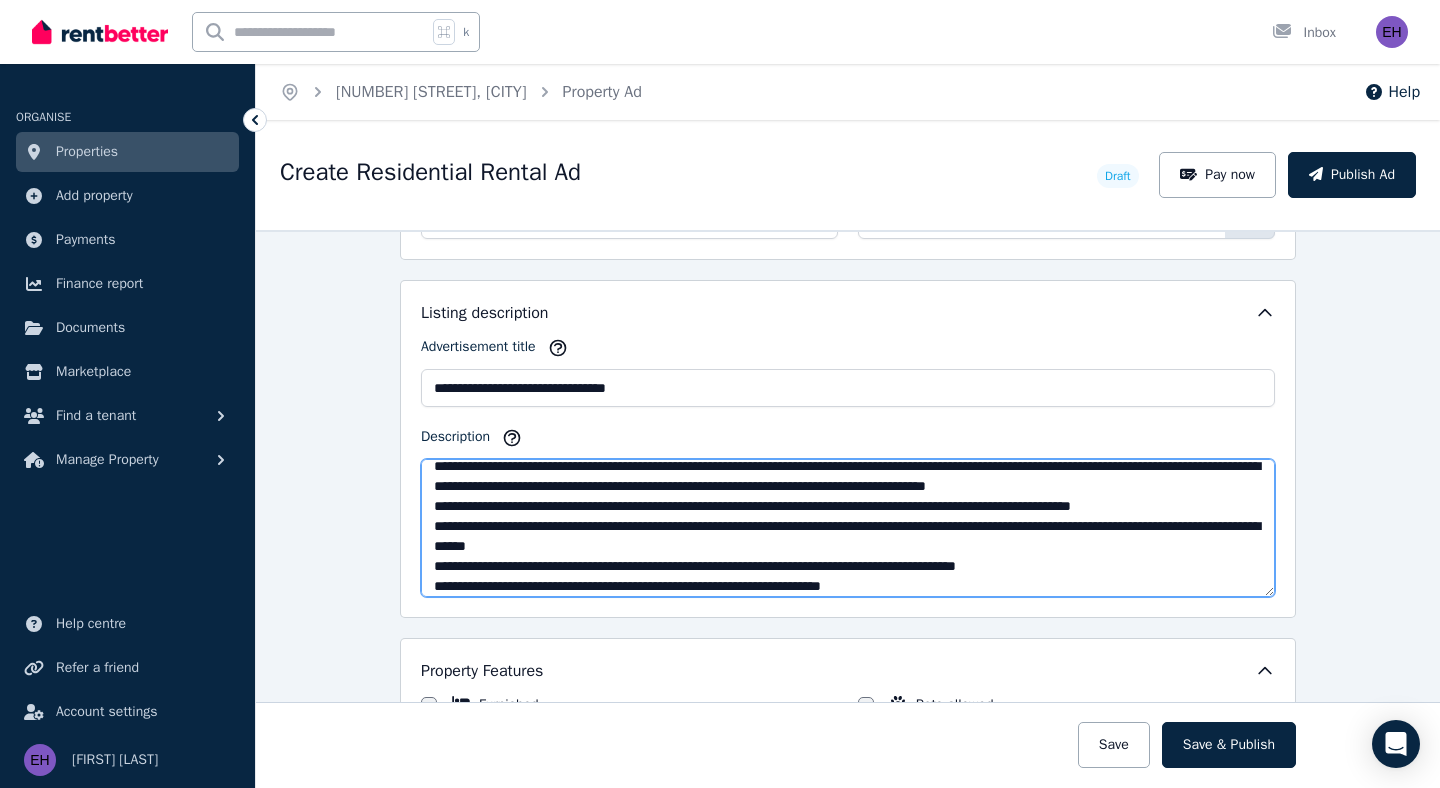 click on "Description" at bounding box center (848, 528) 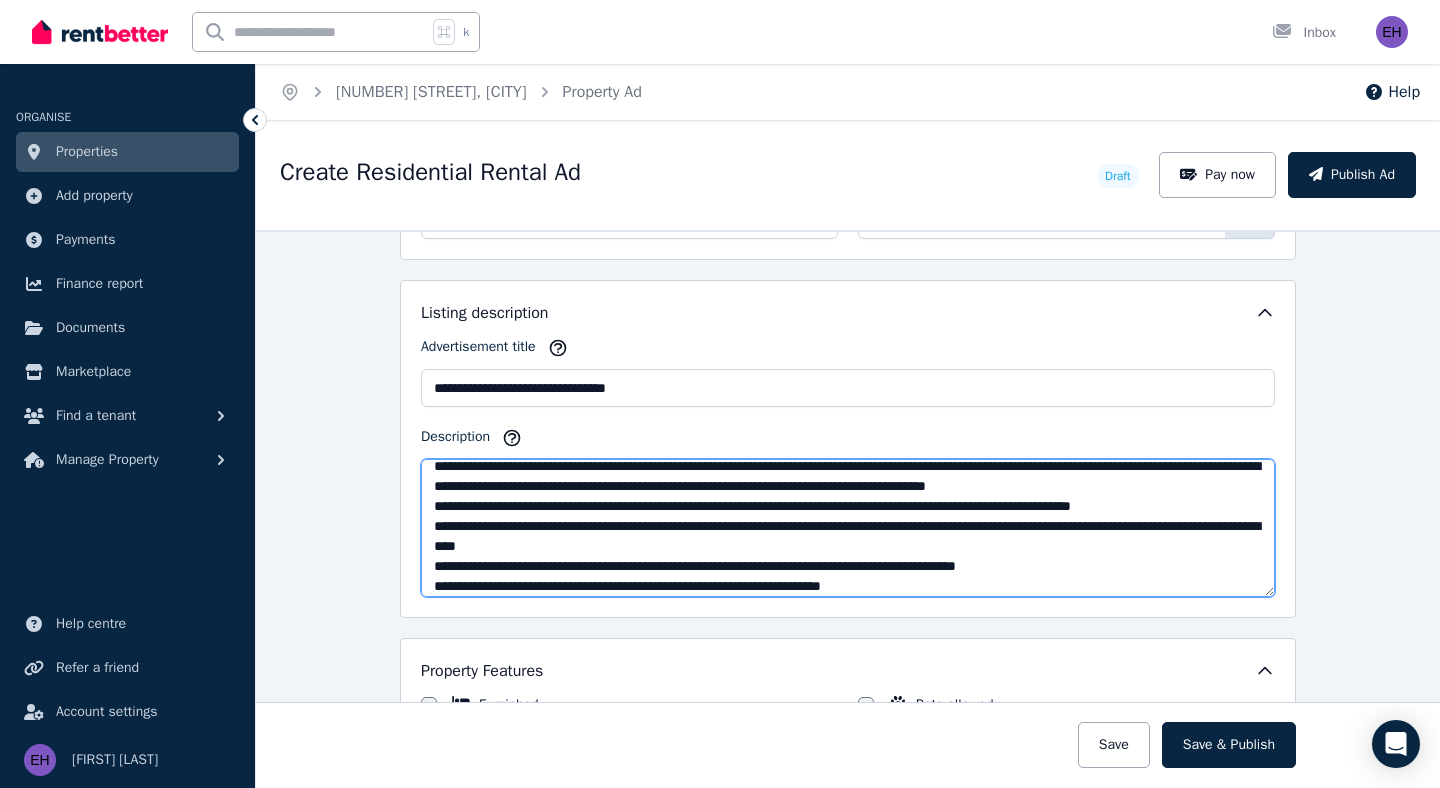 paste on "**********" 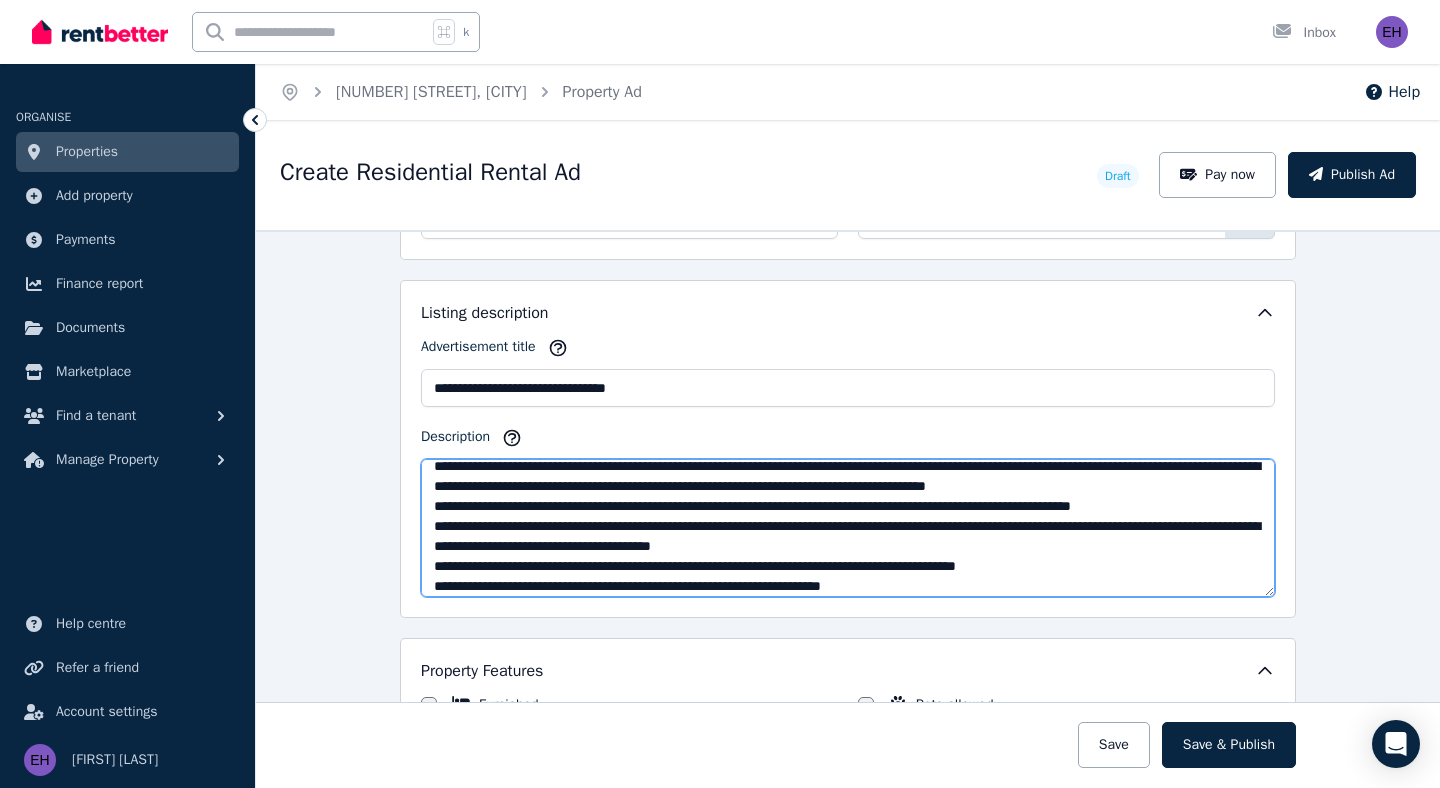 click on "Description" at bounding box center (848, 528) 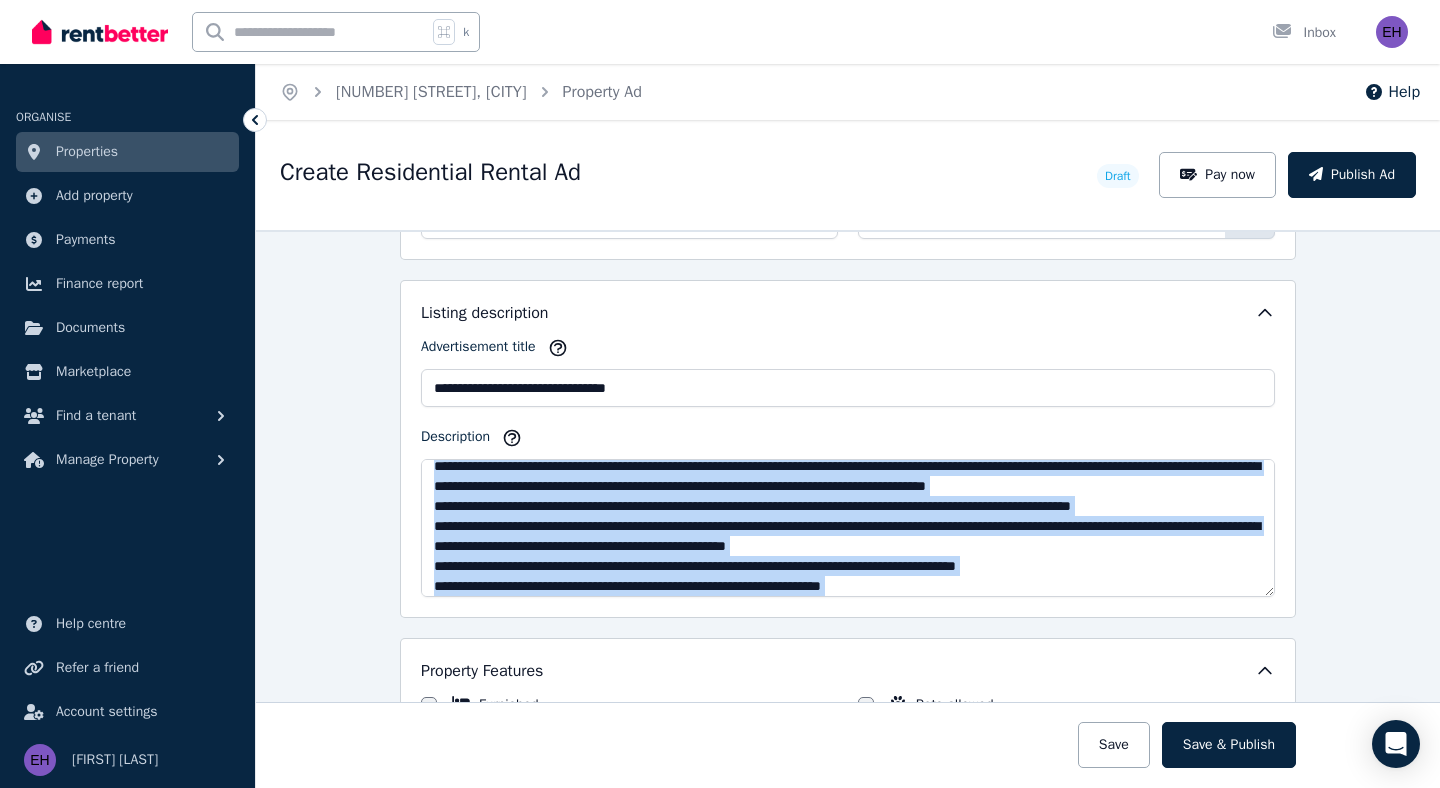 click on "**********" at bounding box center [848, 855] 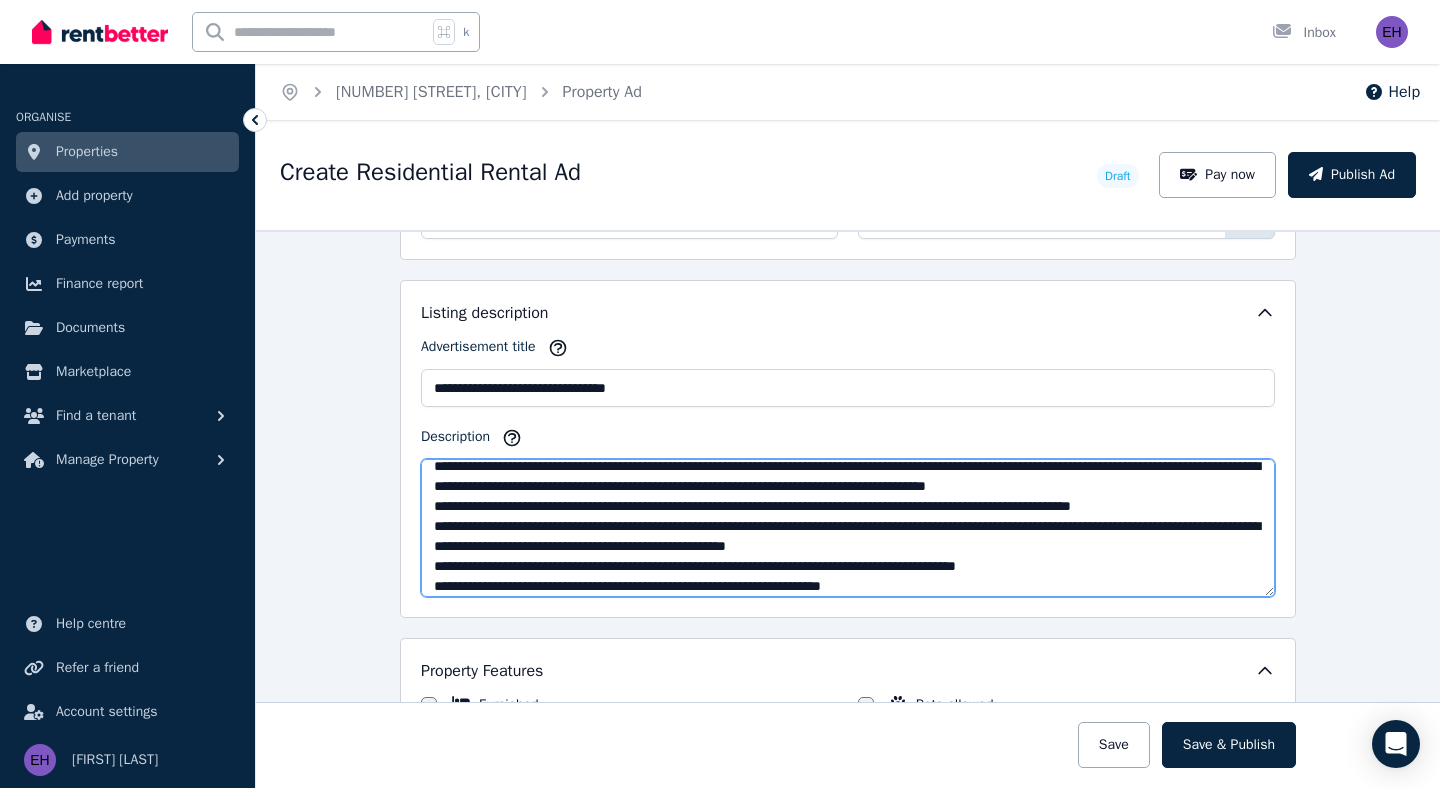 click on "Description" at bounding box center [848, 528] 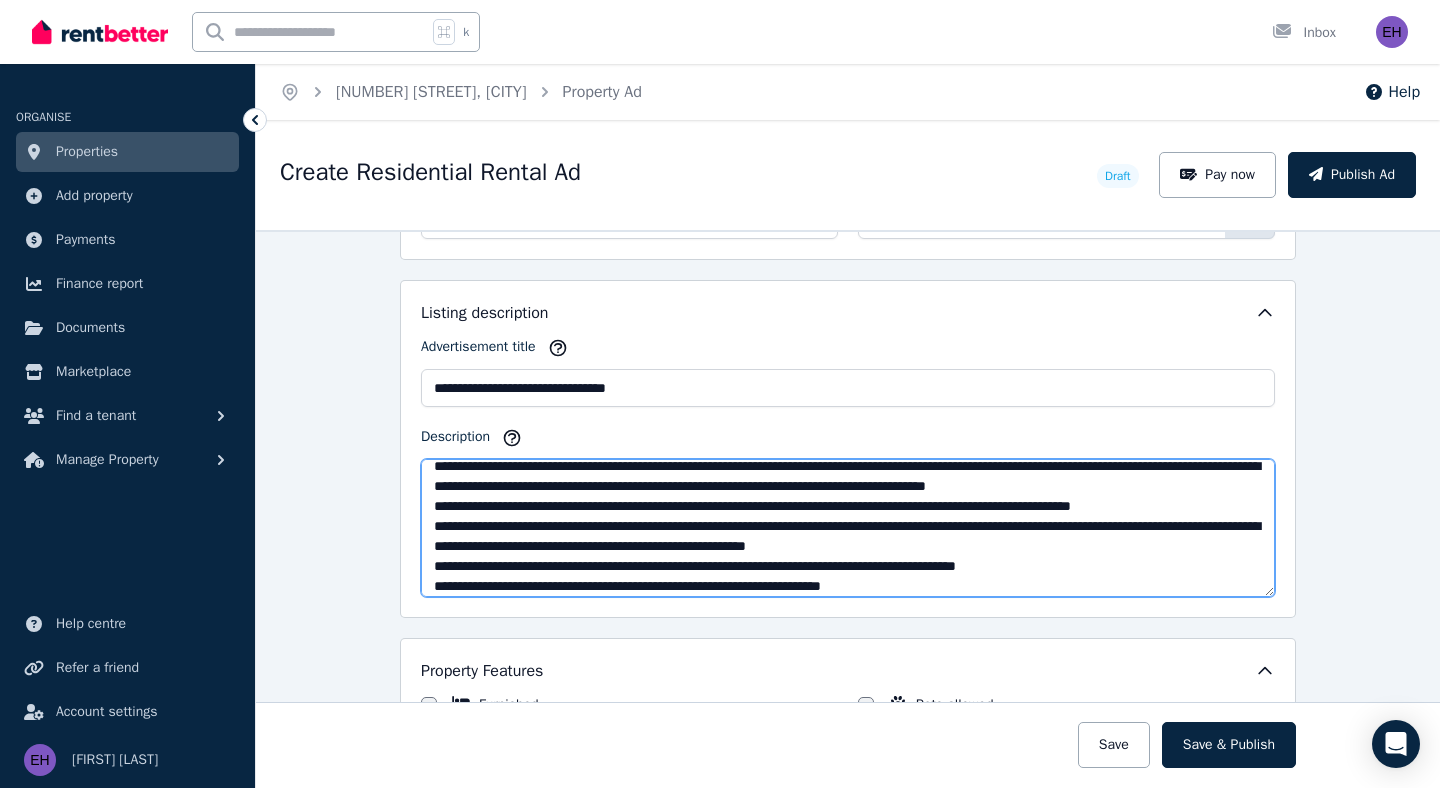 click on "Description" at bounding box center (848, 528) 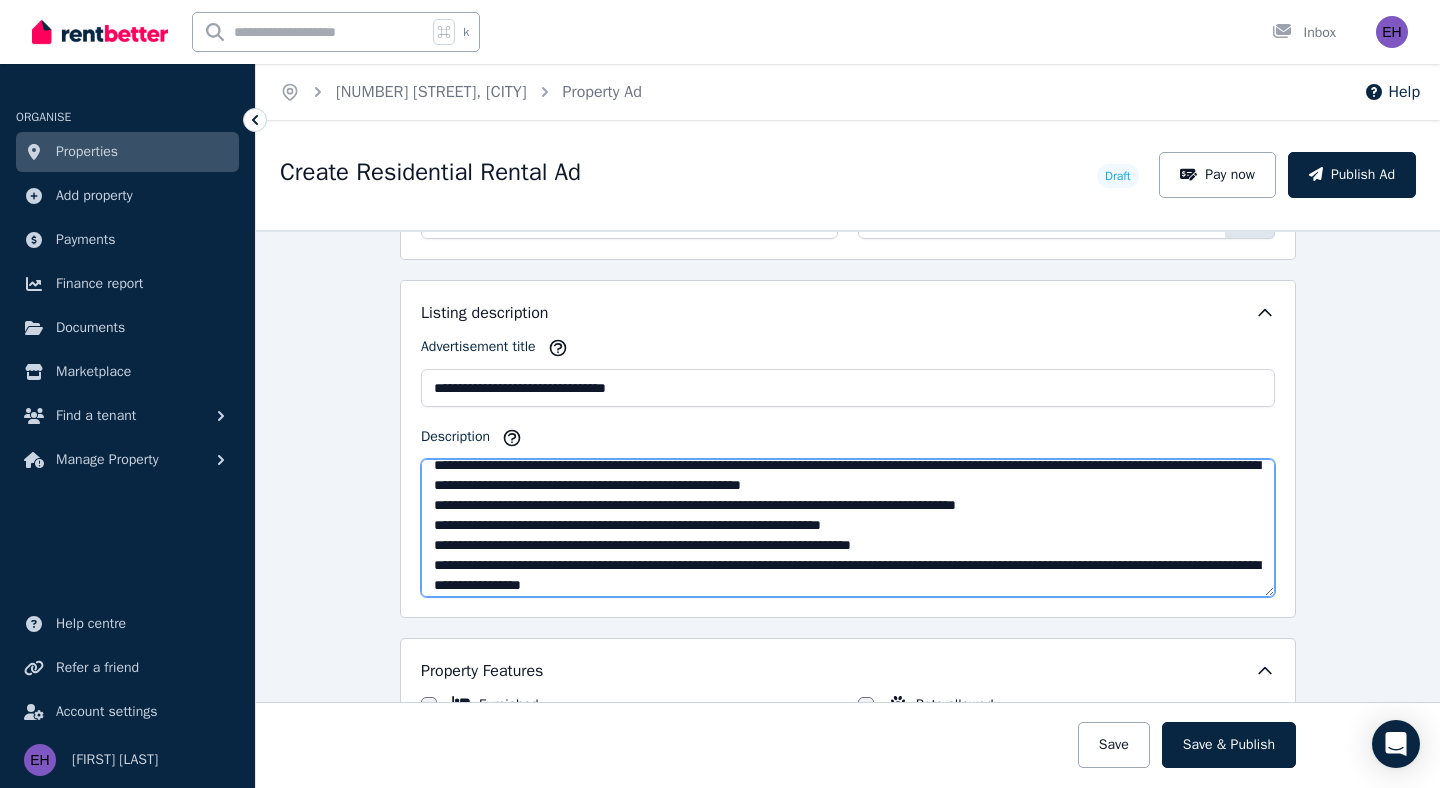 scroll, scrollTop: 153, scrollLeft: 0, axis: vertical 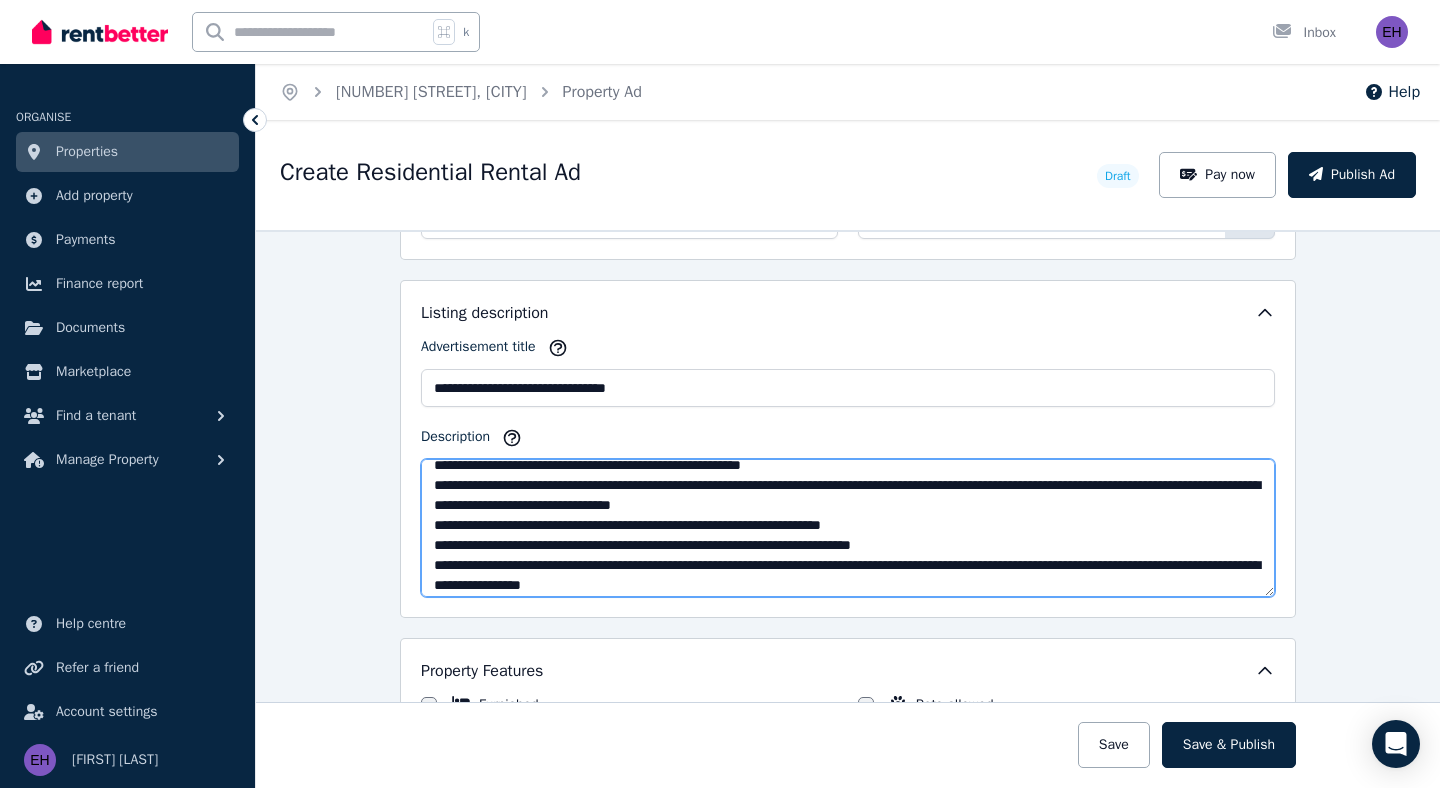 click on "Description" at bounding box center (848, 528) 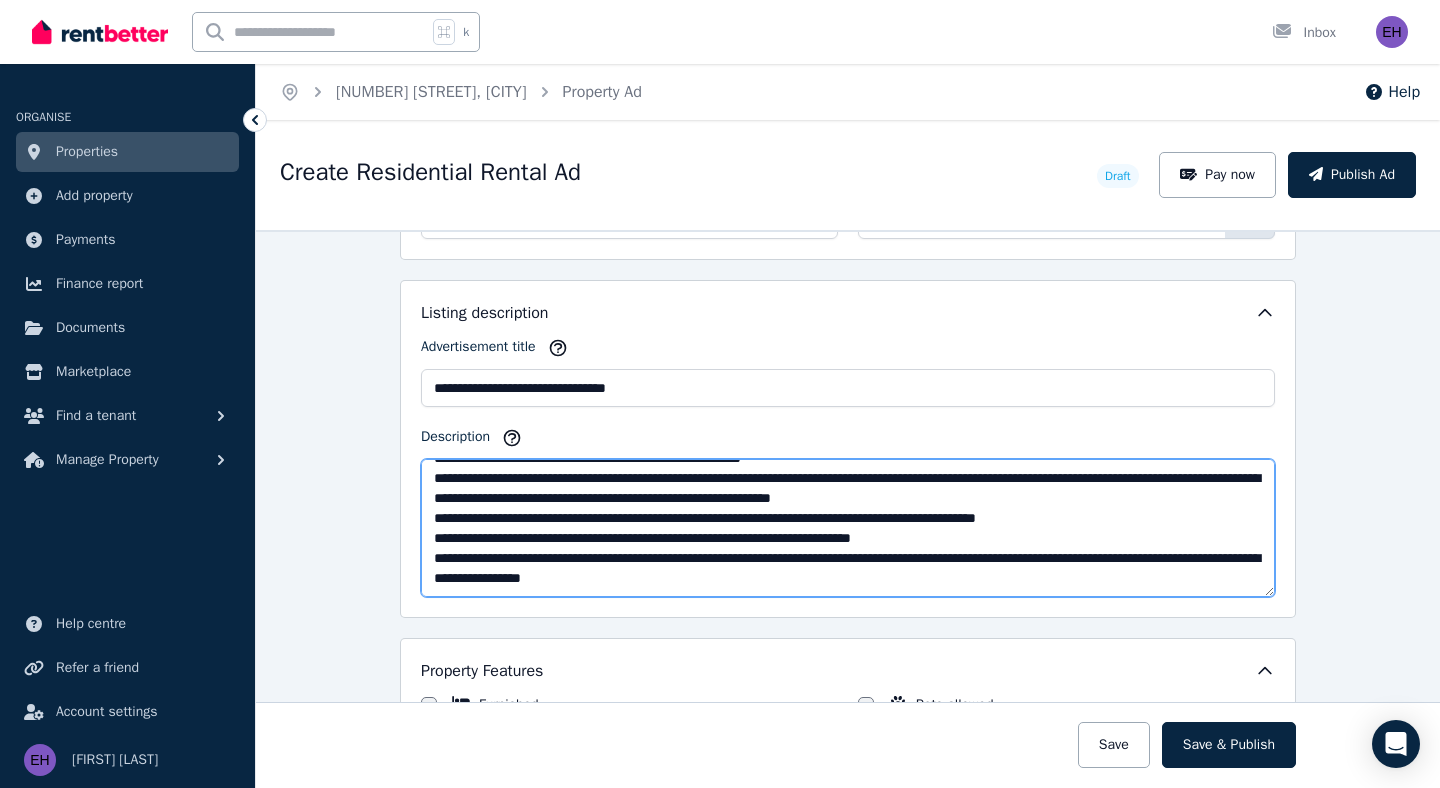 scroll, scrollTop: 200, scrollLeft: 0, axis: vertical 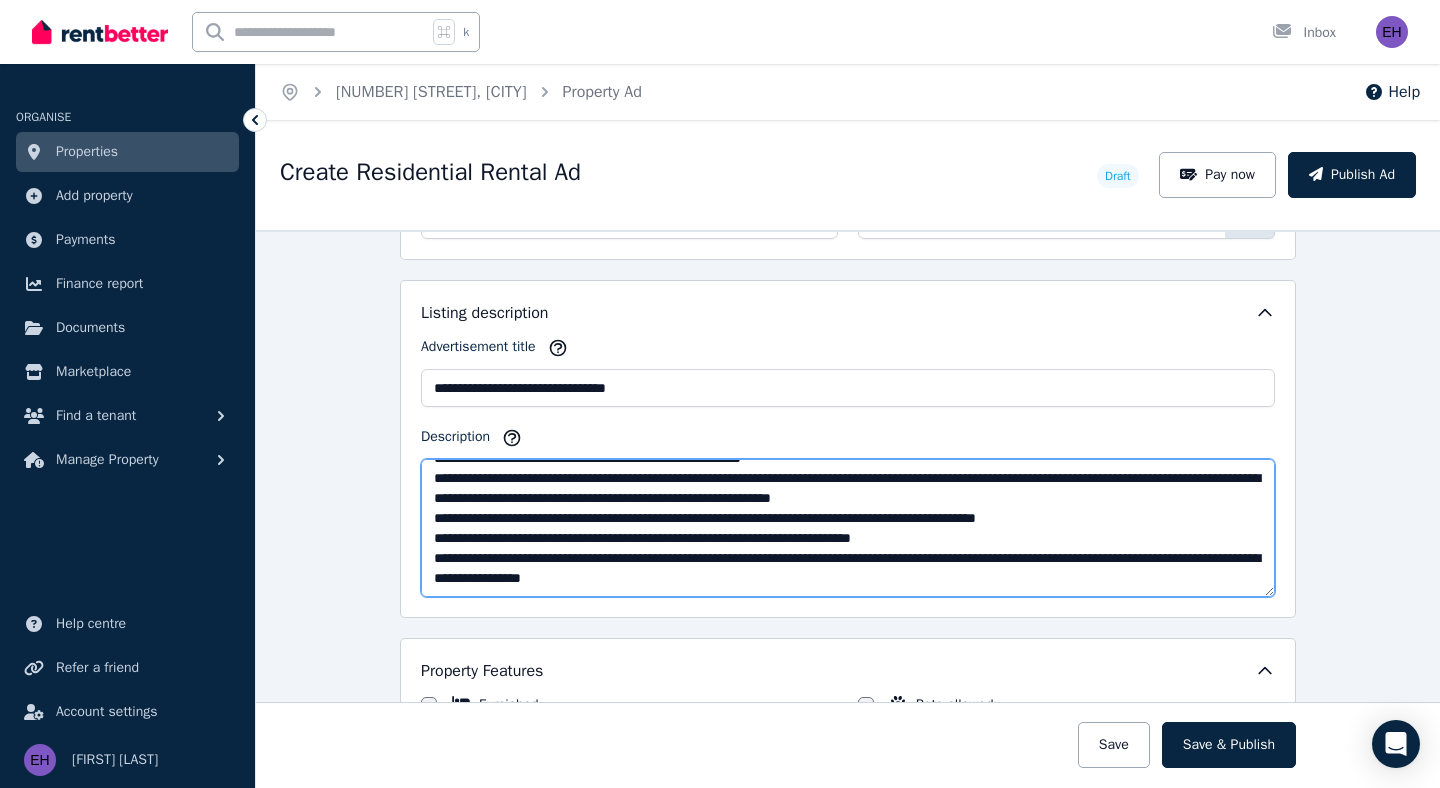 click on "Description" at bounding box center [848, 528] 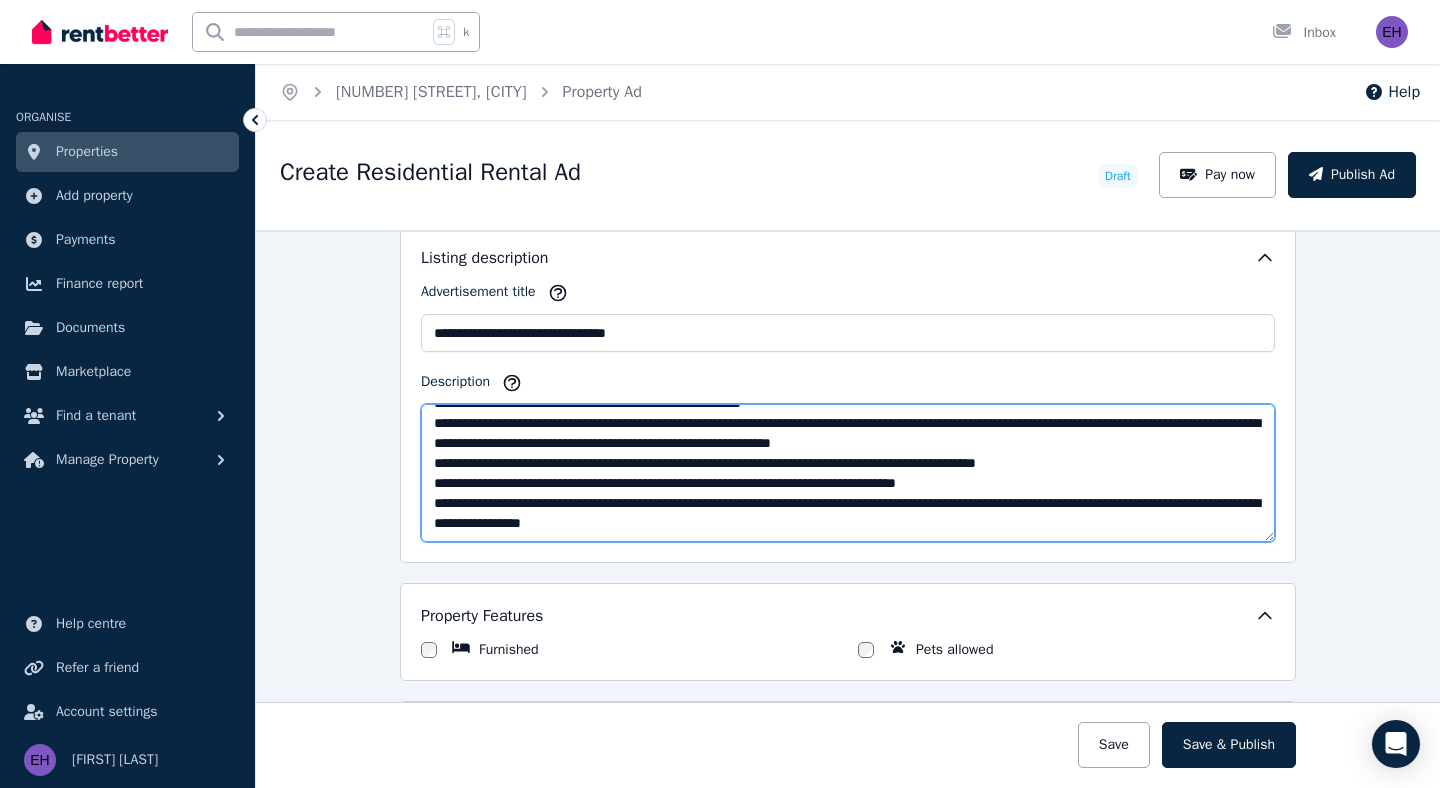 scroll, scrollTop: 1166, scrollLeft: 0, axis: vertical 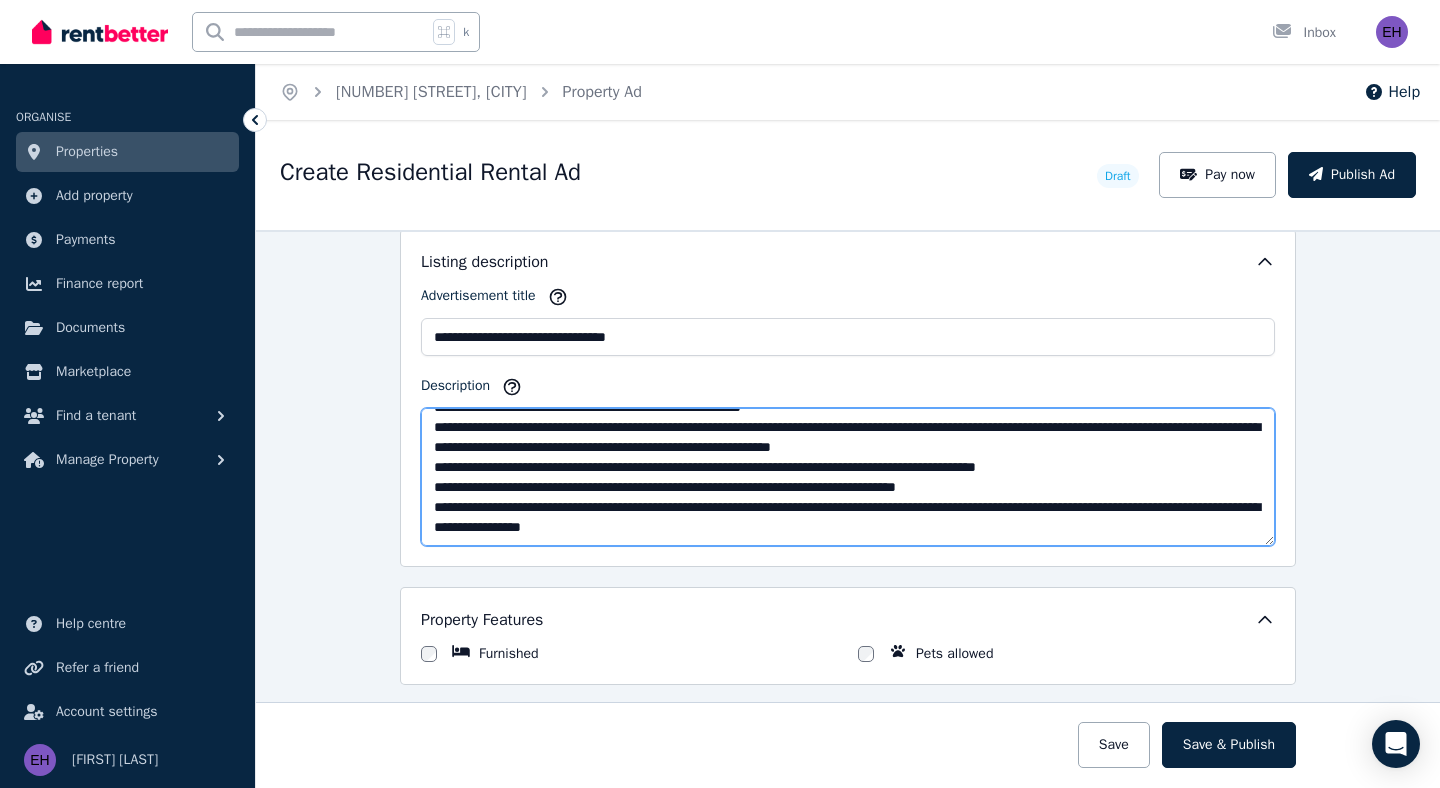 click on "Description" at bounding box center [848, 477] 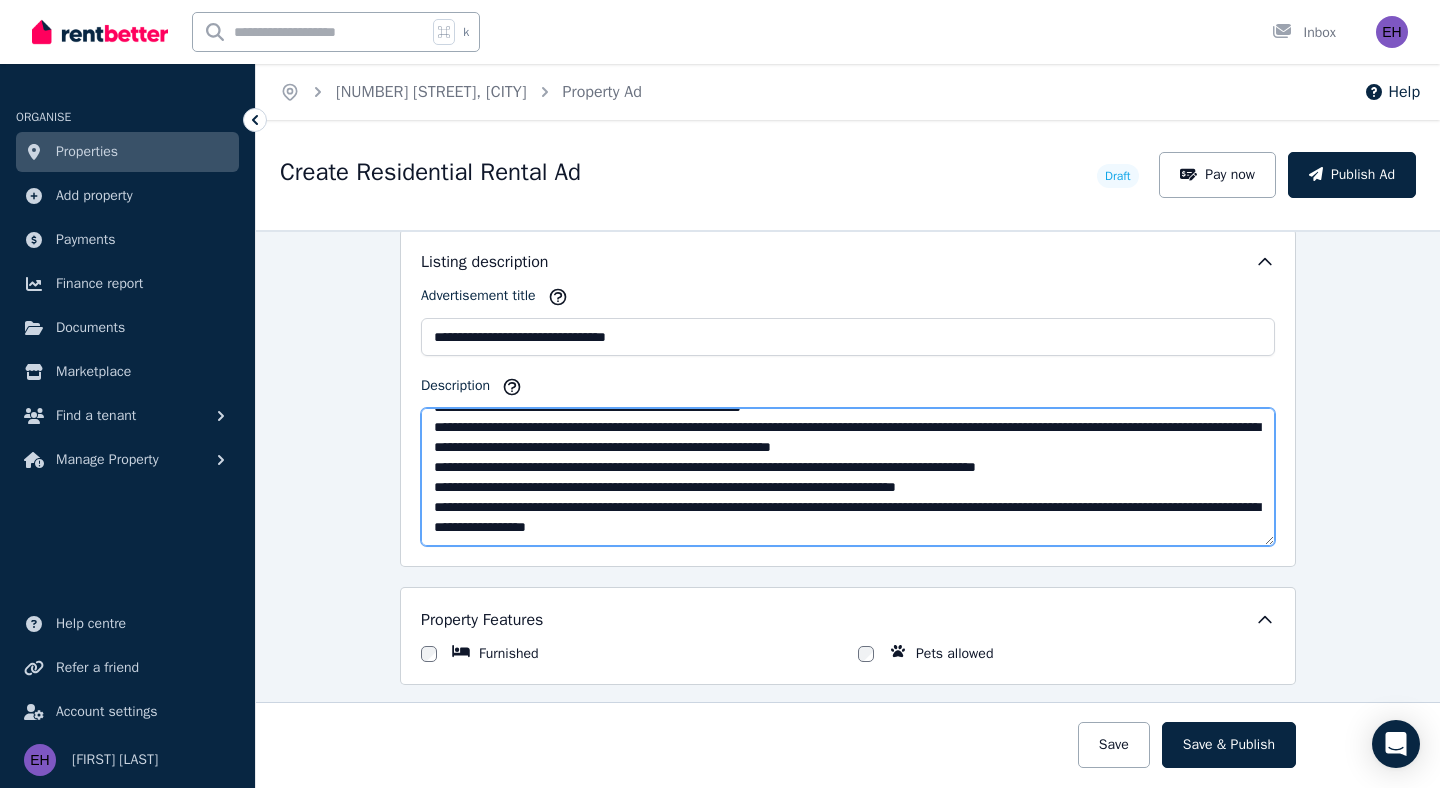 scroll, scrollTop: 210, scrollLeft: 0, axis: vertical 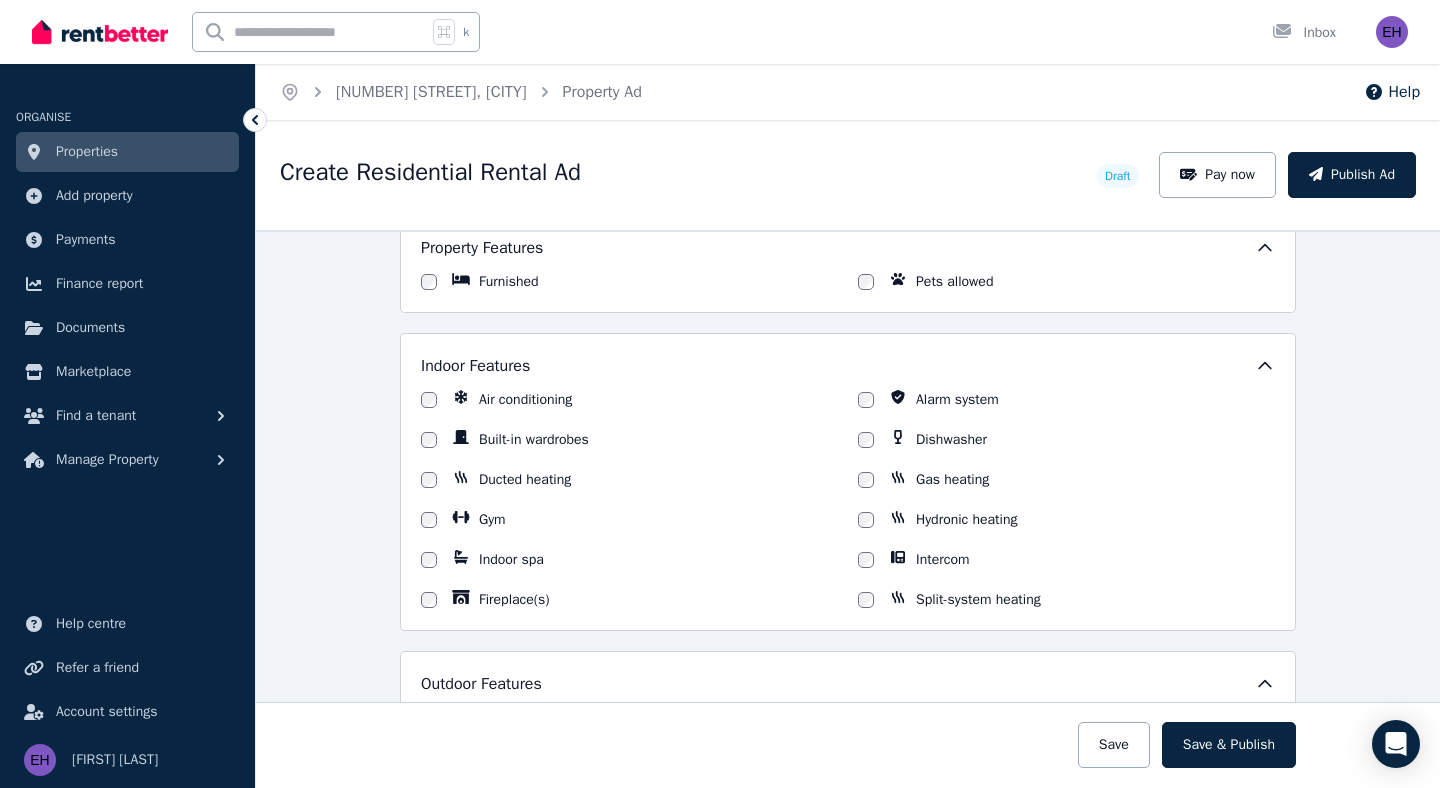 click on "Air conditioning Alarm system Built-in wardrobes Dishwasher Ducted heating Gas heating Gym Hydronic heating Indoor spa Intercom Fireplace(s) Split-system heating" at bounding box center (848, 500) 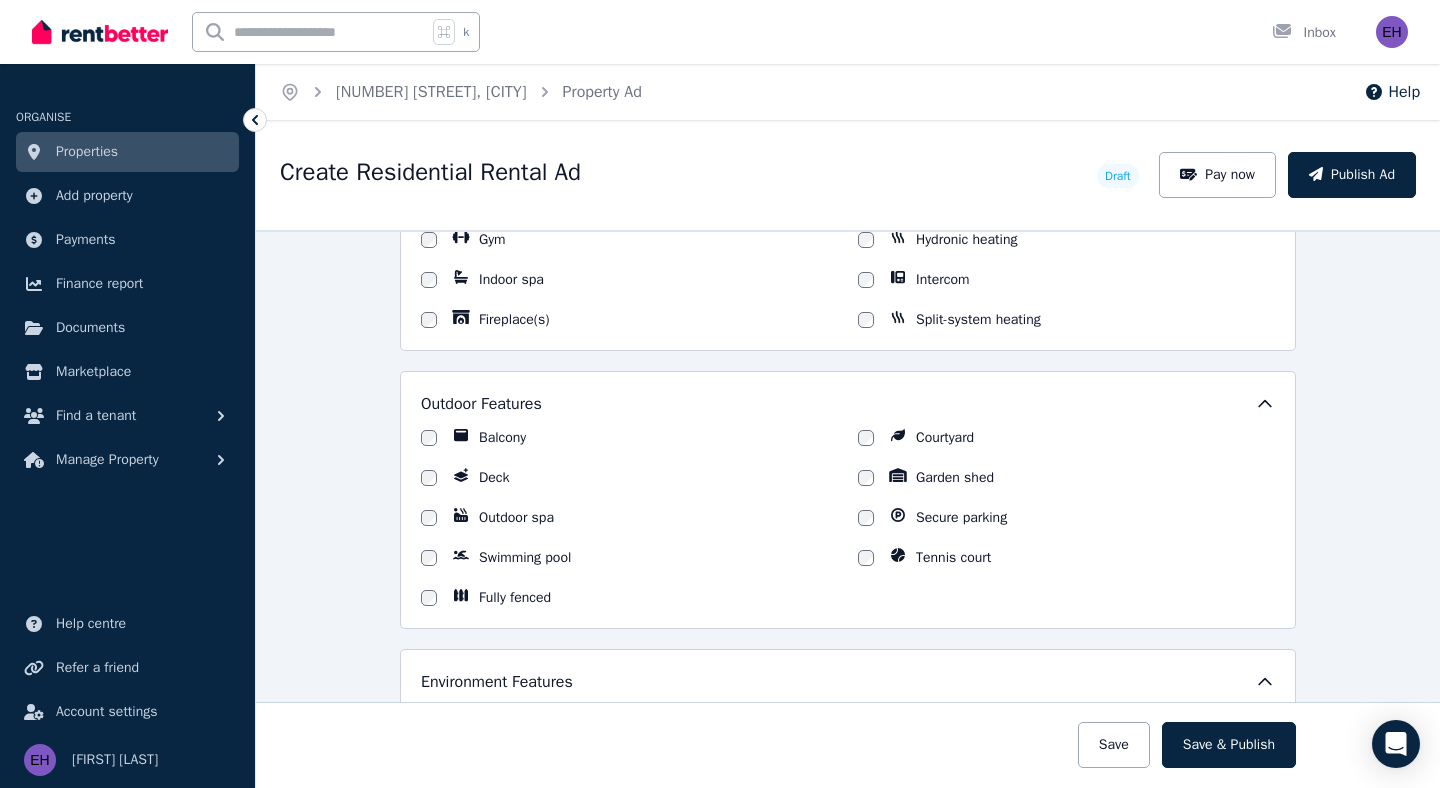 scroll, scrollTop: 1826, scrollLeft: 0, axis: vertical 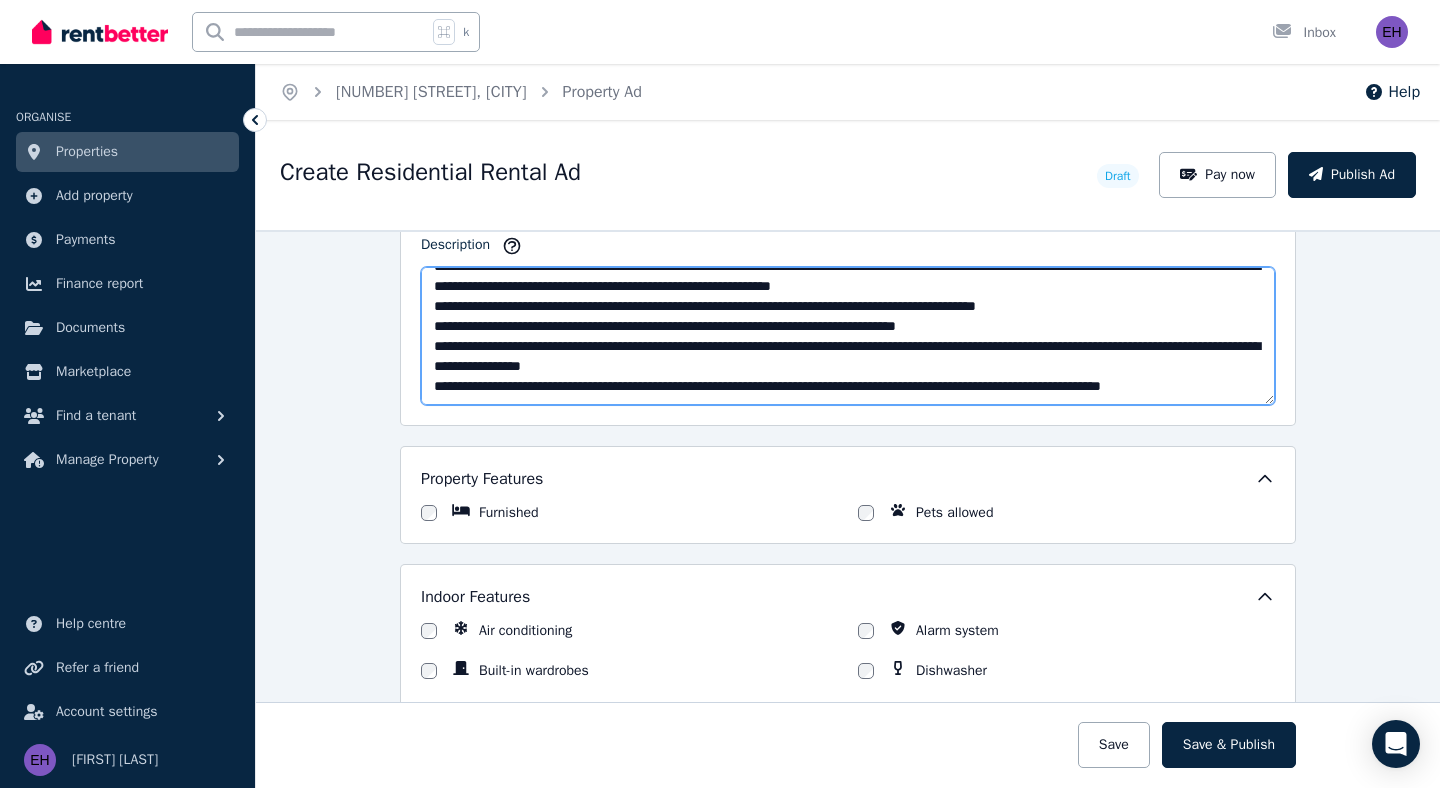 click on "Description" at bounding box center [848, 336] 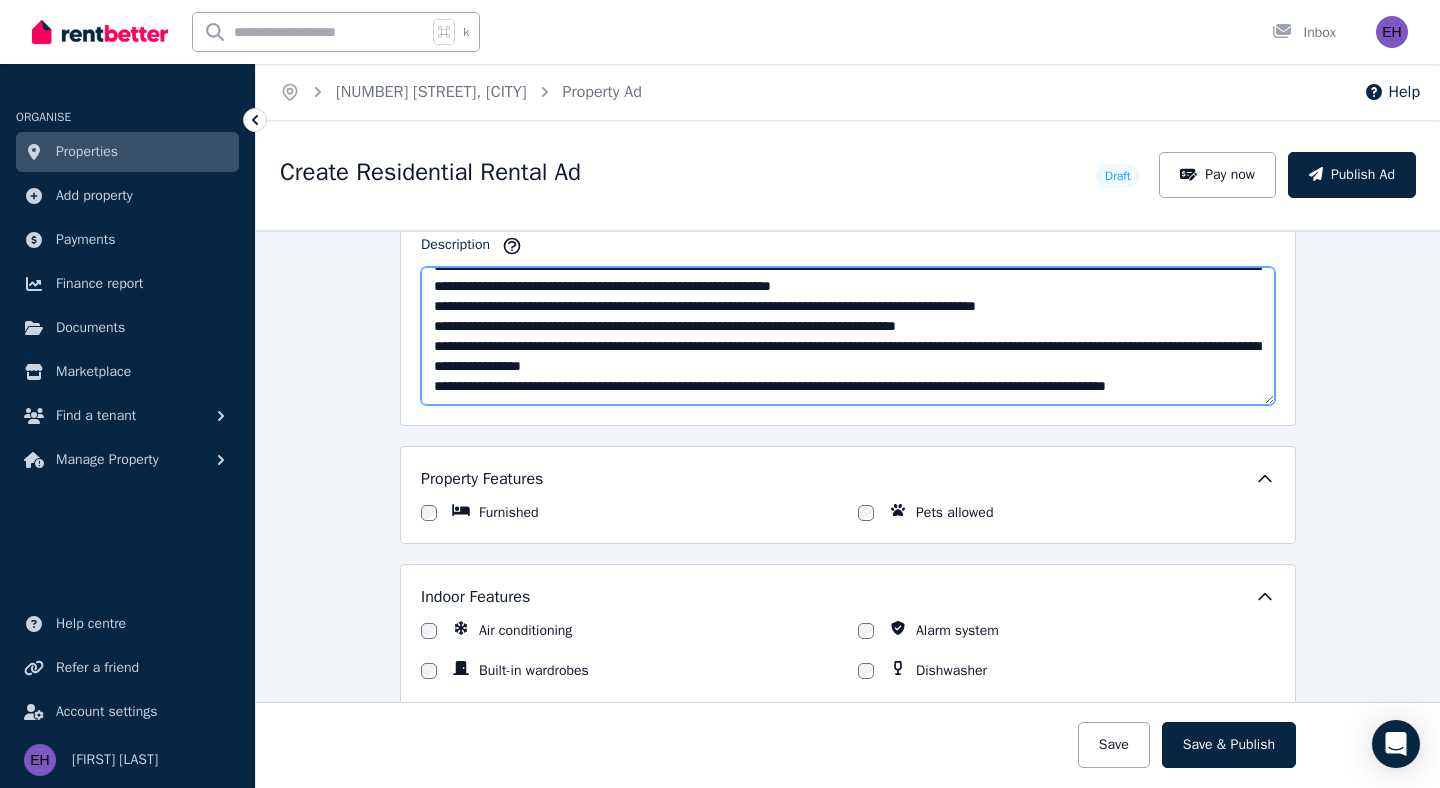 scroll, scrollTop: 230, scrollLeft: 0, axis: vertical 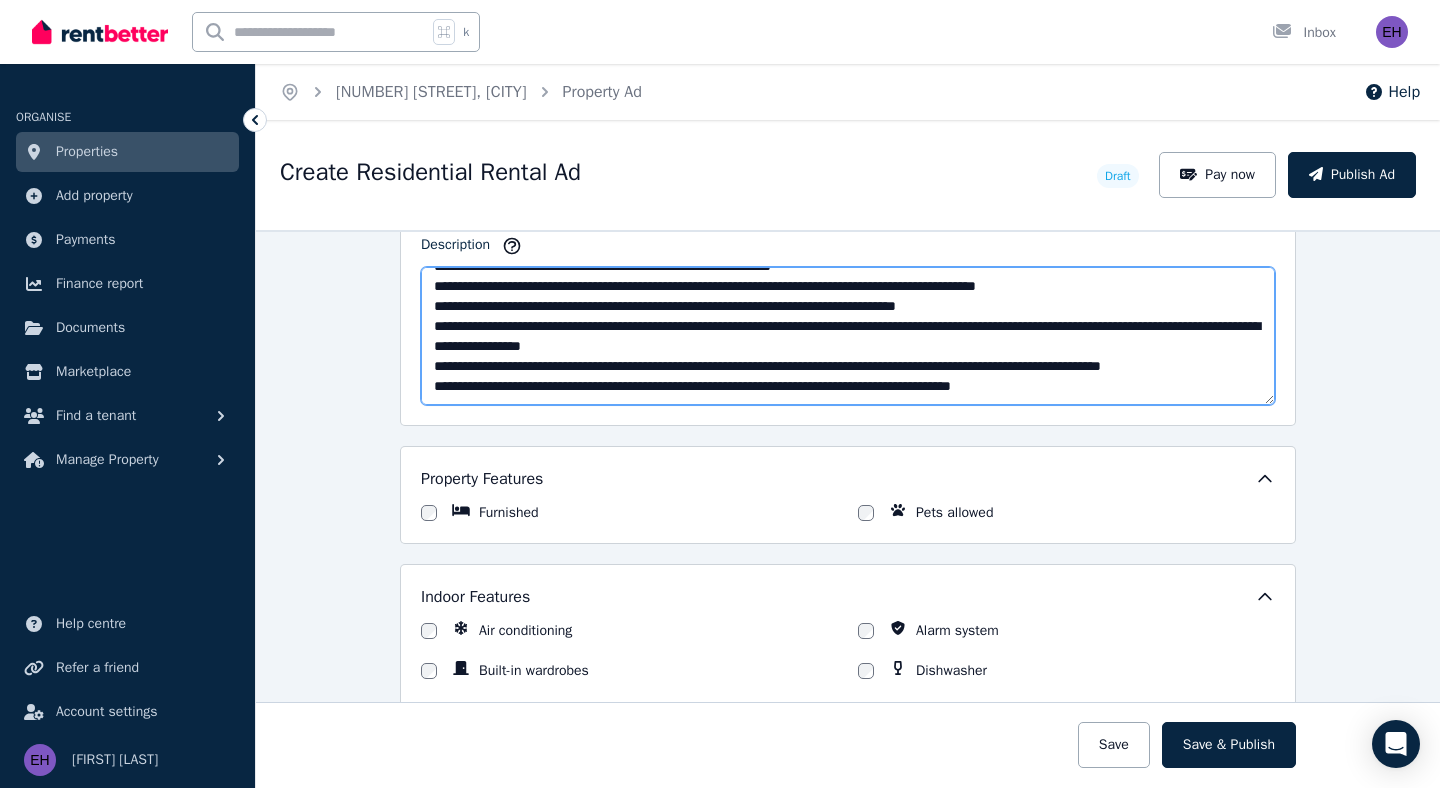 click on "Description" at bounding box center [848, 336] 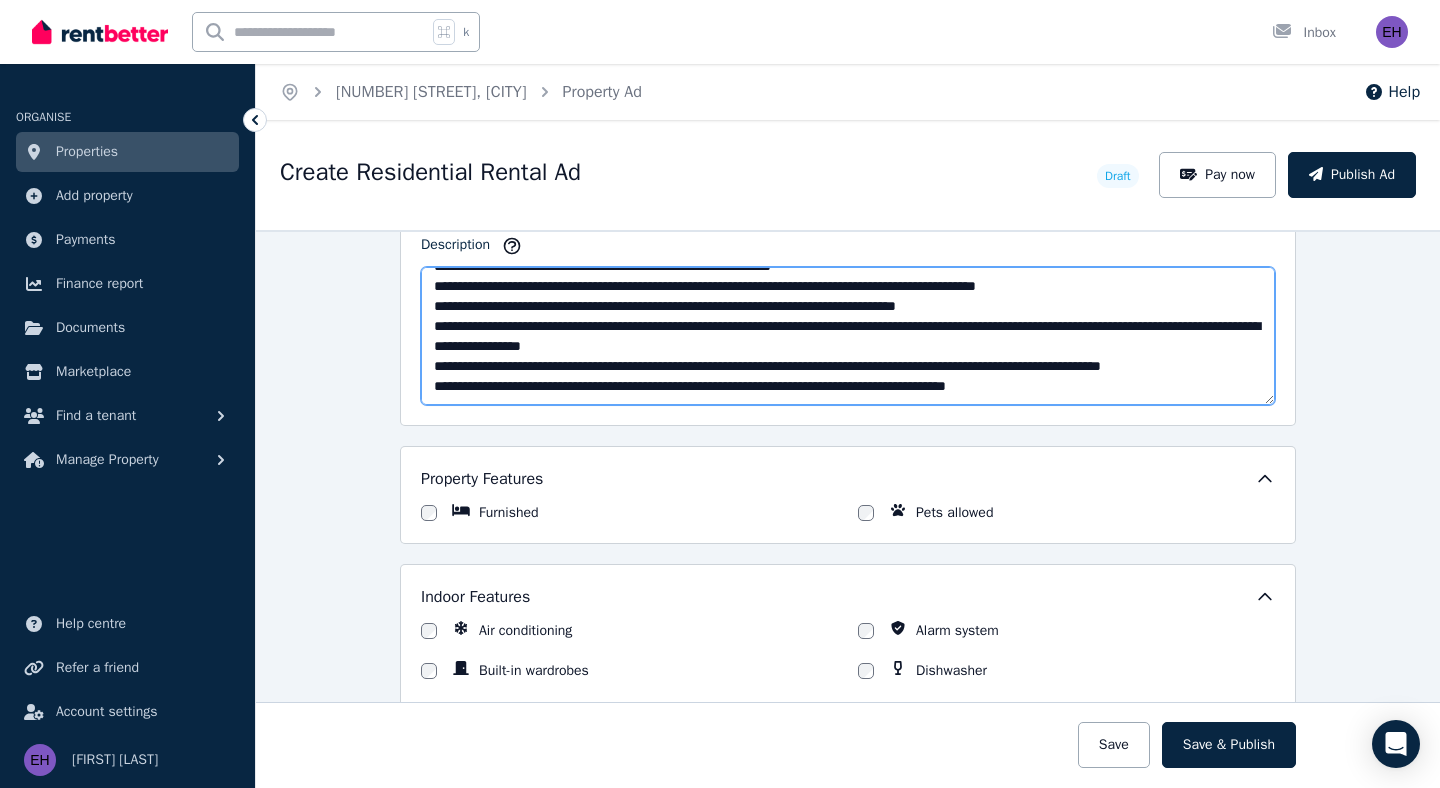 click on "Description" at bounding box center [848, 336] 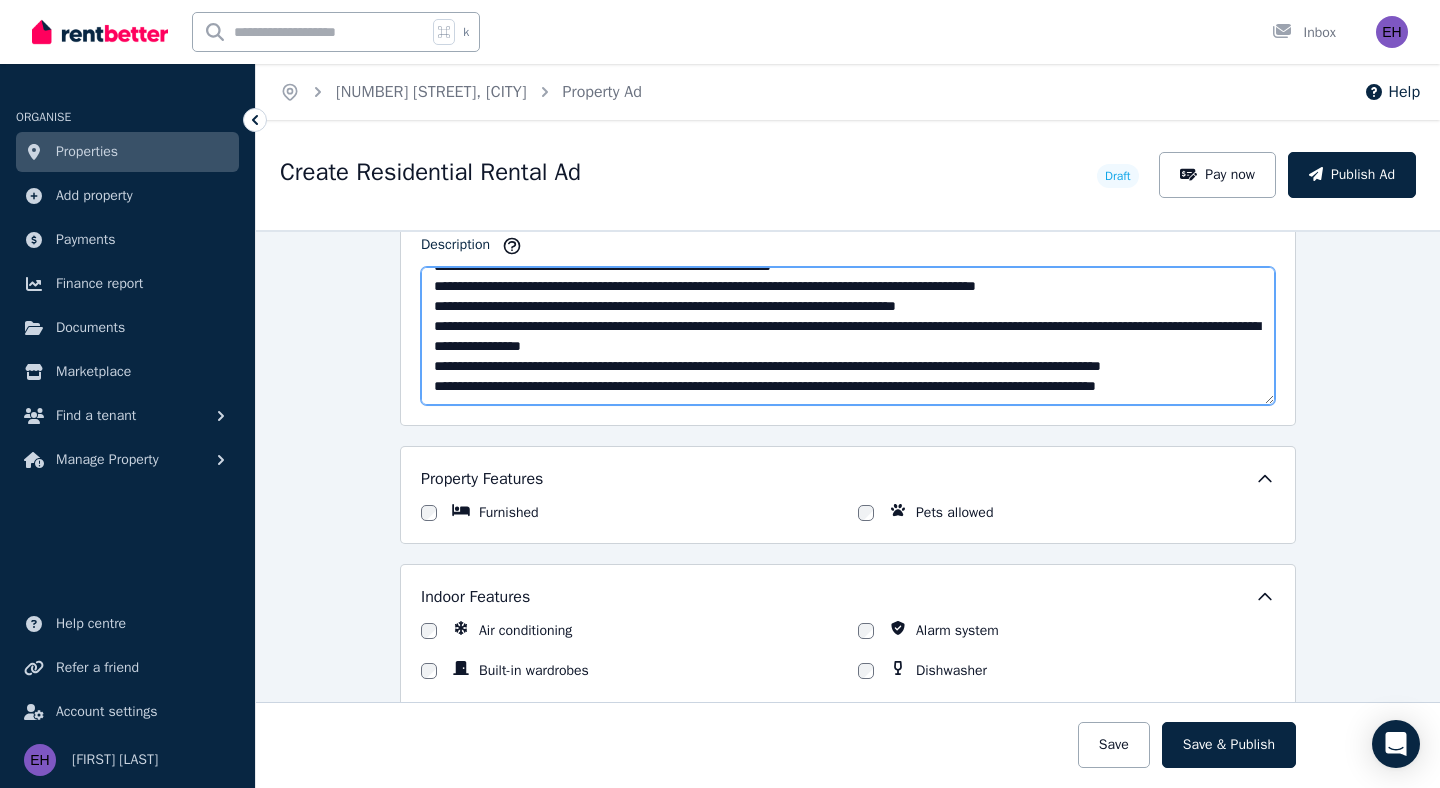 scroll, scrollTop: 250, scrollLeft: 0, axis: vertical 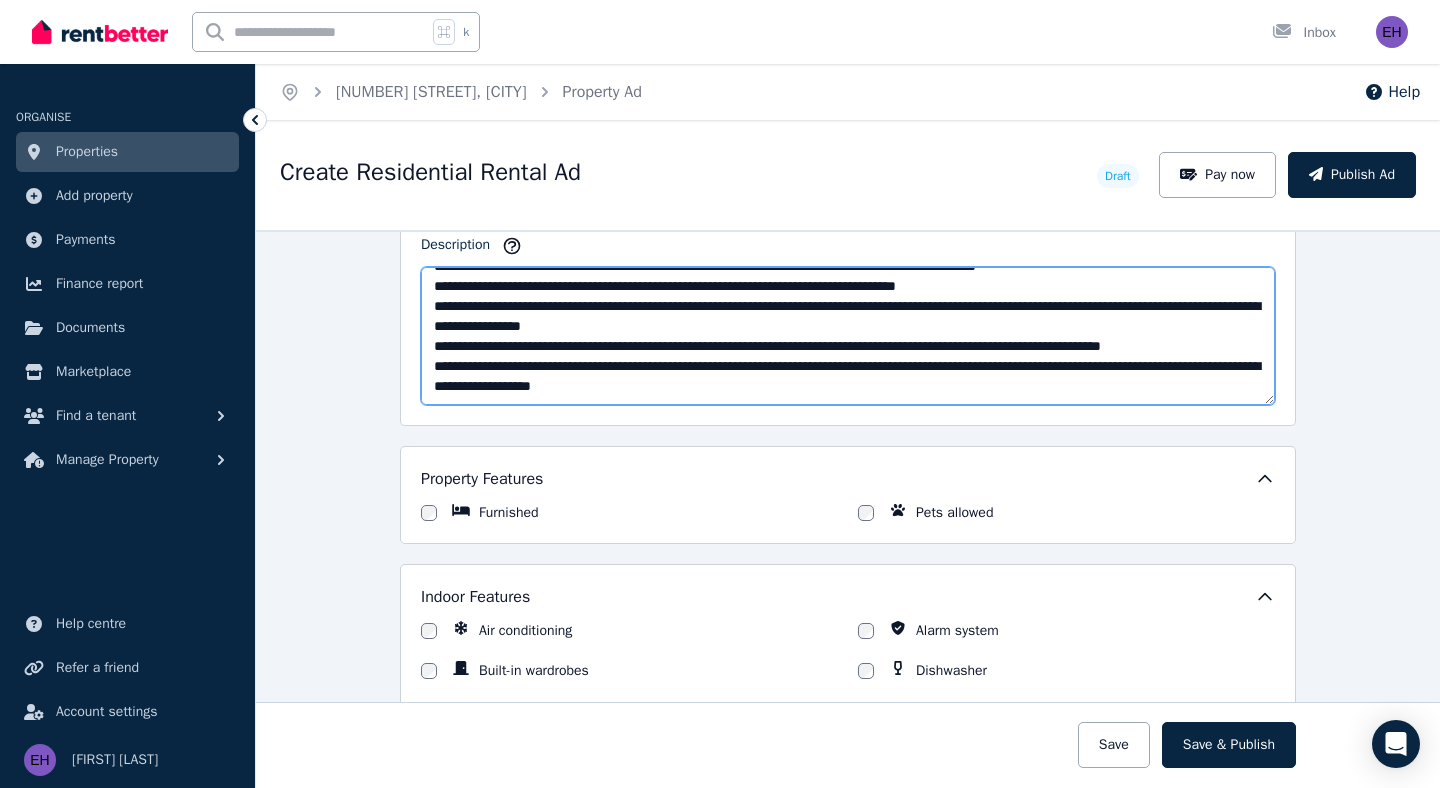 click on "Description" at bounding box center [848, 336] 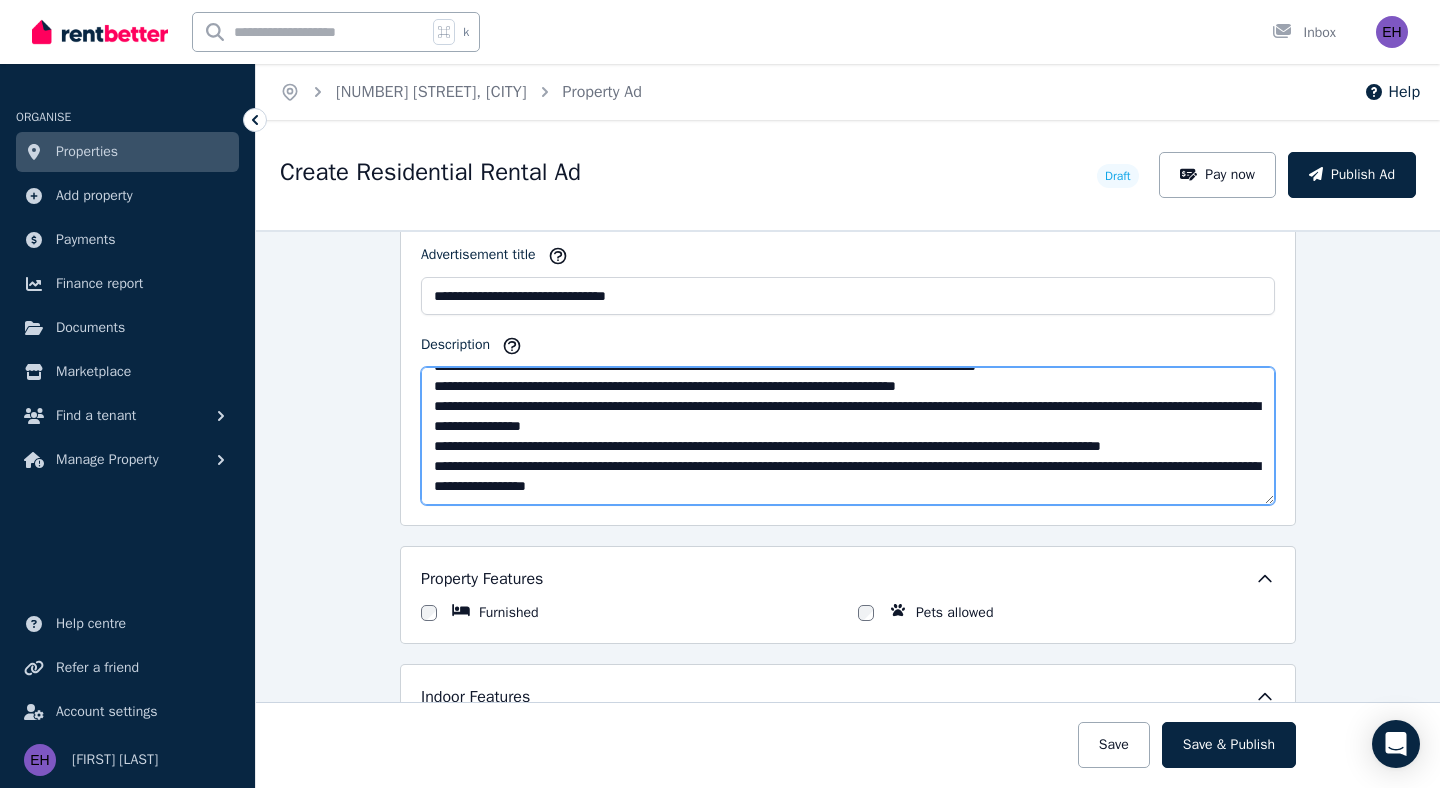 scroll, scrollTop: 1186, scrollLeft: 0, axis: vertical 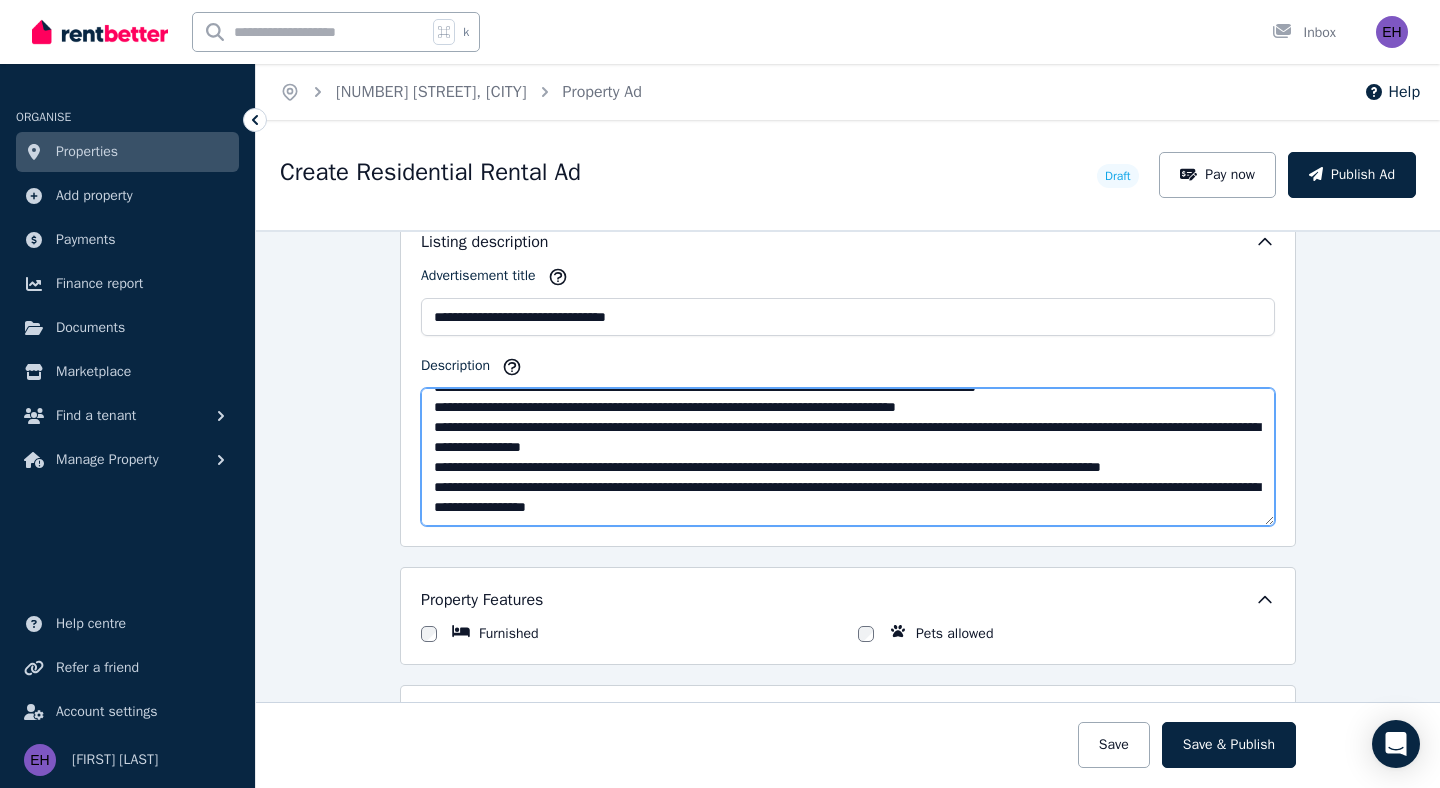 click on "Description" at bounding box center [848, 457] 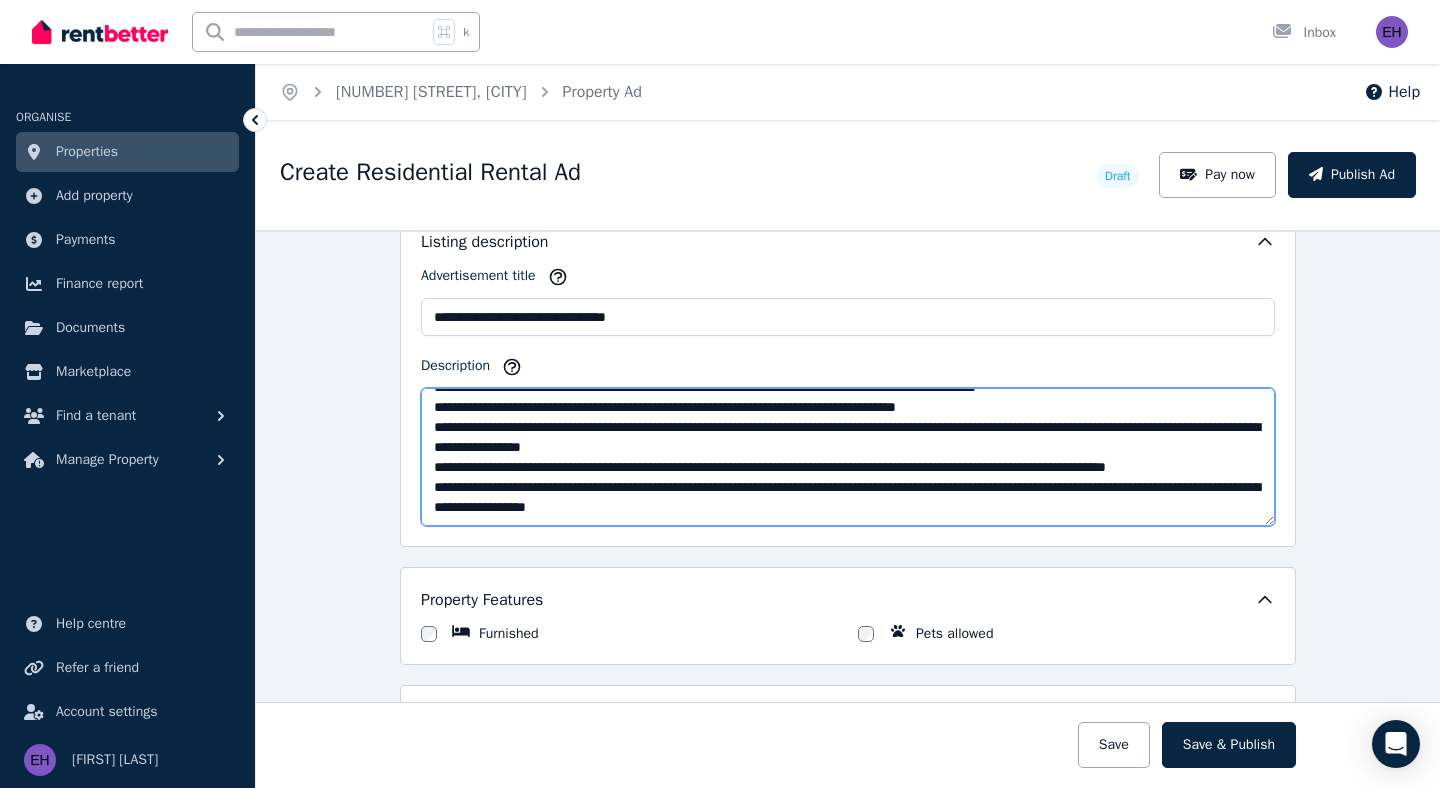 click on "Description" at bounding box center [848, 457] 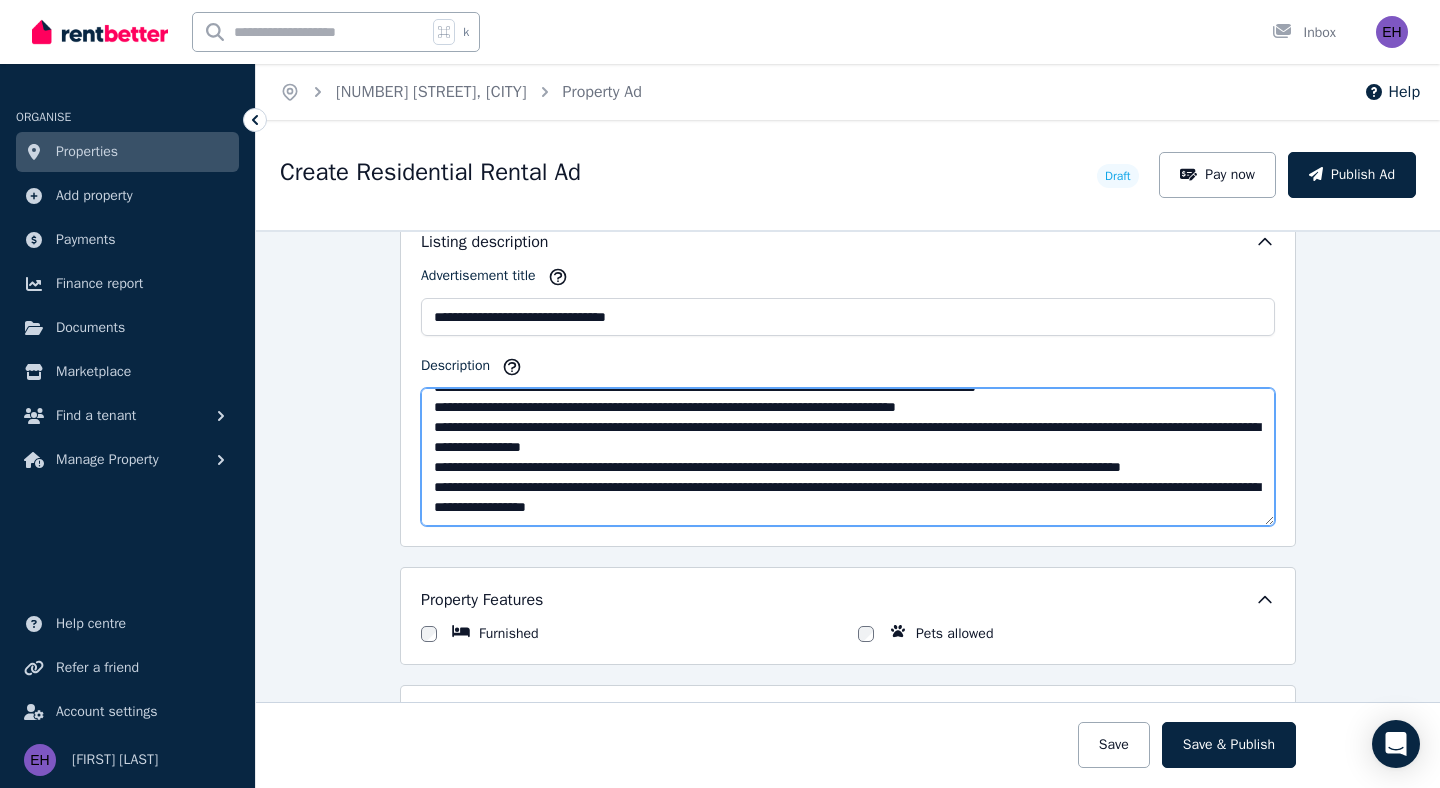 click on "Description" at bounding box center (848, 457) 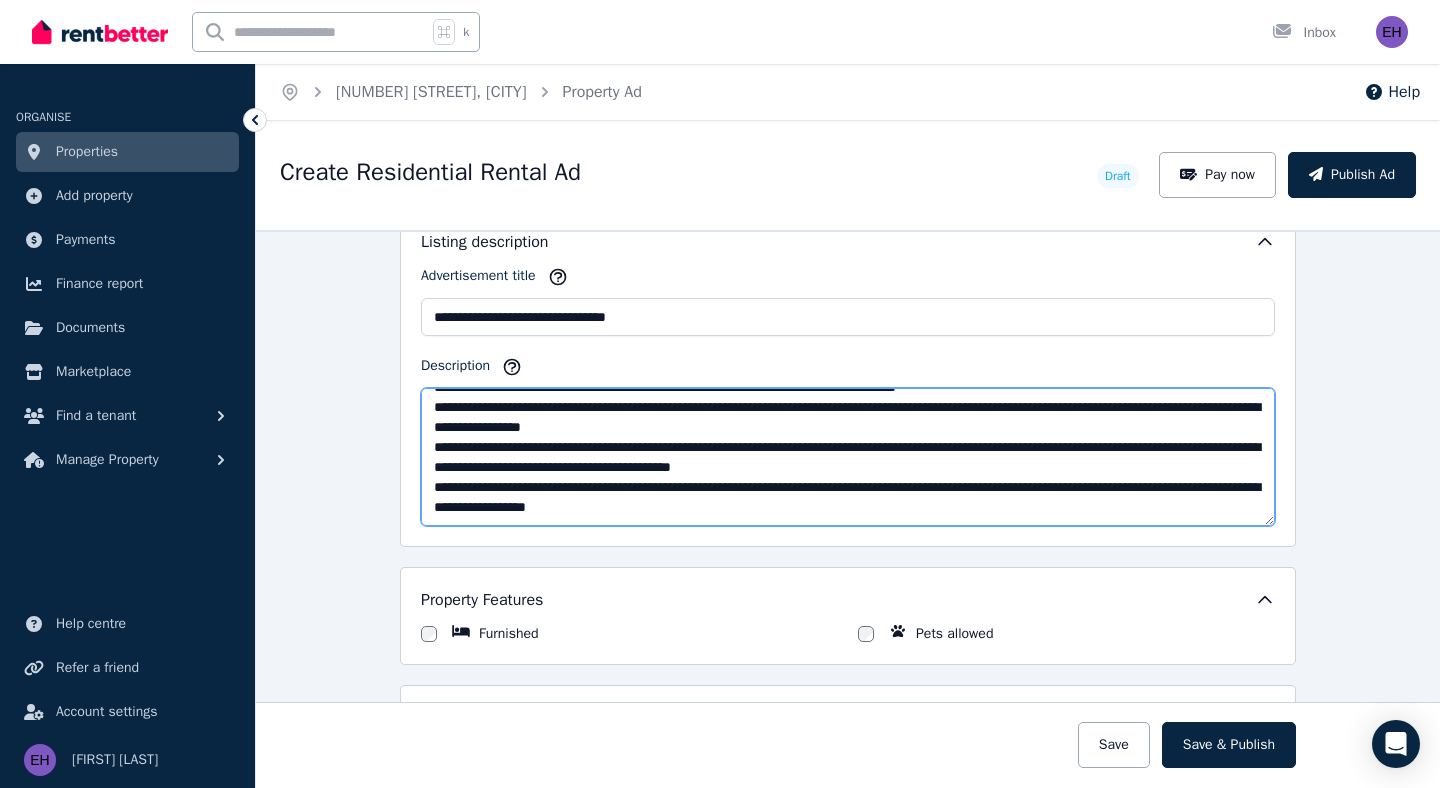 click on "Description" at bounding box center (848, 457) 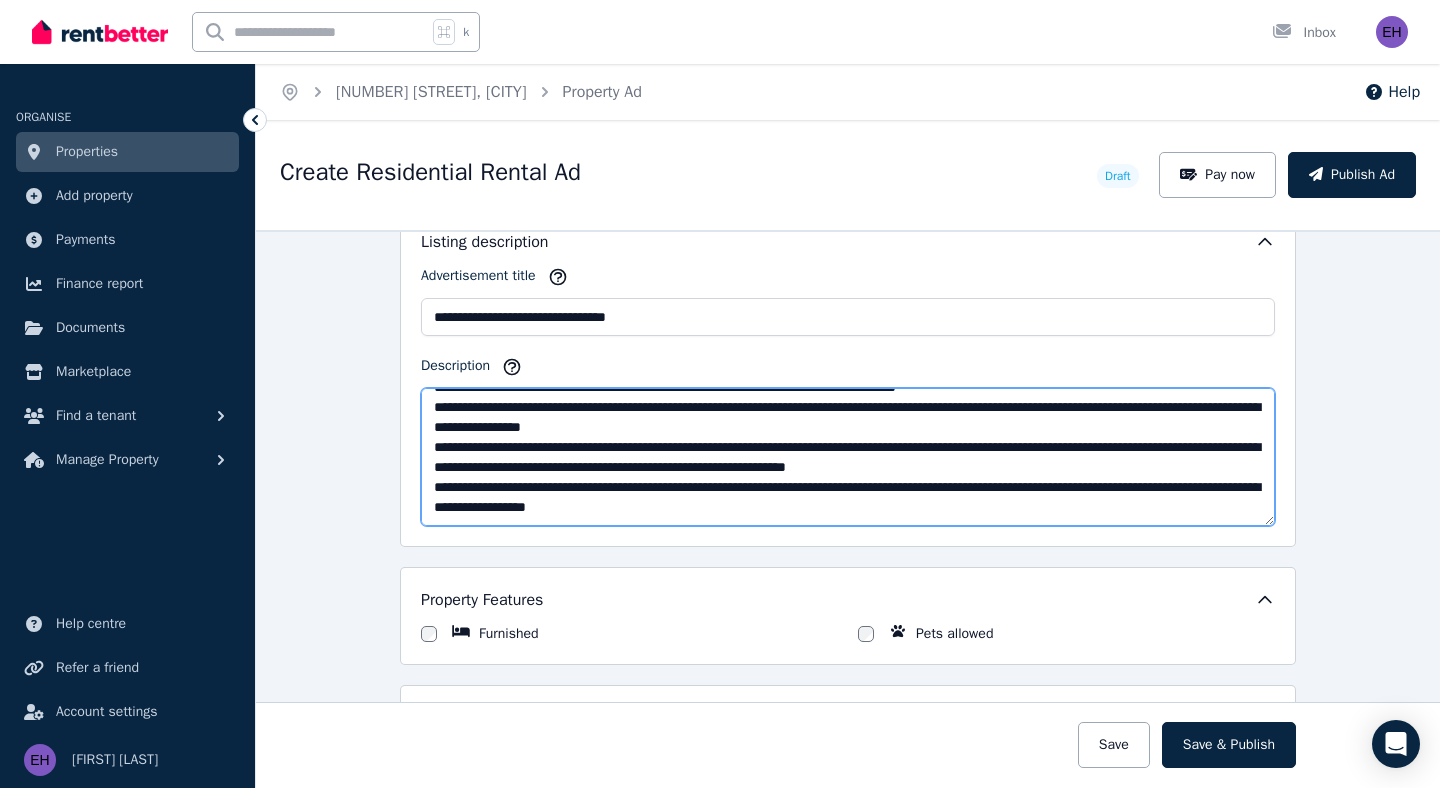 click on "Description" at bounding box center [848, 457] 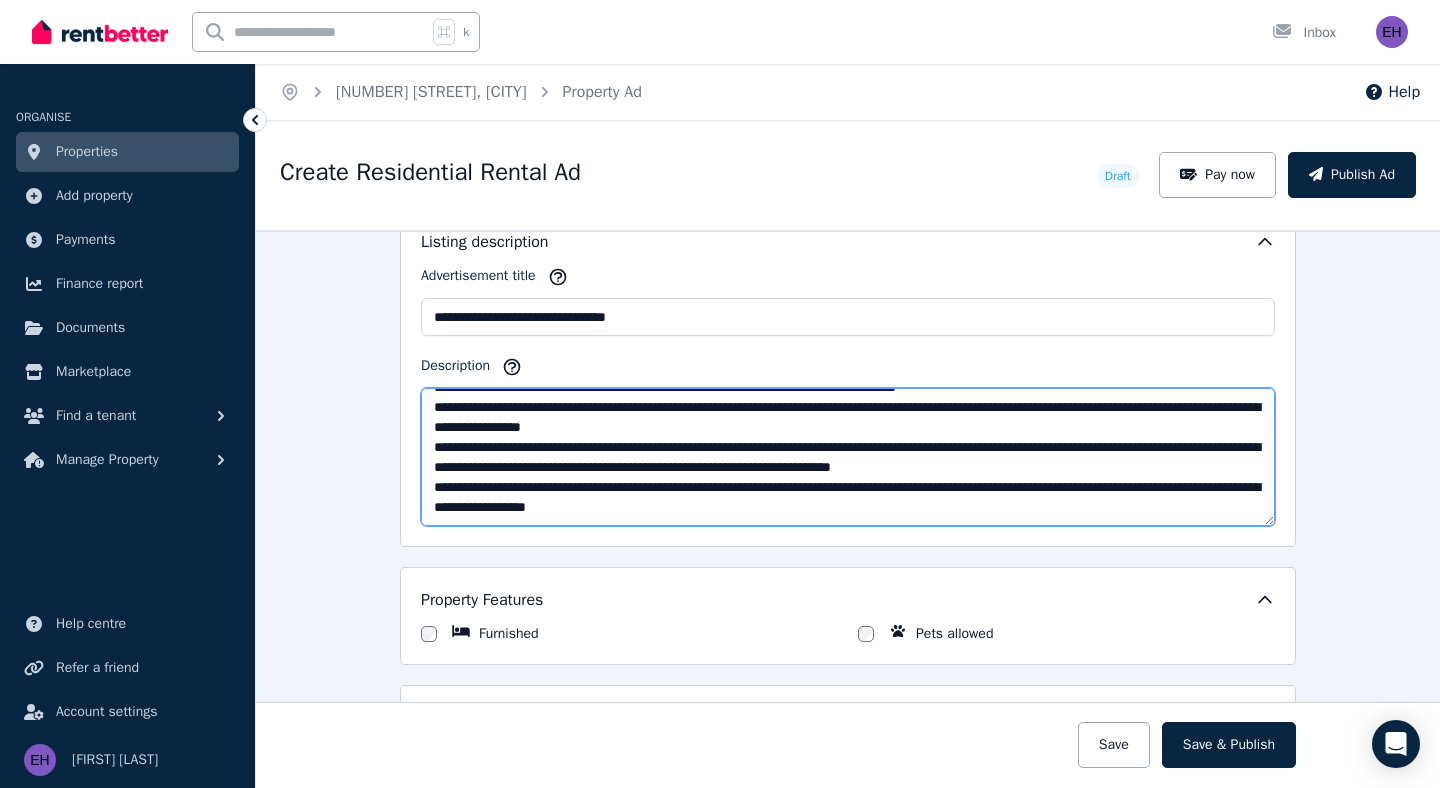scroll, scrollTop: 280, scrollLeft: 0, axis: vertical 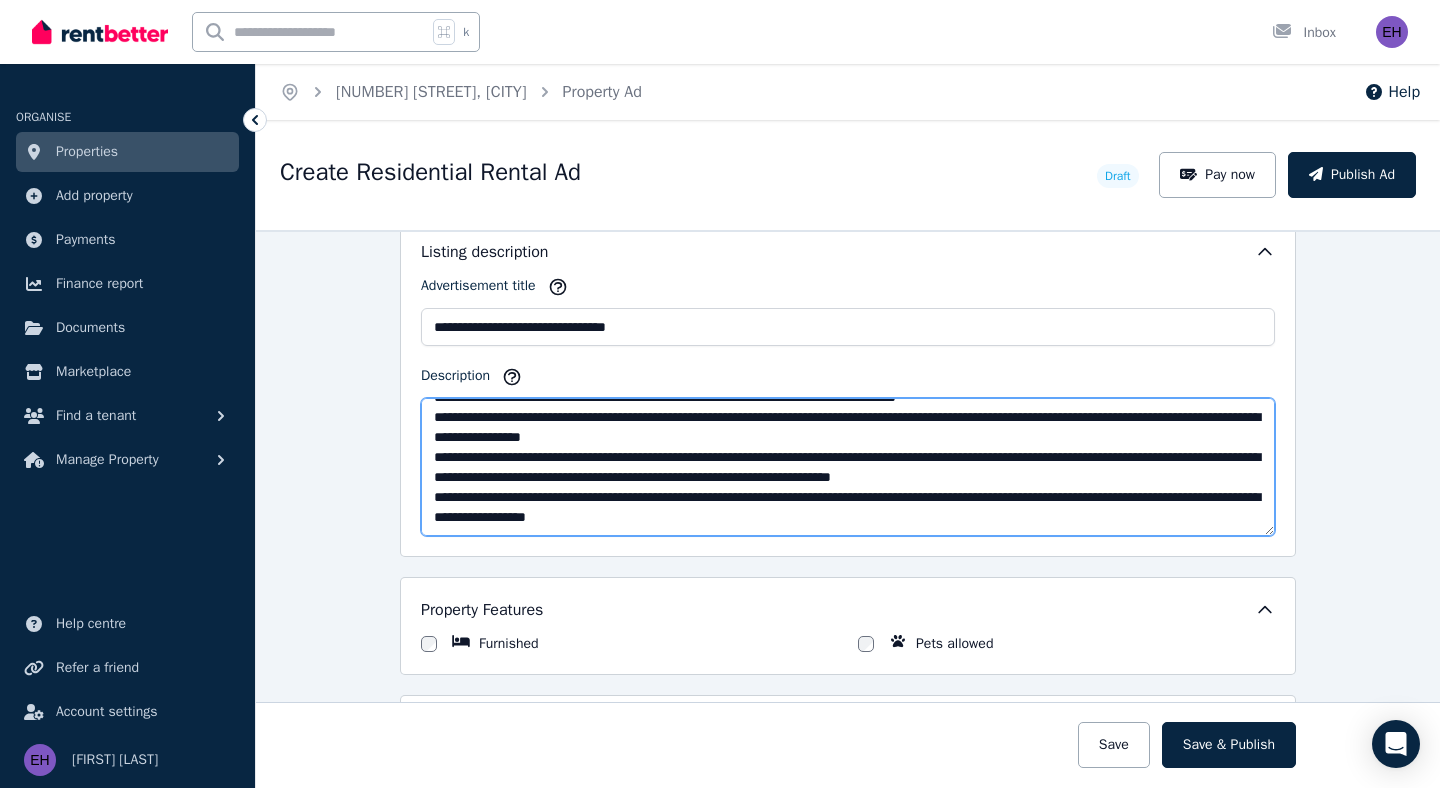 click on "Description" at bounding box center [848, 467] 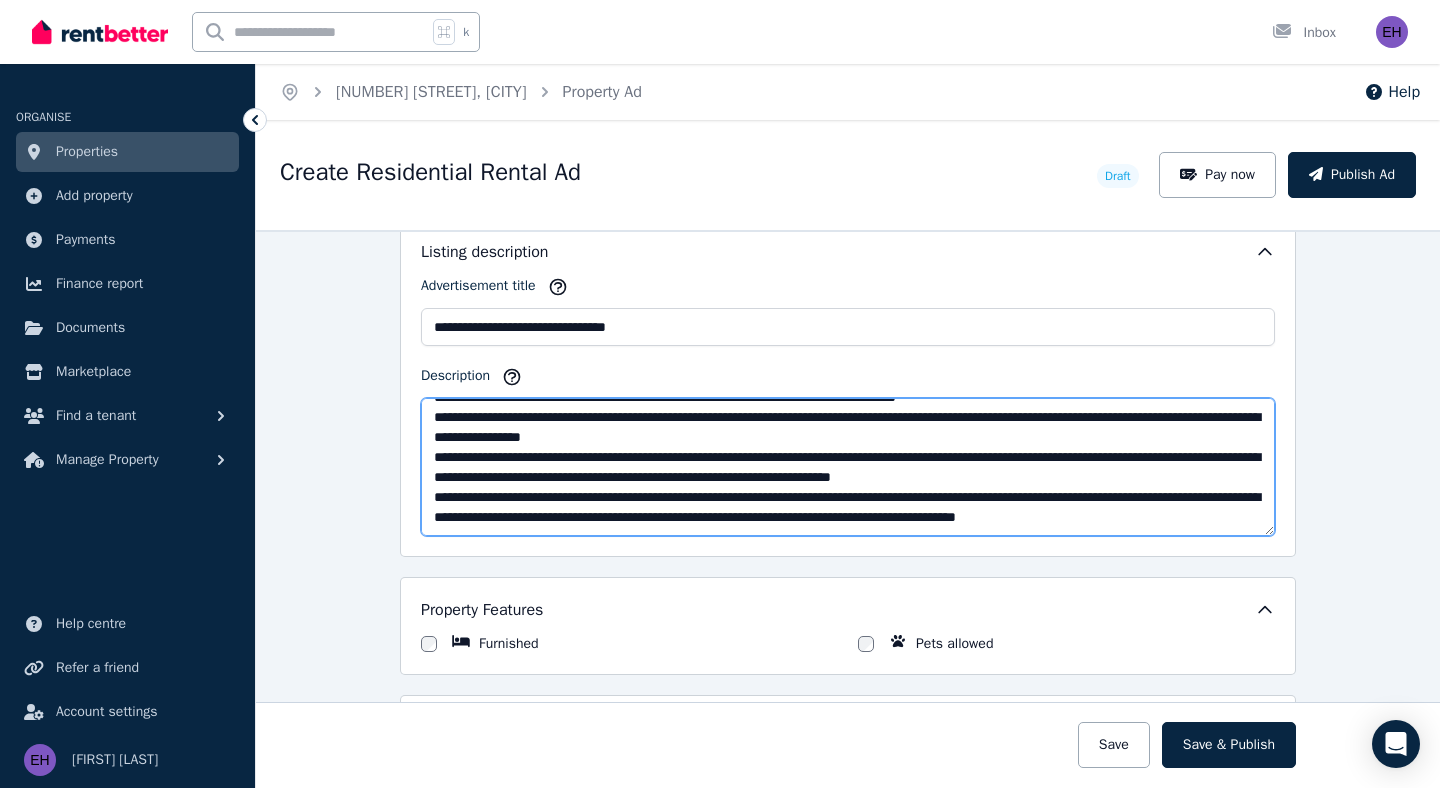 scroll, scrollTop: 300, scrollLeft: 0, axis: vertical 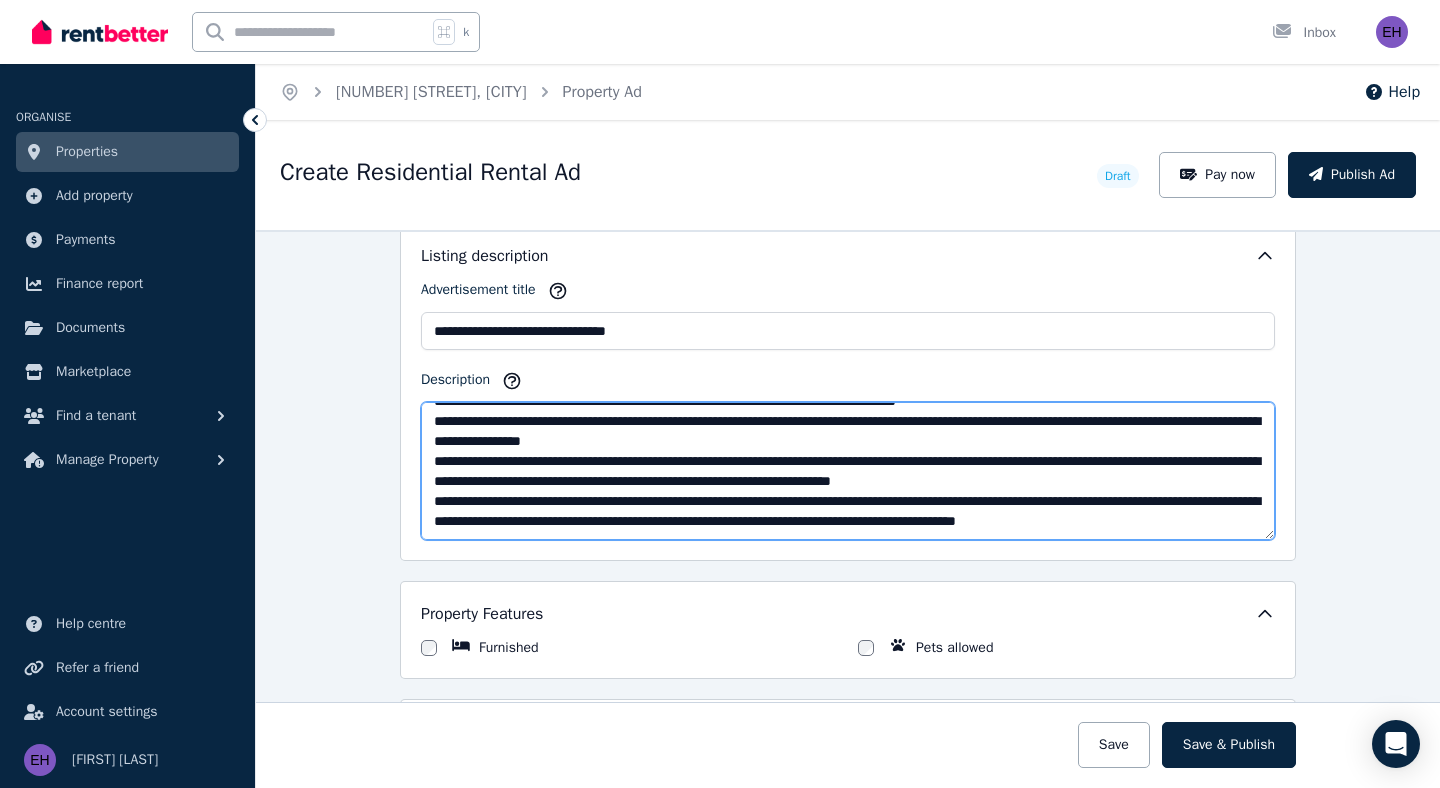 click on "Description" at bounding box center (848, 471) 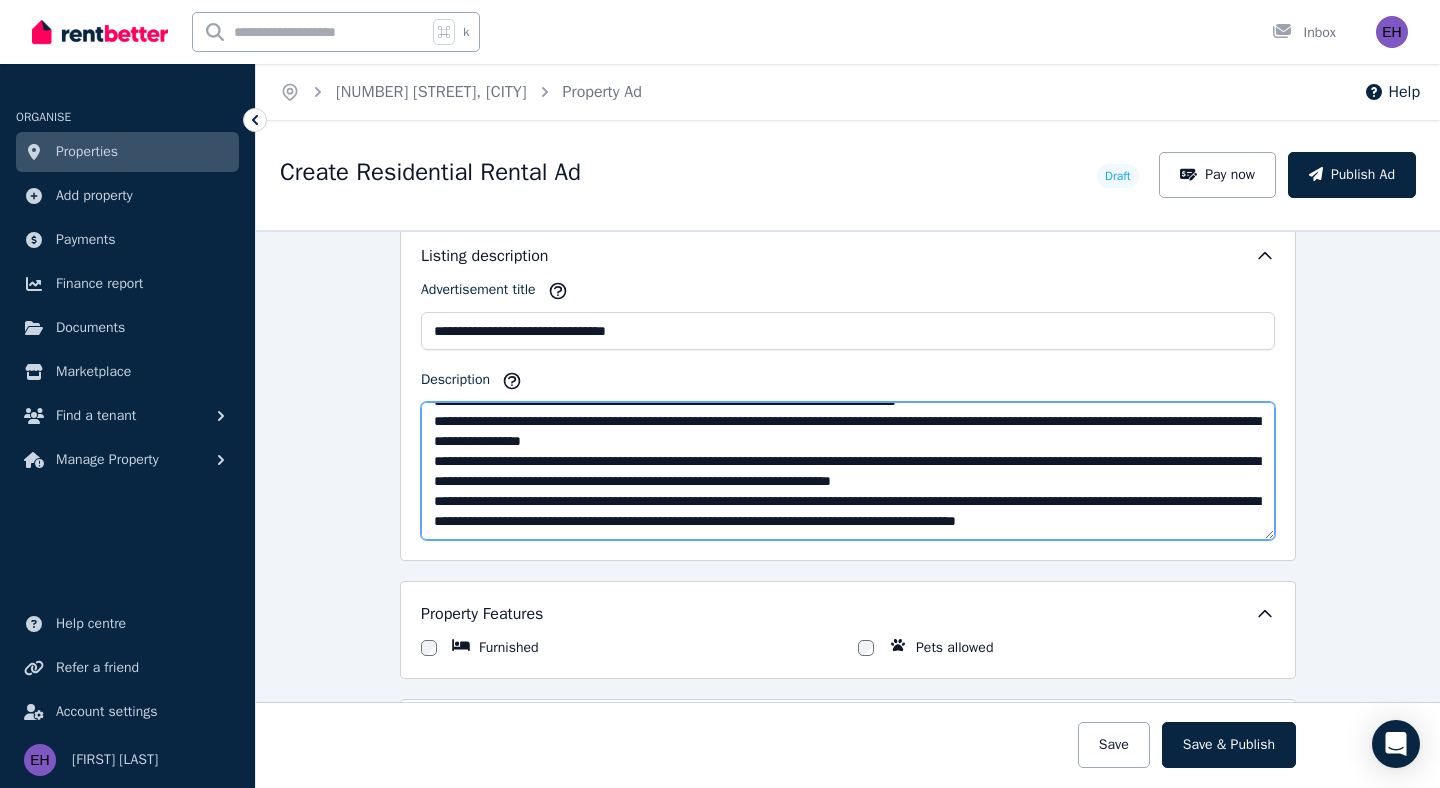 paste on "**********" 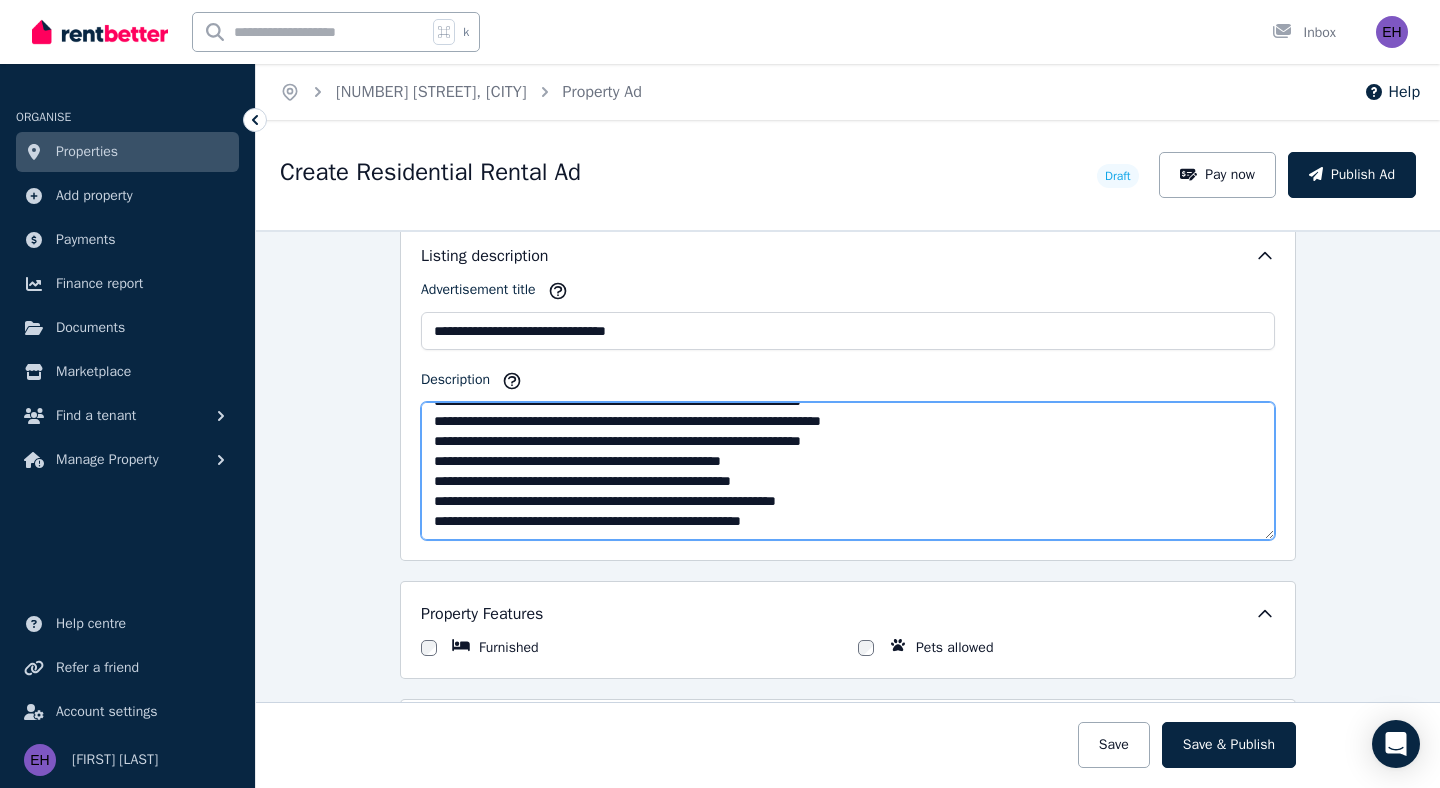 scroll, scrollTop: 0, scrollLeft: 0, axis: both 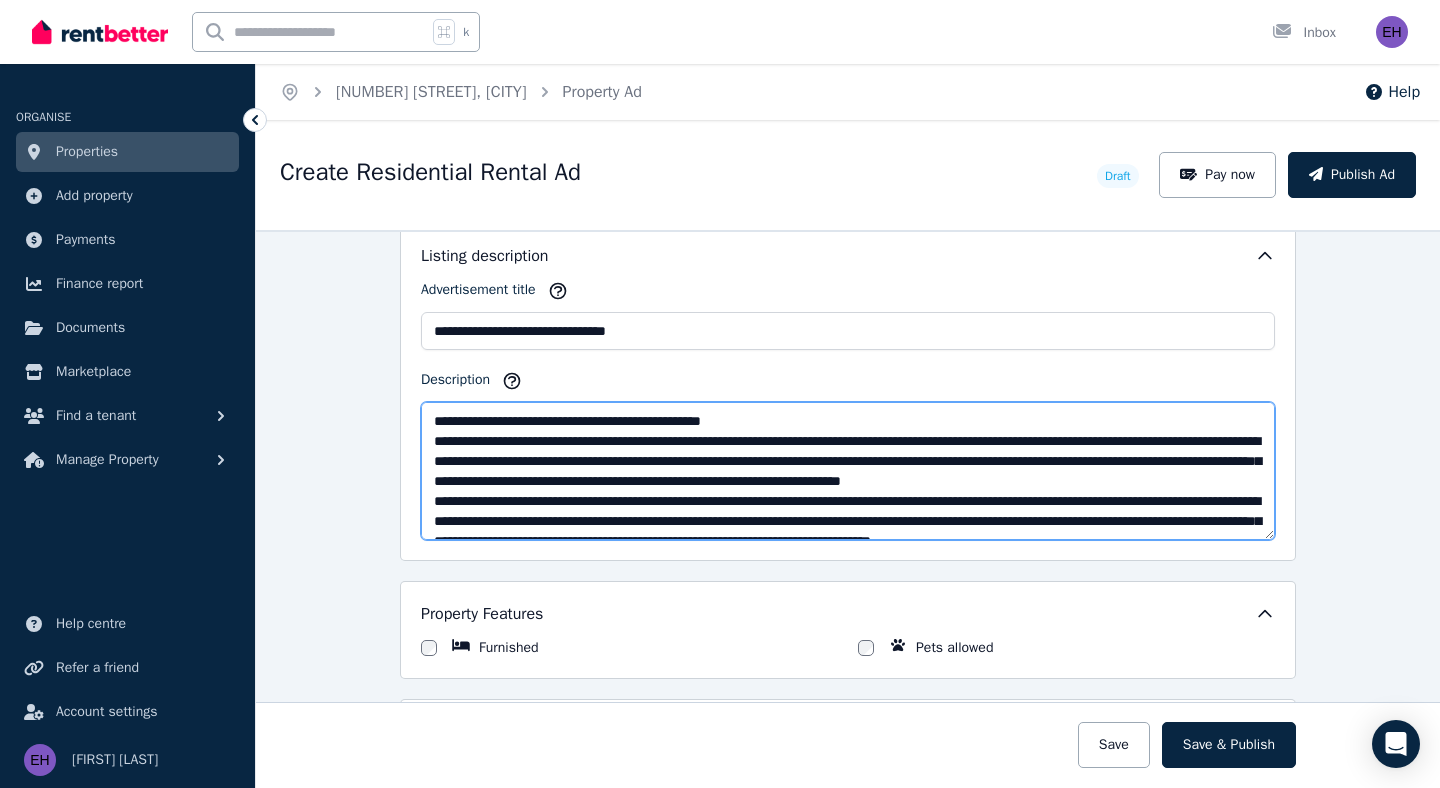 drag, startPoint x: 810, startPoint y: 416, endPoint x: 284, endPoint y: 405, distance: 526.115 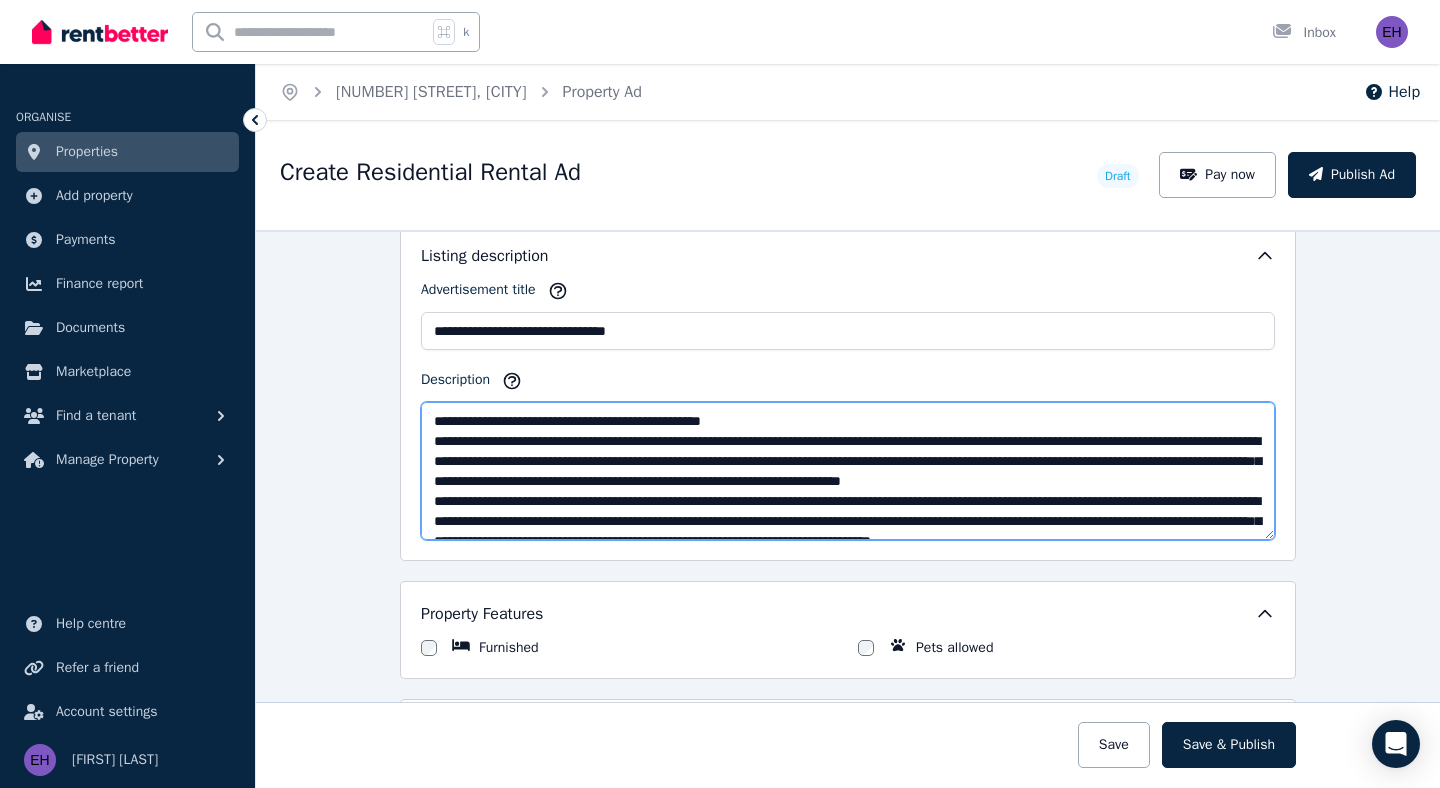 type on "**********" 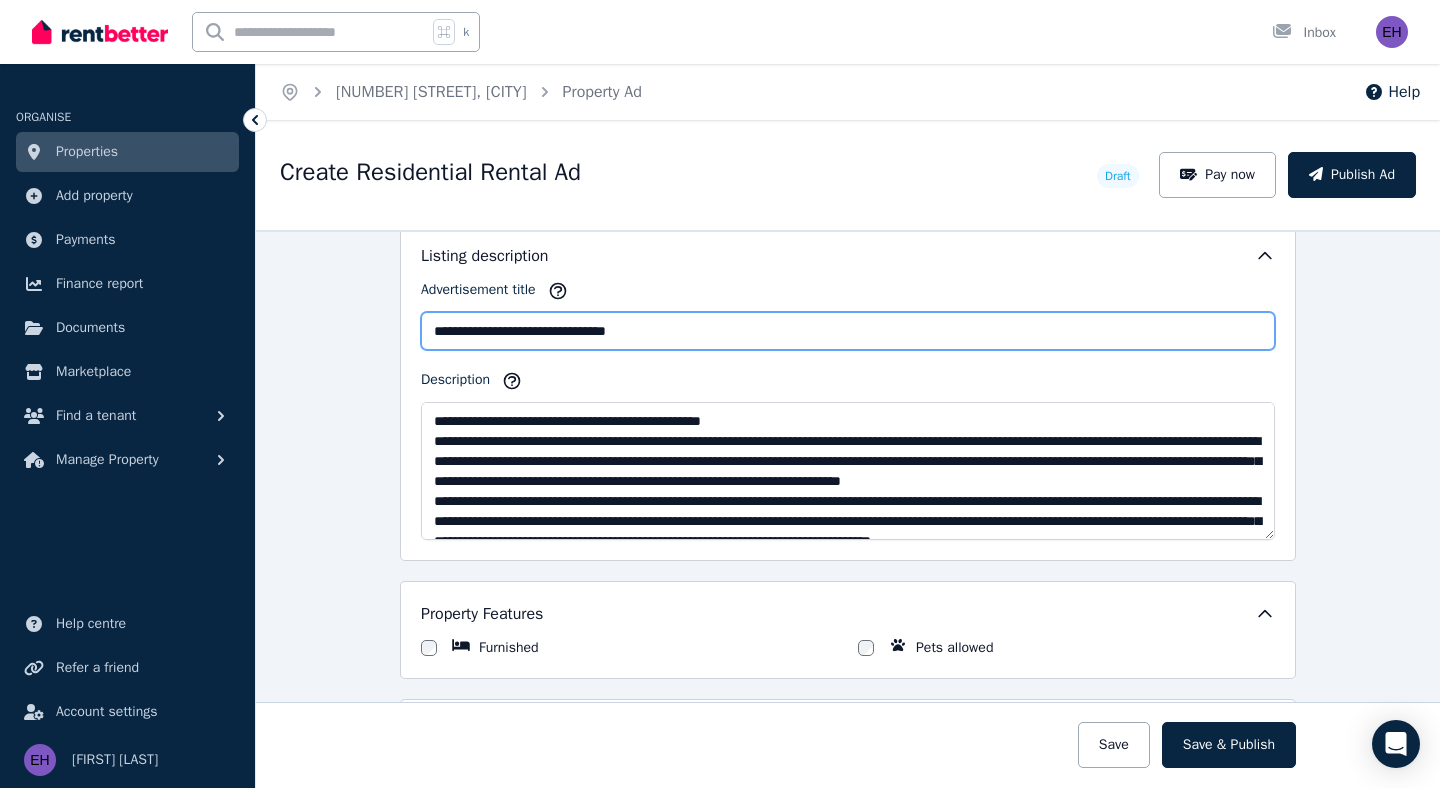 drag, startPoint x: 700, startPoint y: 329, endPoint x: 306, endPoint y: 314, distance: 394.28543 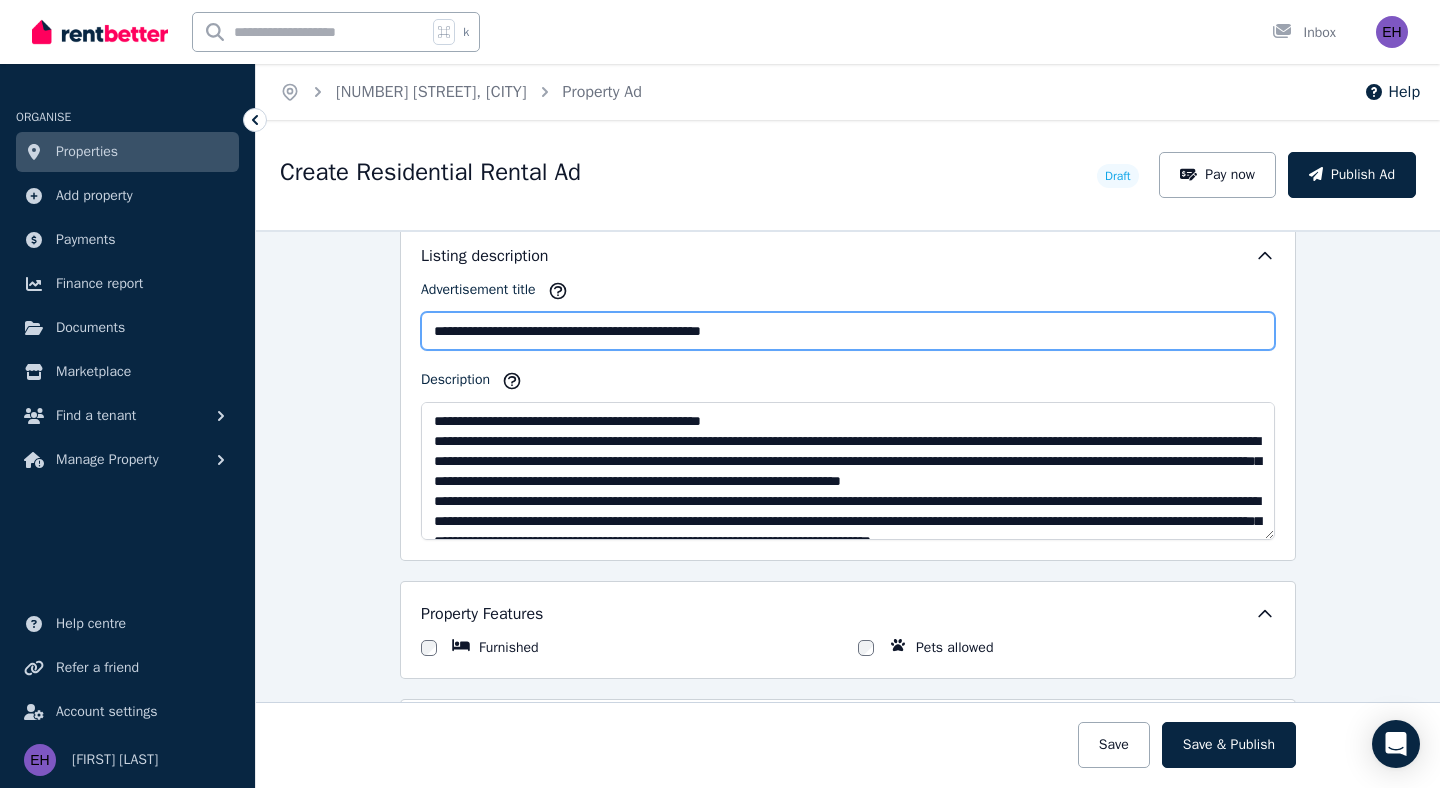 type on "**********" 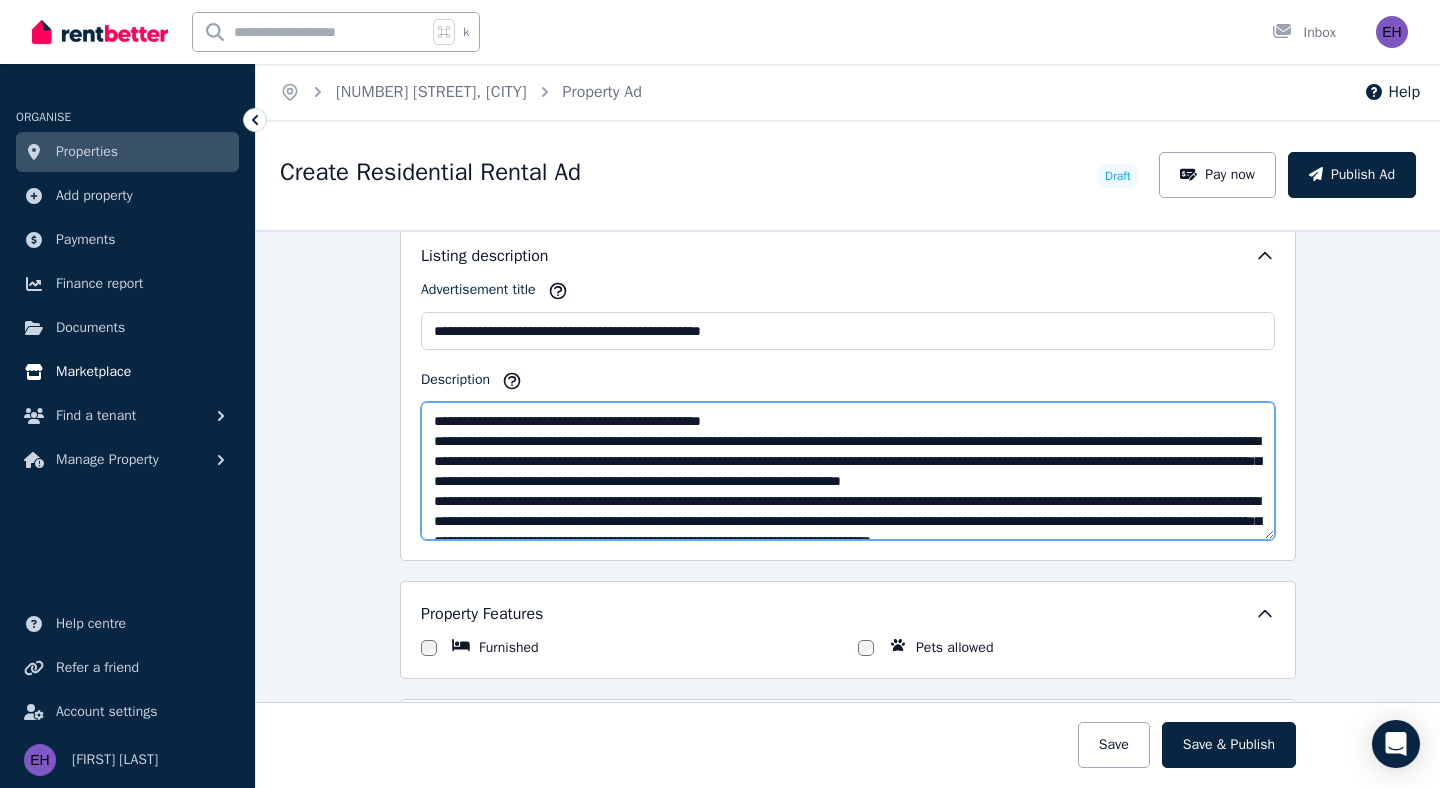 drag, startPoint x: 849, startPoint y: 418, endPoint x: 177, endPoint y: 379, distance: 673.13074 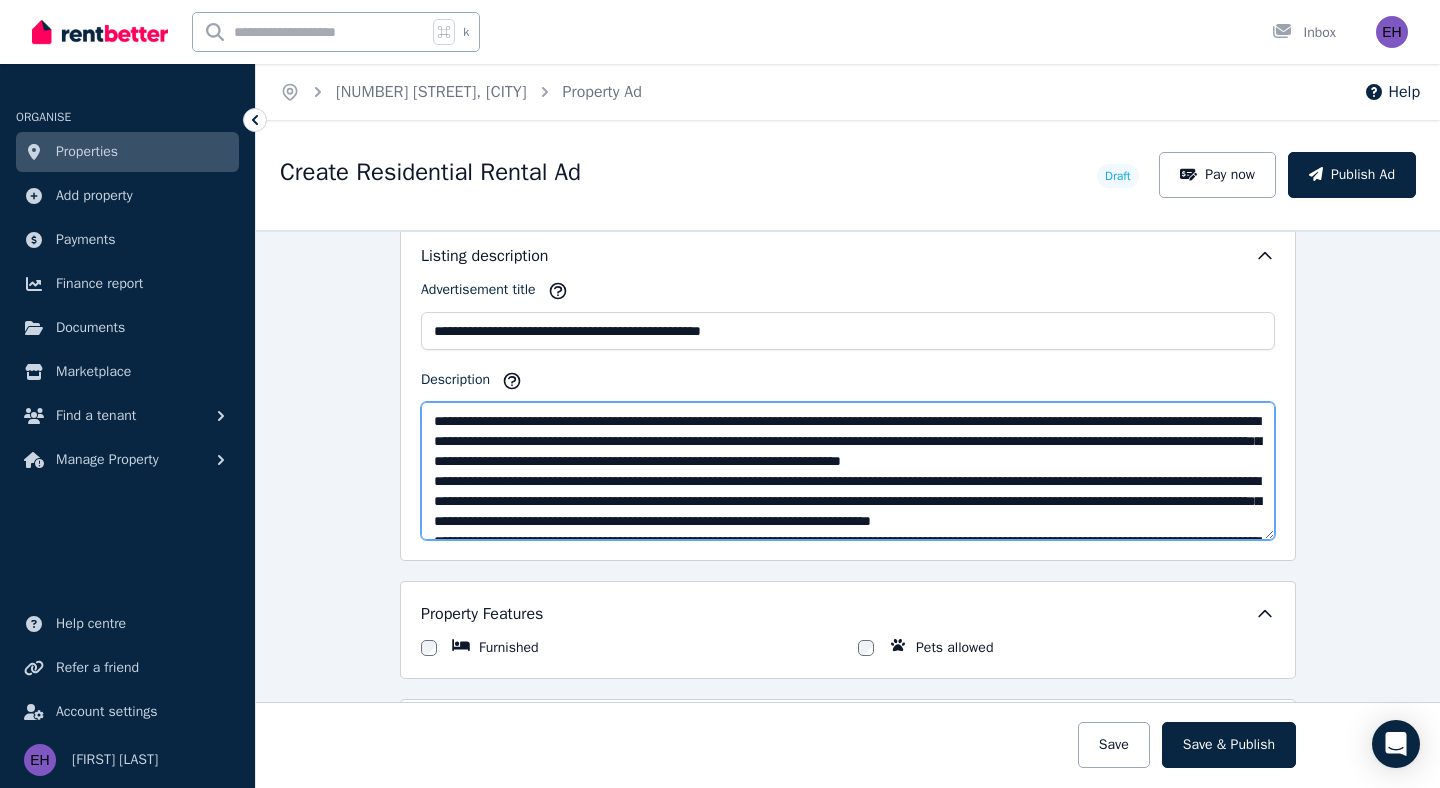 click on "Description" at bounding box center [848, 471] 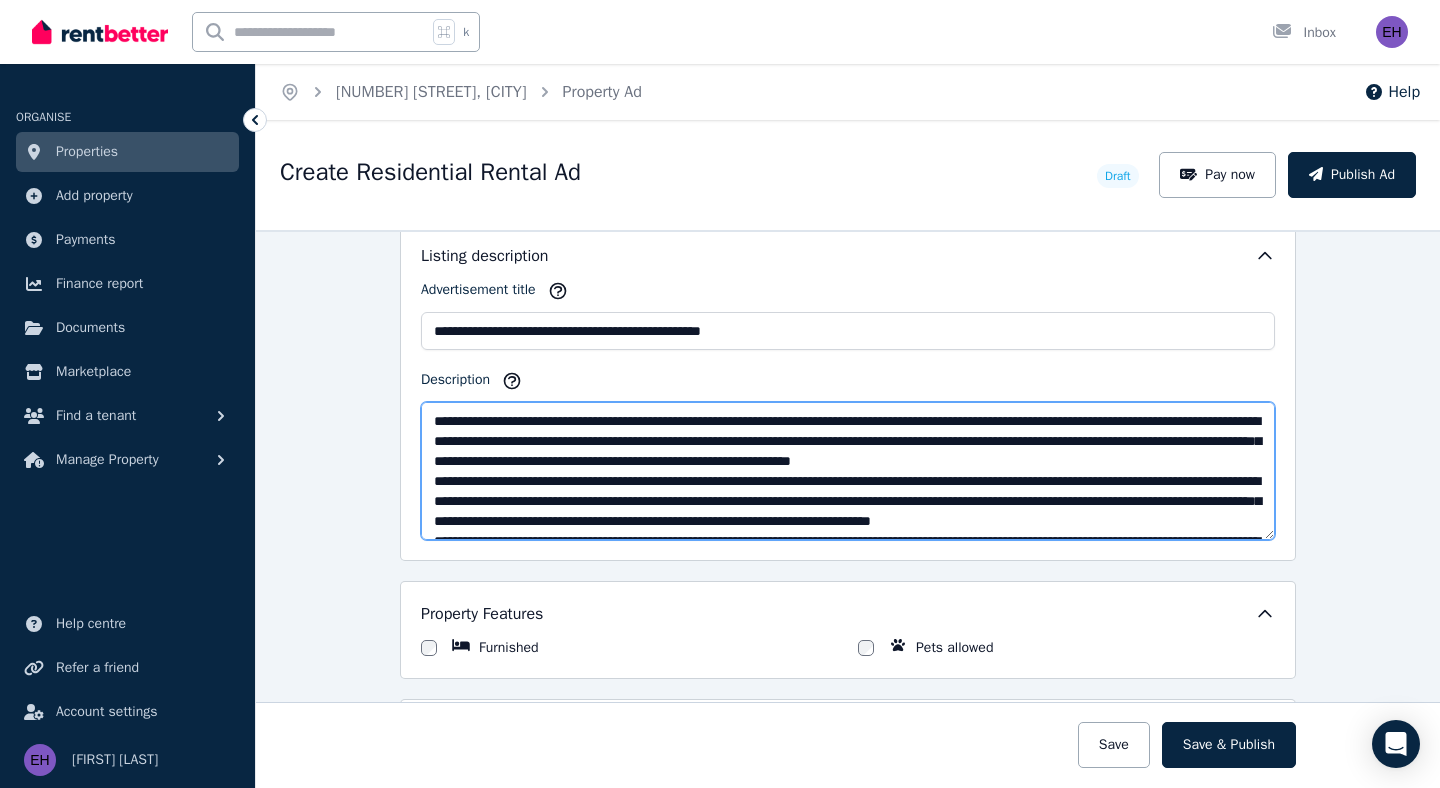 click on "Description" at bounding box center [848, 471] 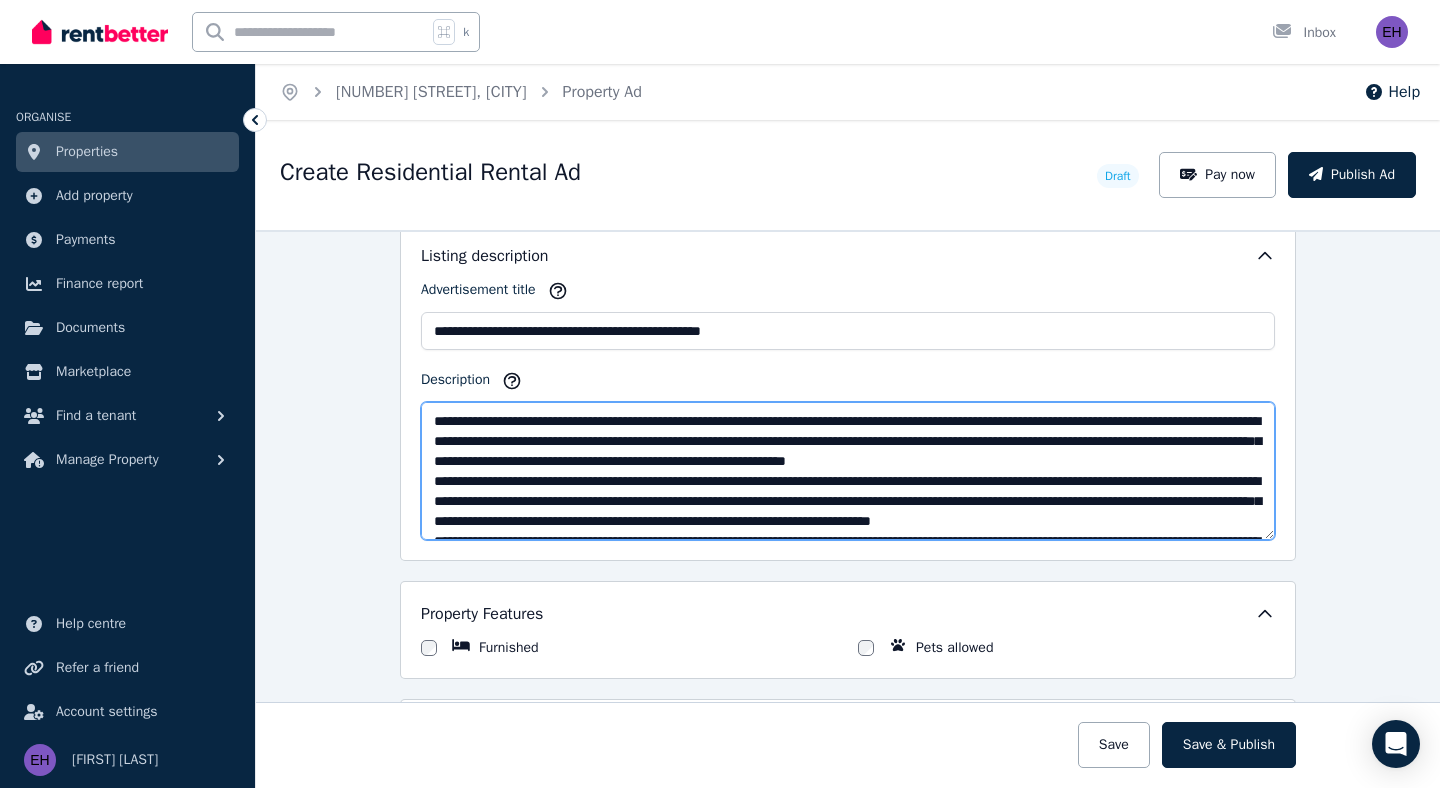 click on "Description" at bounding box center [848, 471] 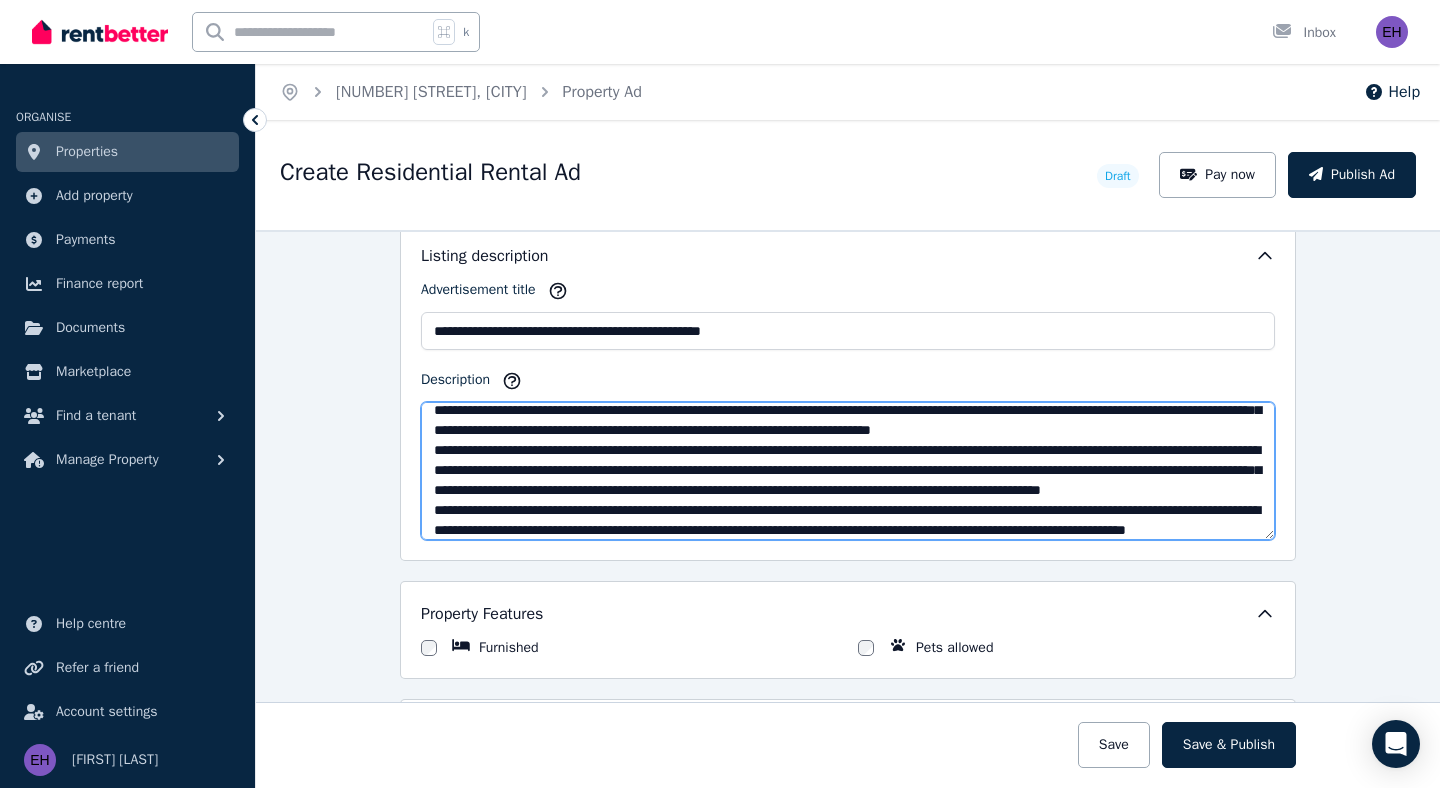 scroll, scrollTop: 101, scrollLeft: 0, axis: vertical 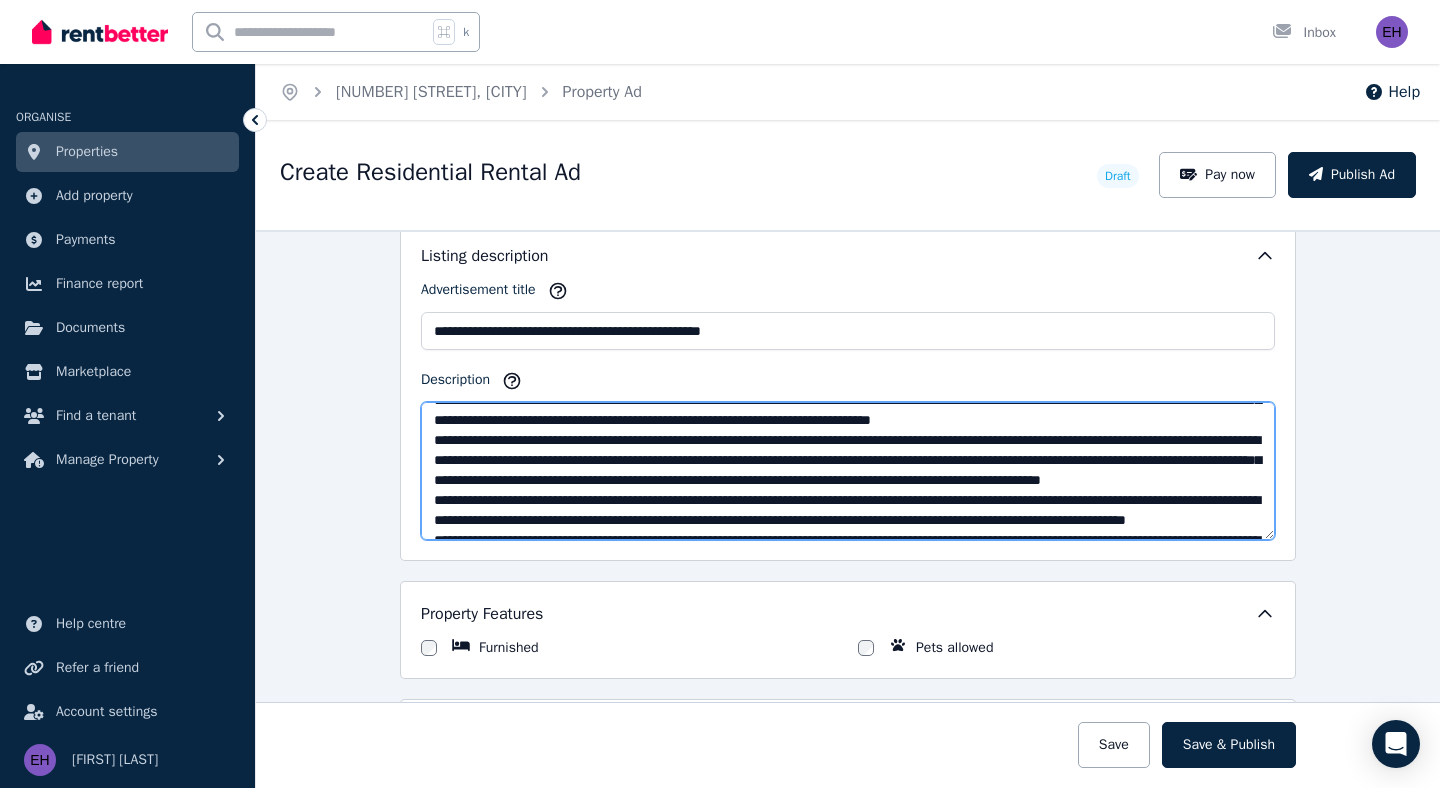 click on "Description" at bounding box center (848, 471) 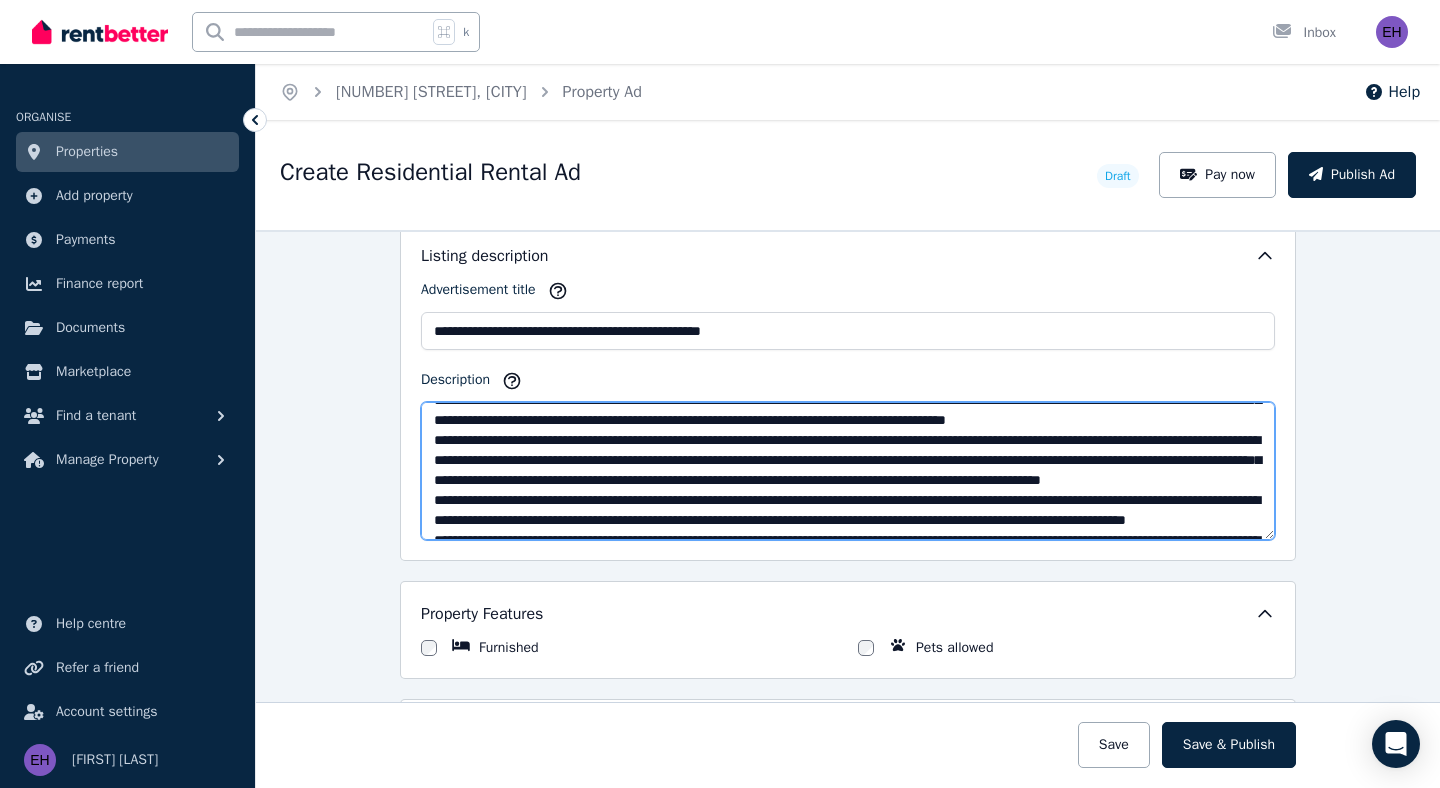 click on "Description" at bounding box center [848, 471] 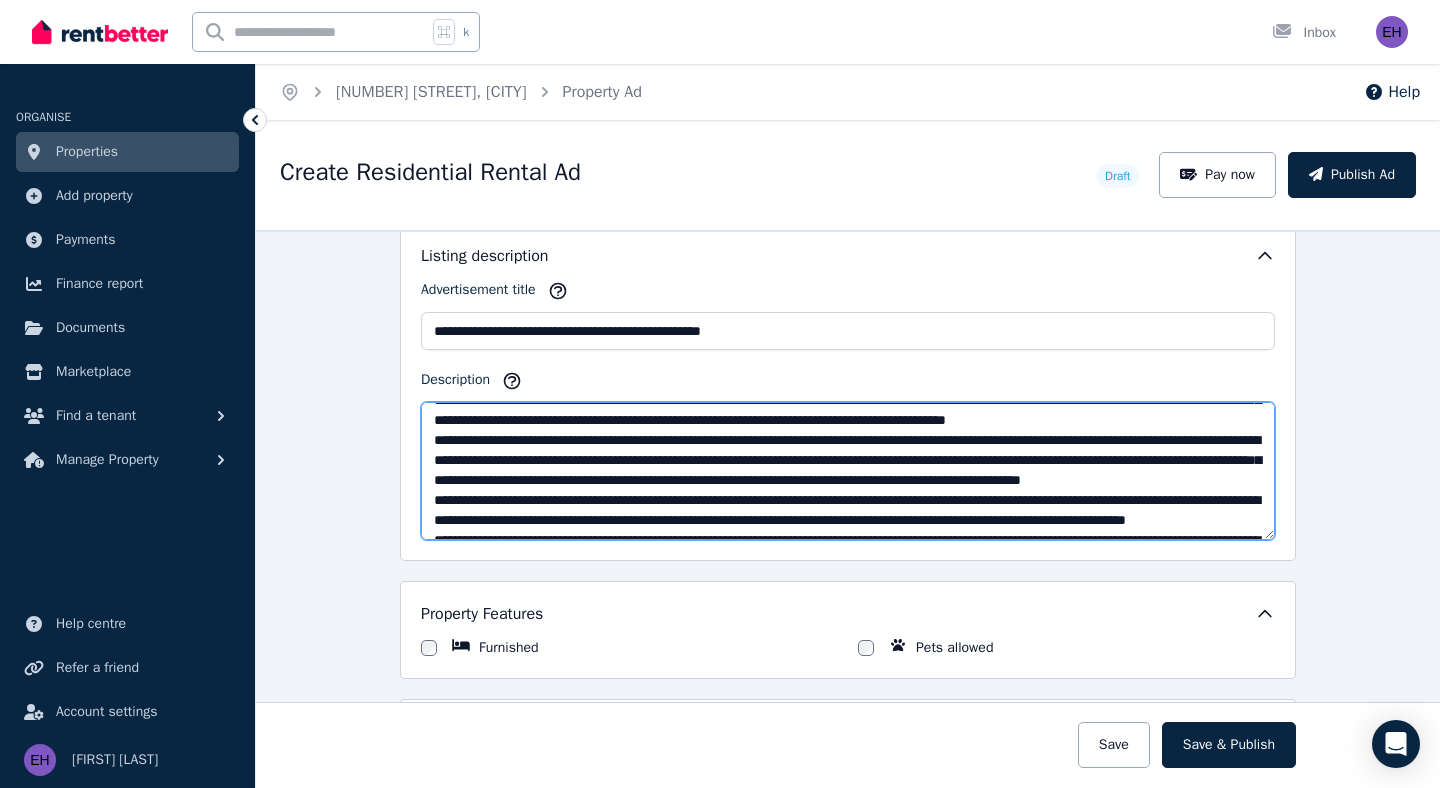 click on "Description" at bounding box center [848, 471] 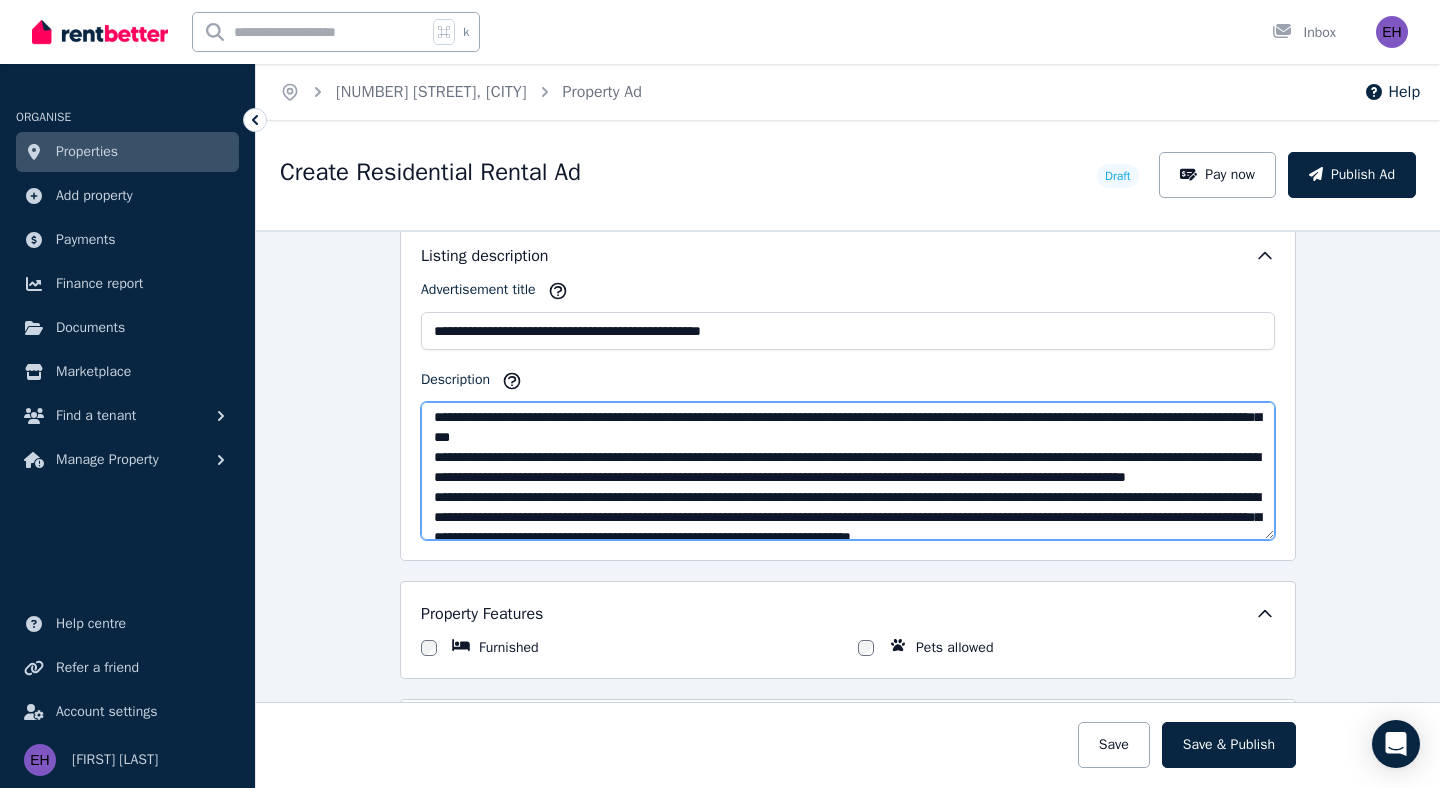 scroll, scrollTop: 162, scrollLeft: 0, axis: vertical 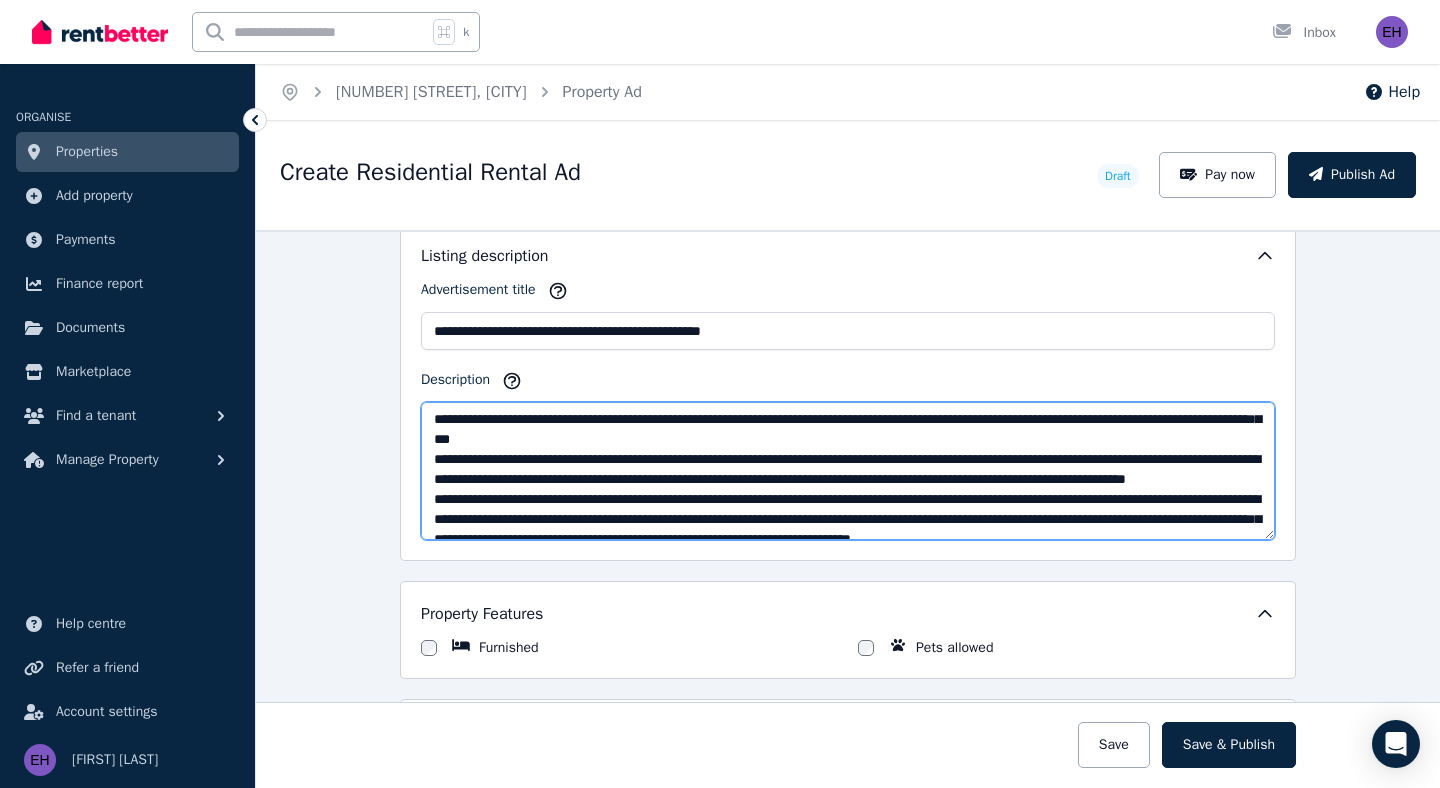 click on "Description" at bounding box center (848, 471) 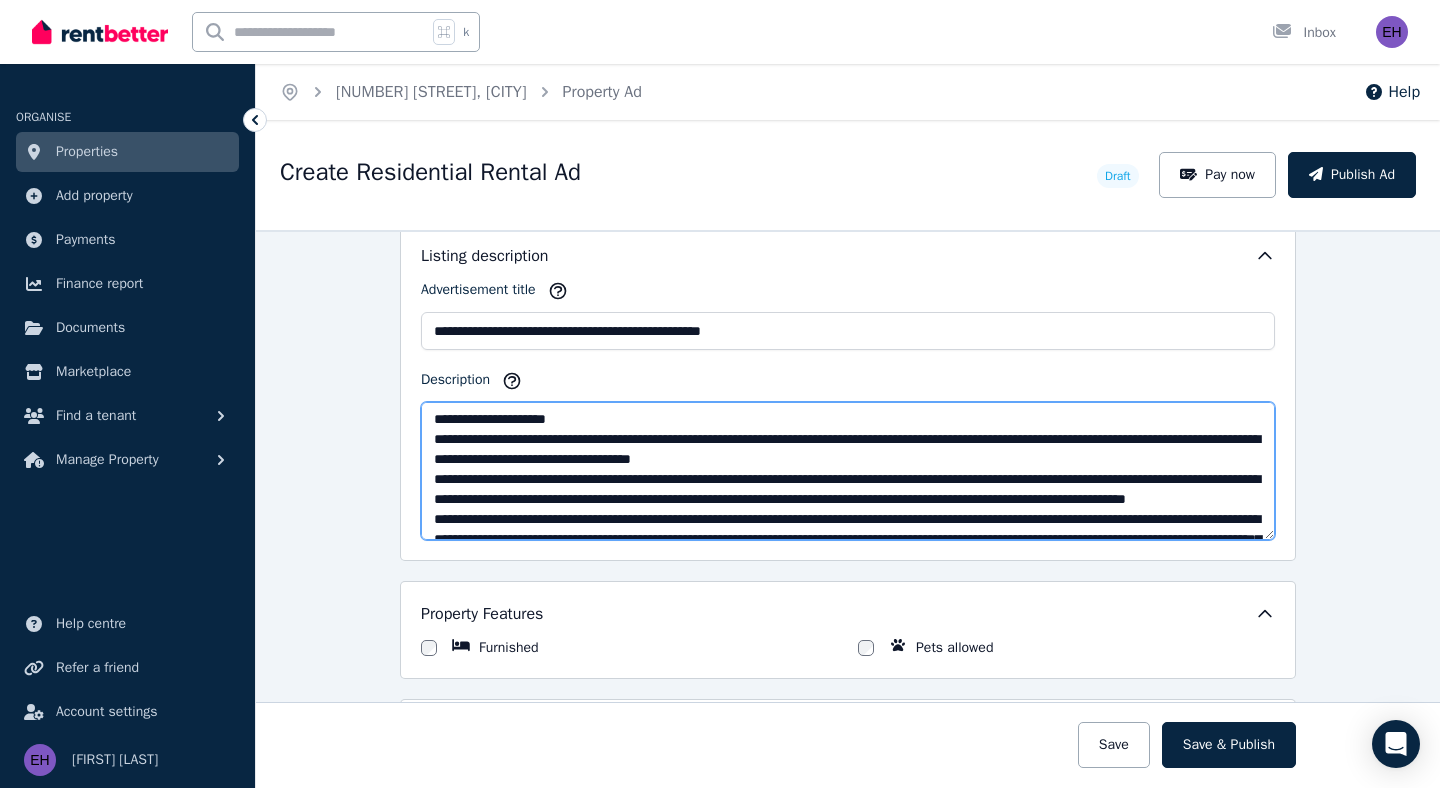 click on "Description" at bounding box center (848, 471) 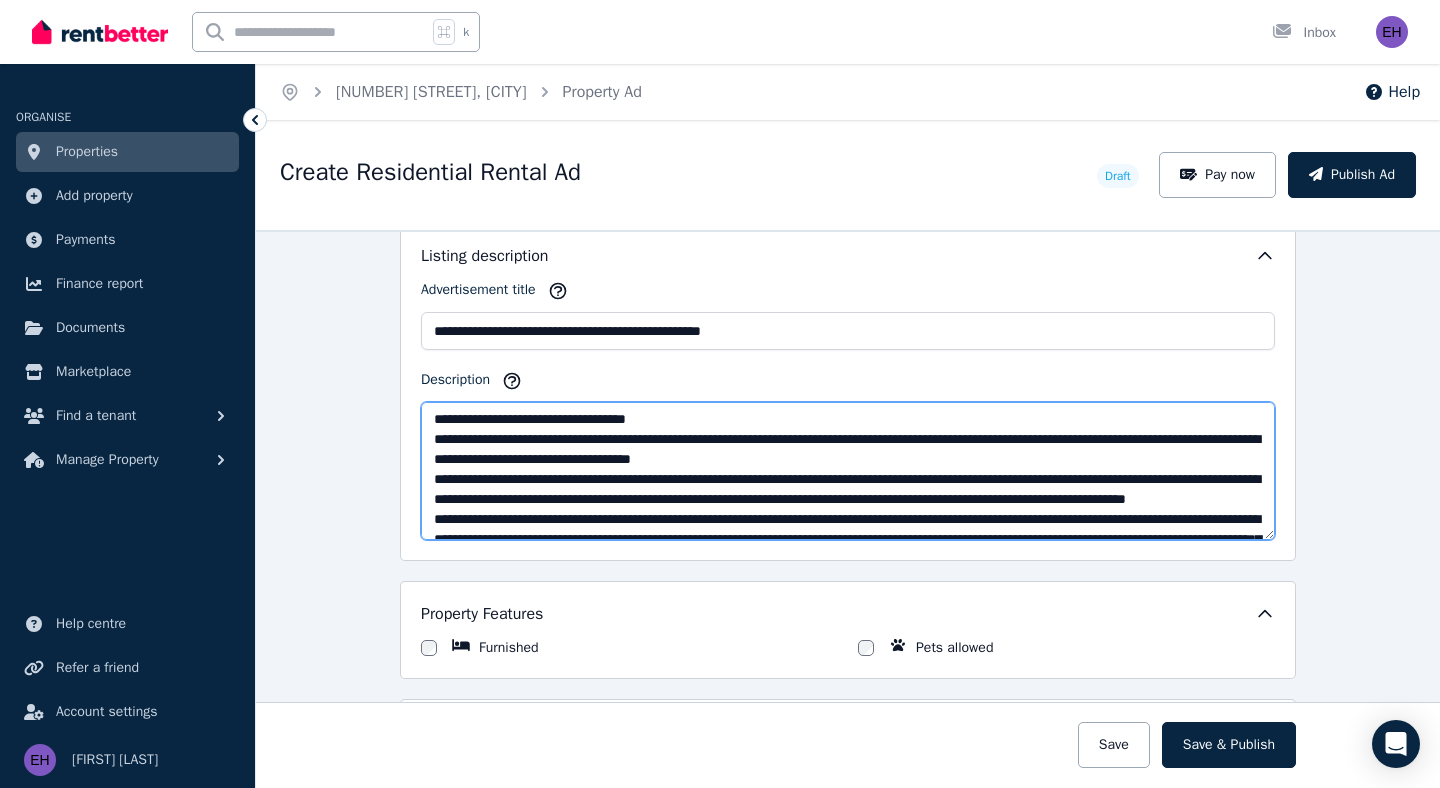 click on "Description" at bounding box center (848, 471) 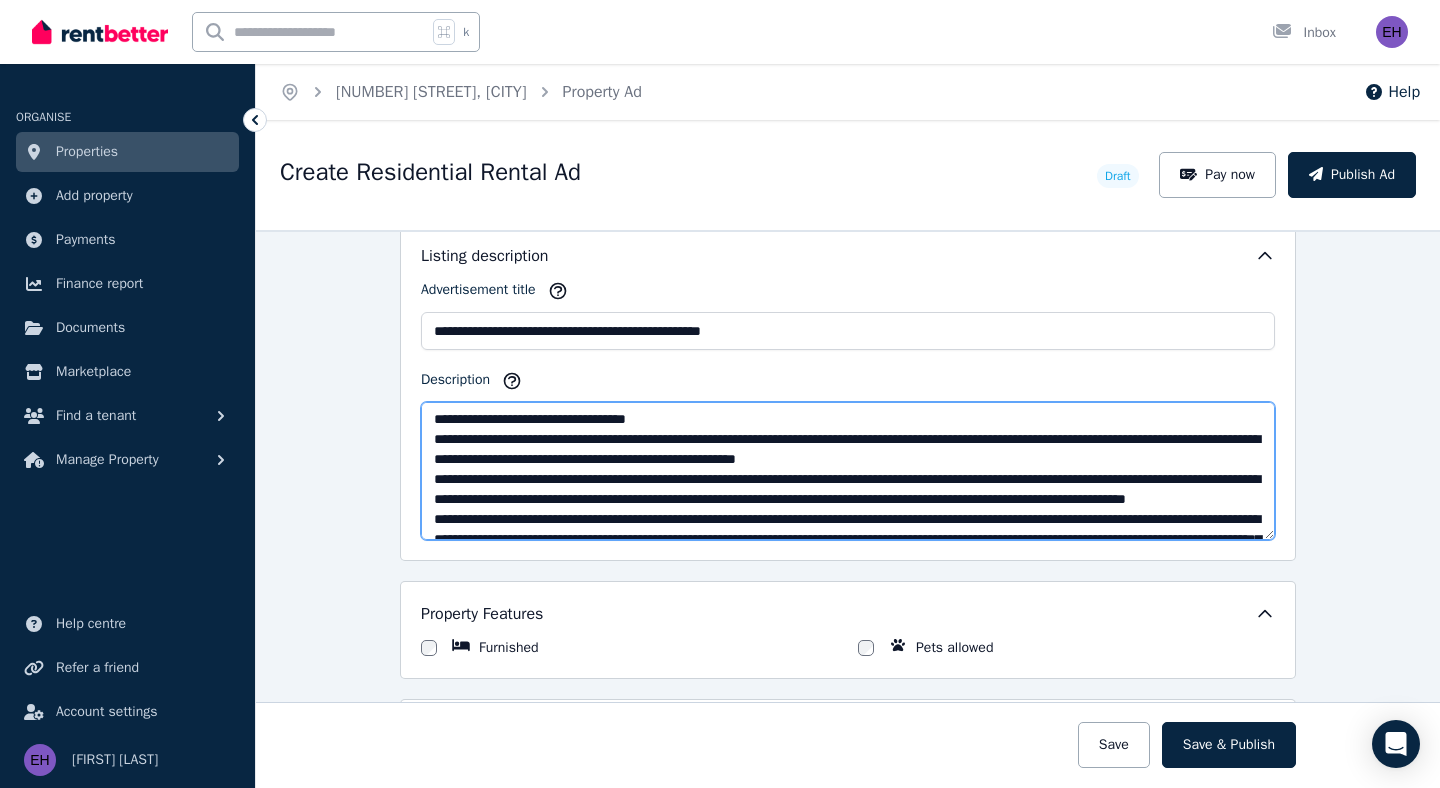 click on "Description" at bounding box center (848, 471) 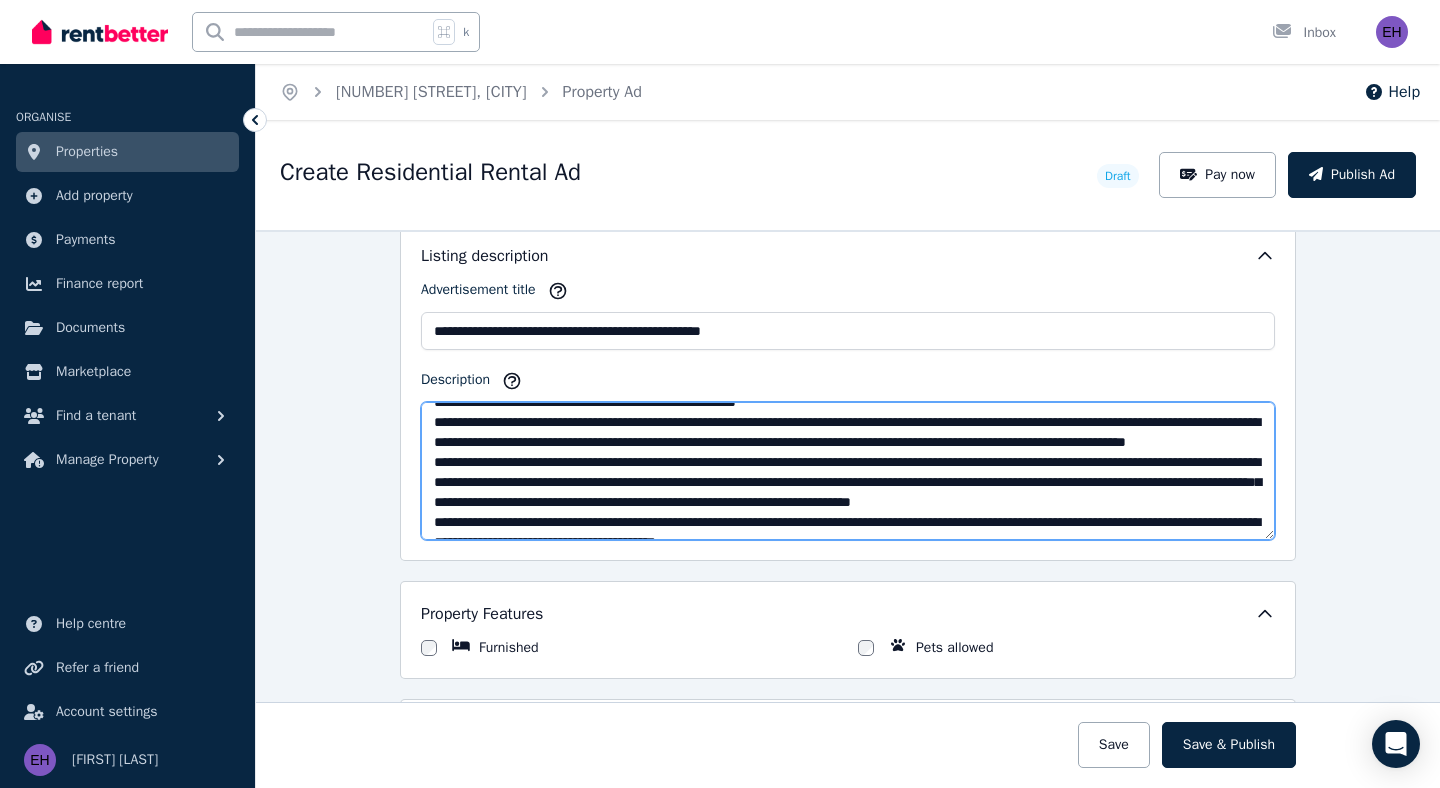 scroll, scrollTop: 213, scrollLeft: 0, axis: vertical 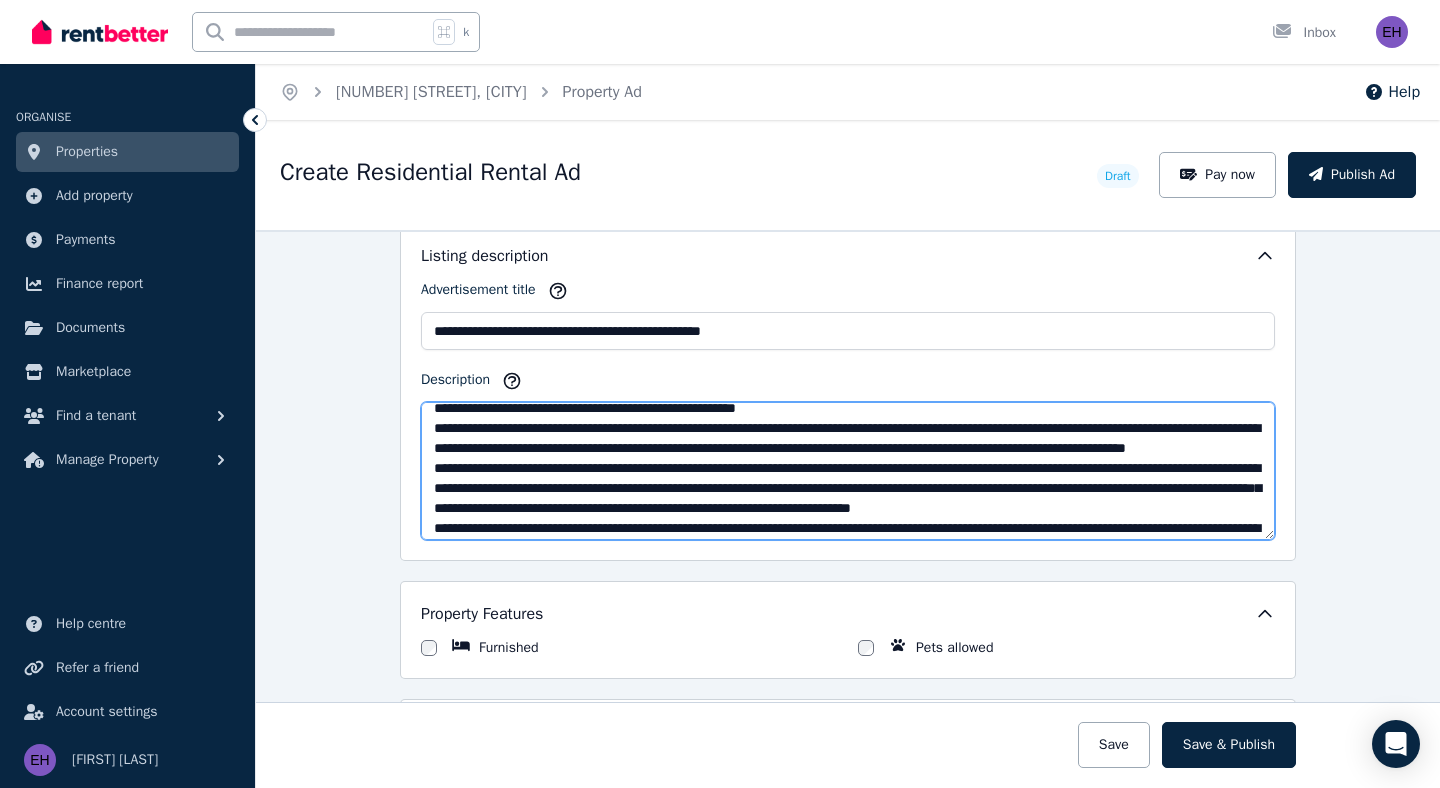 drag, startPoint x: 1030, startPoint y: 489, endPoint x: 1030, endPoint y: 500, distance: 11 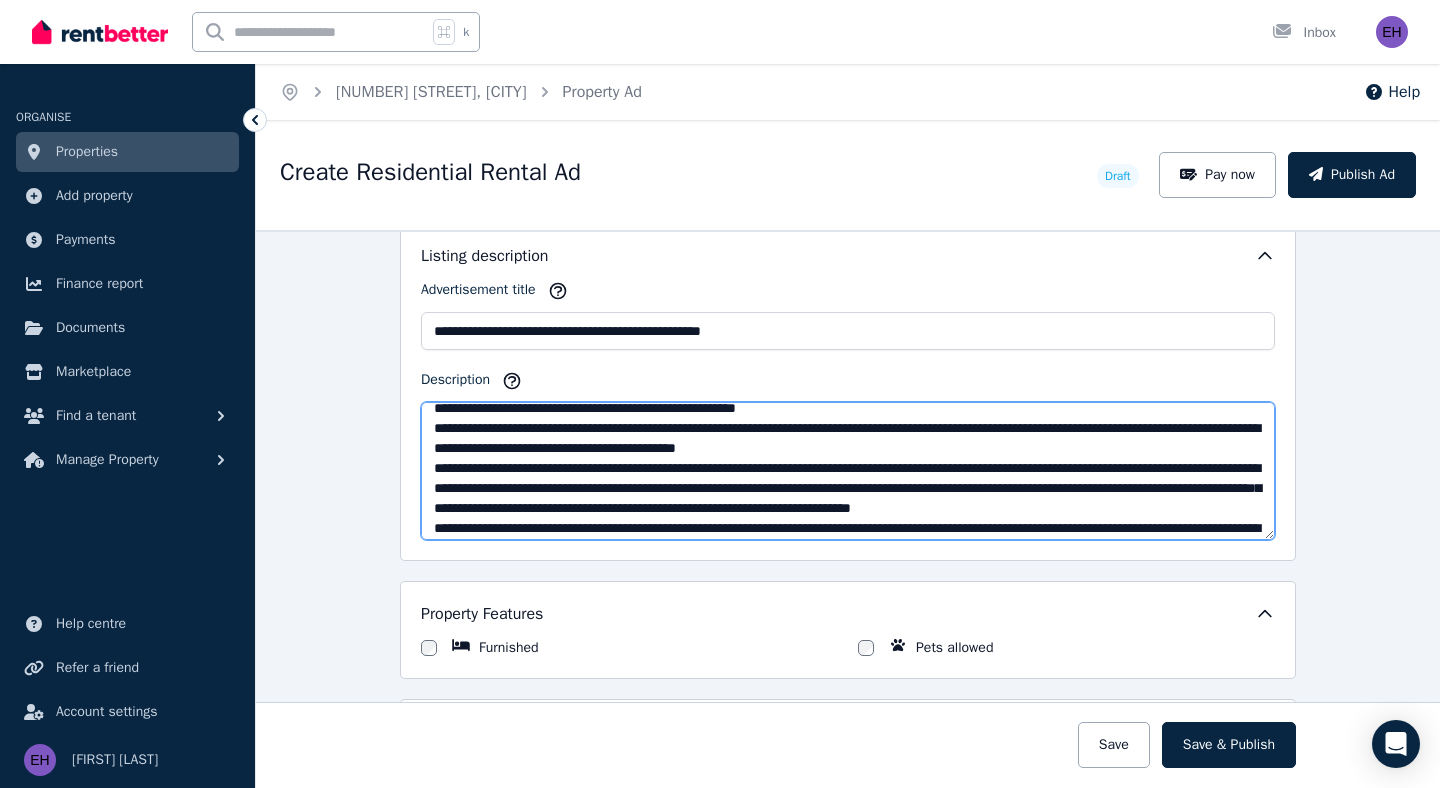 click on "Description" at bounding box center (848, 471) 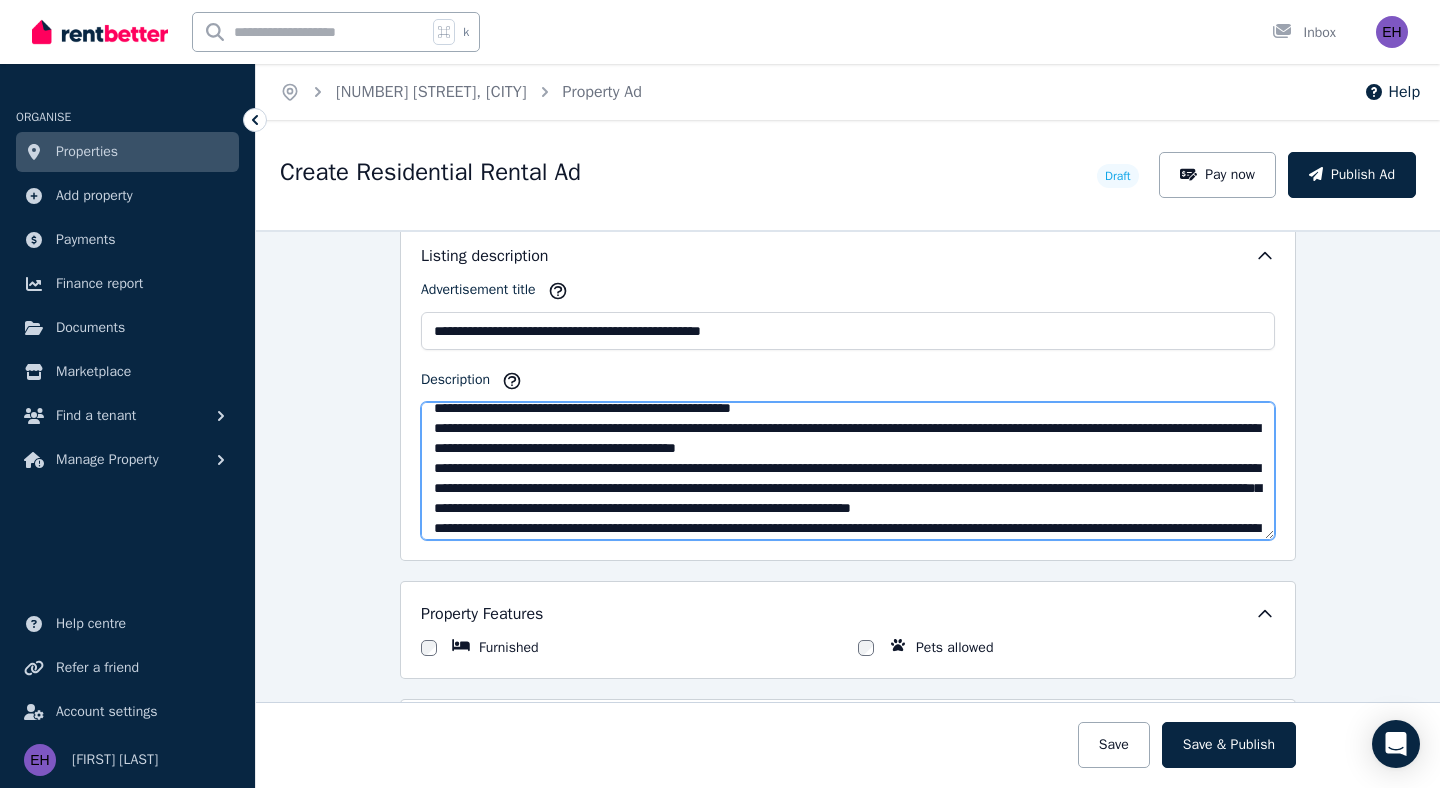 paste on "**********" 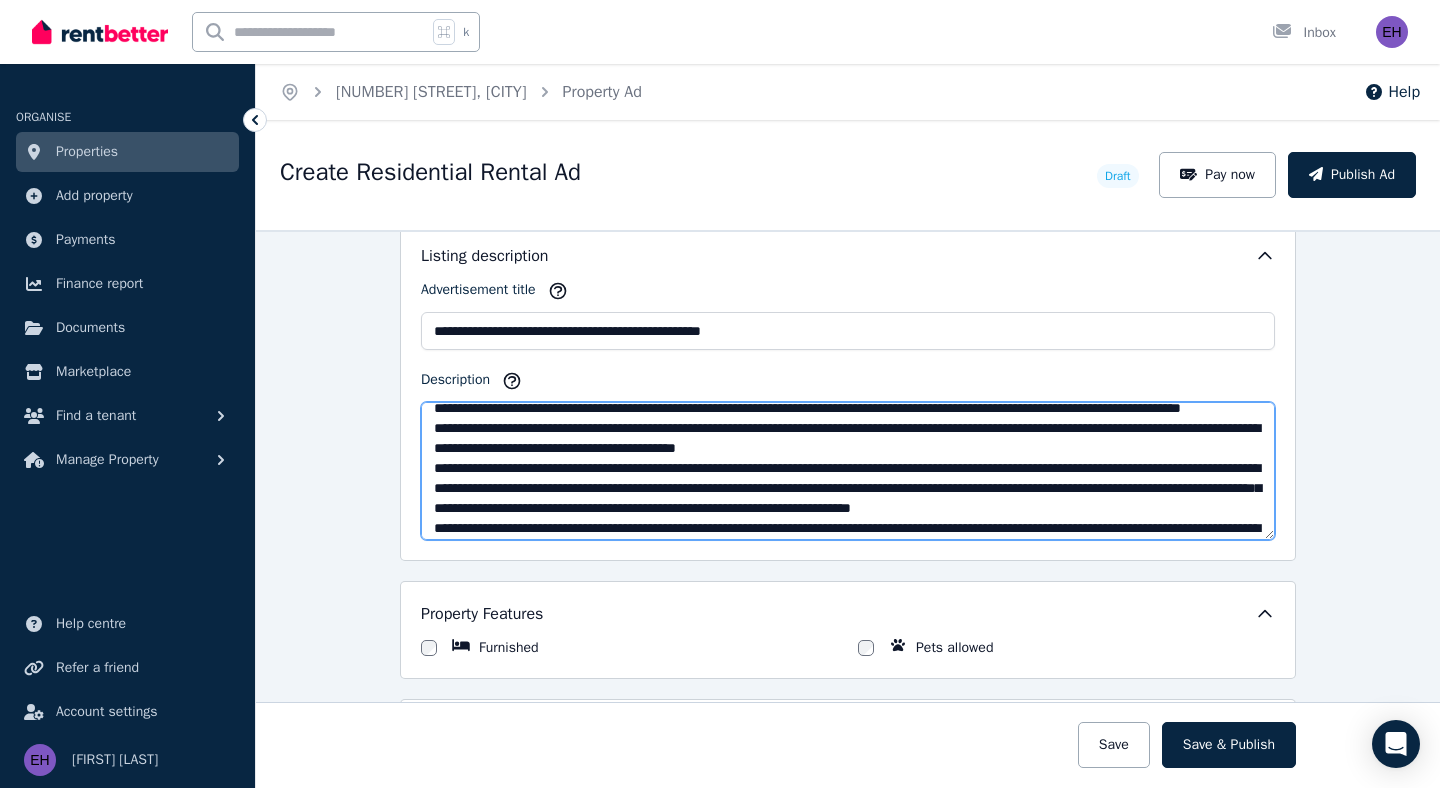 click on "Description" at bounding box center [848, 471] 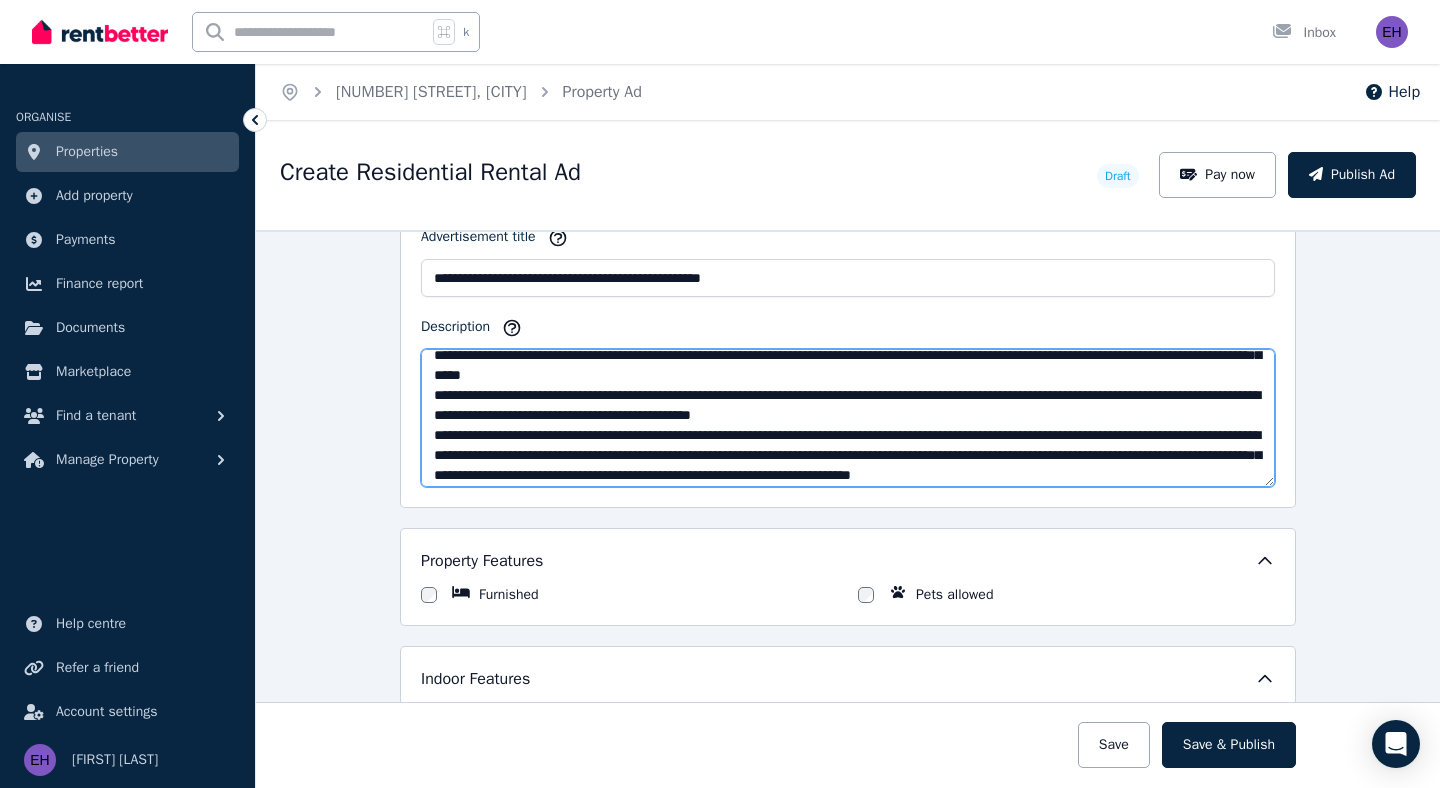 scroll, scrollTop: 1227, scrollLeft: 0, axis: vertical 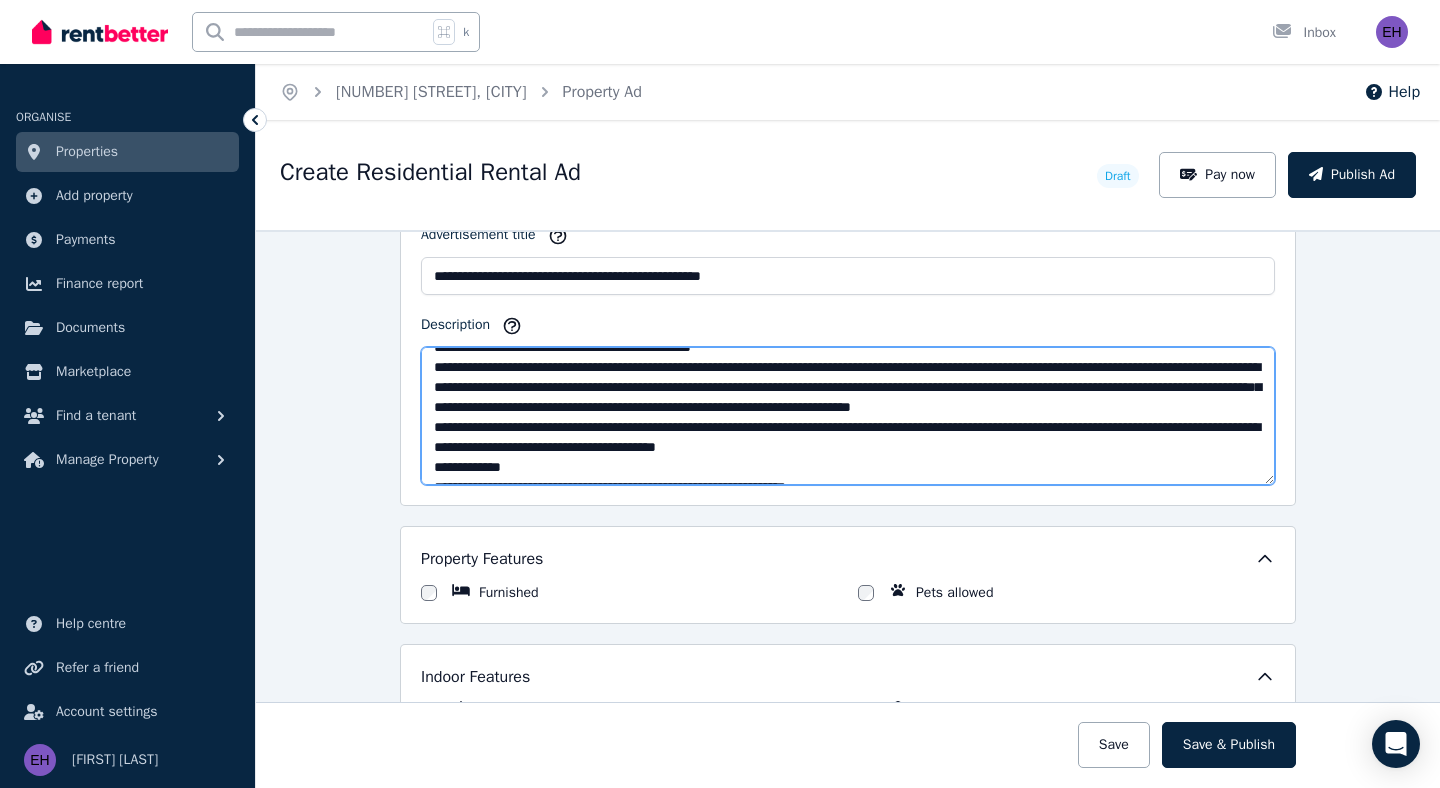 click on "Description" at bounding box center [848, 416] 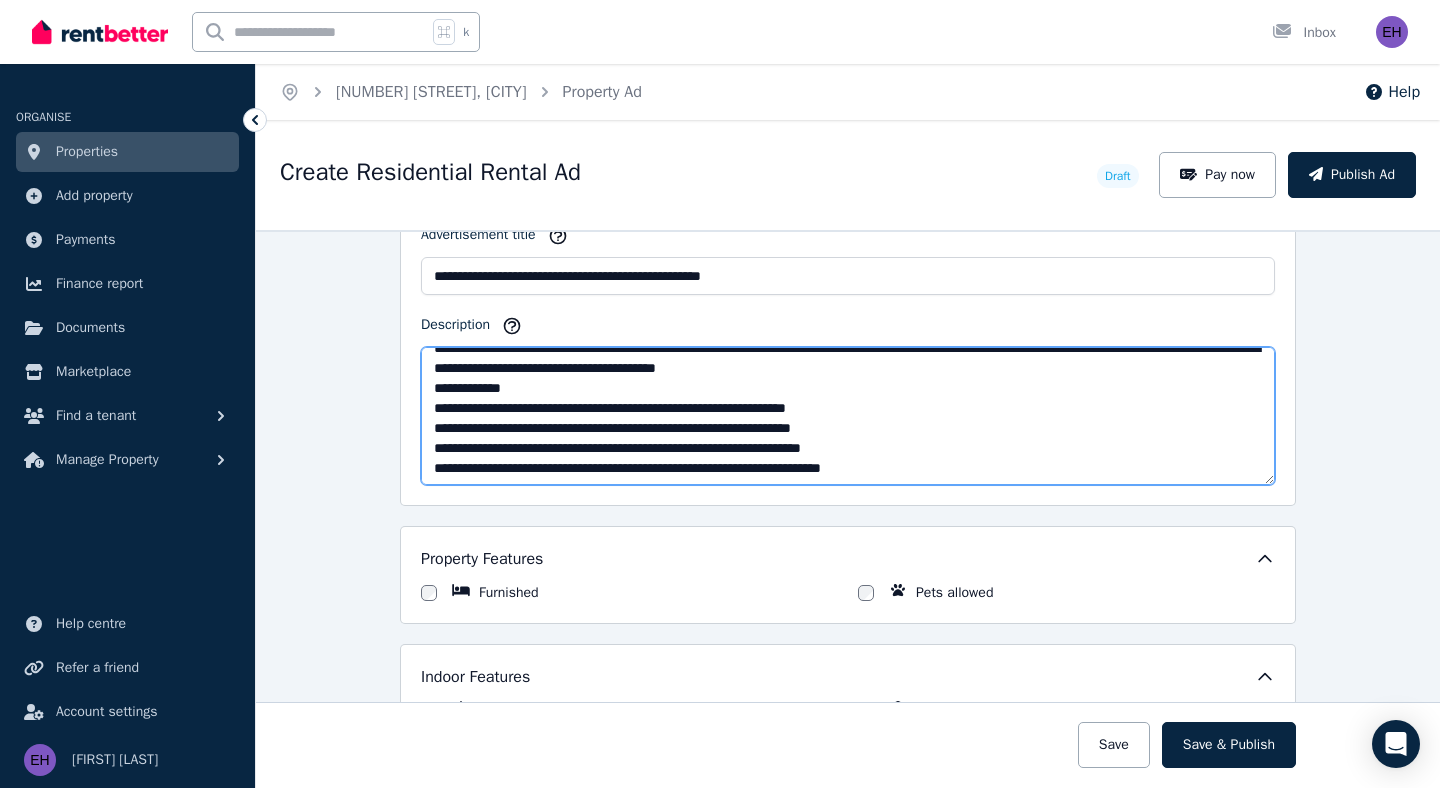 scroll, scrollTop: 361, scrollLeft: 0, axis: vertical 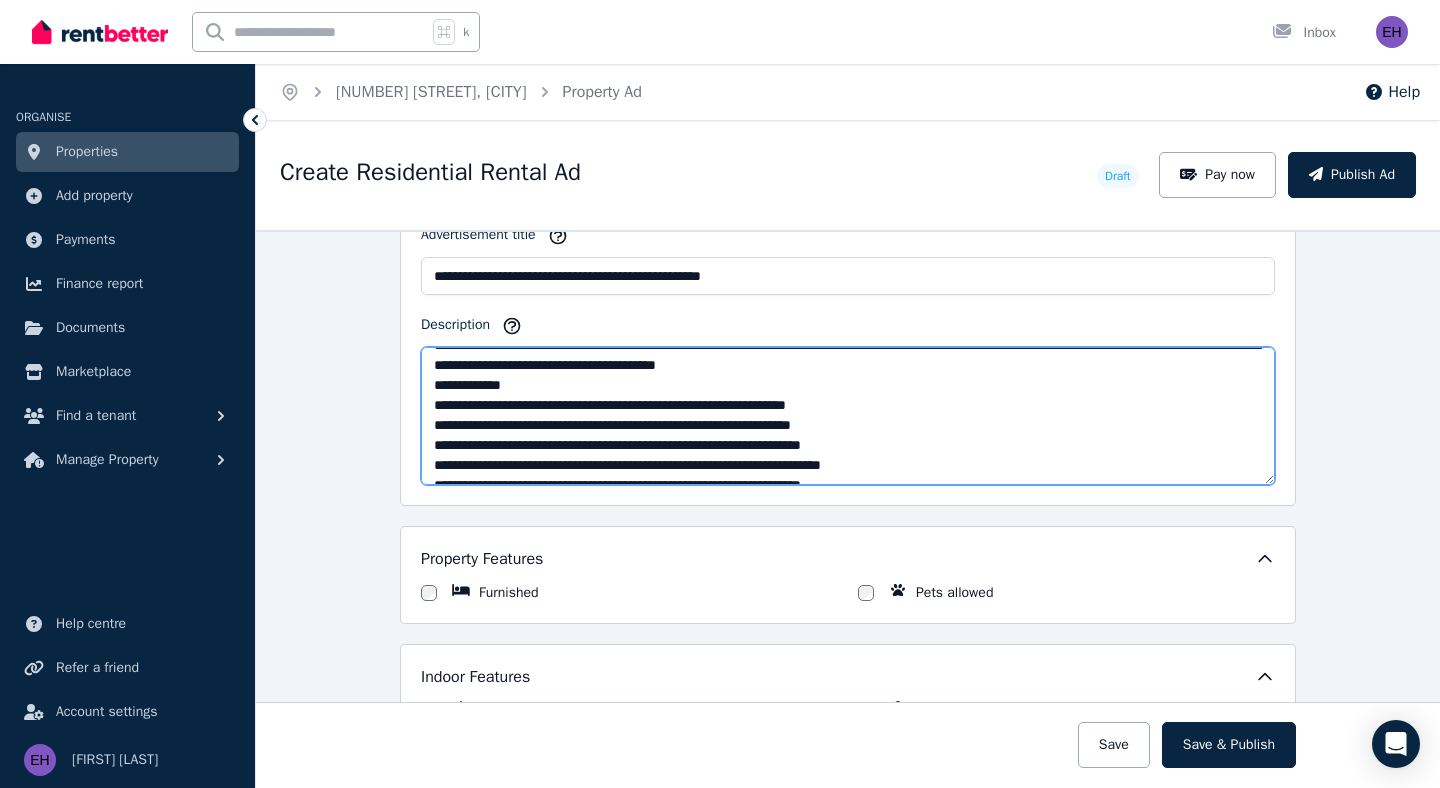 click on "Description" at bounding box center [848, 416] 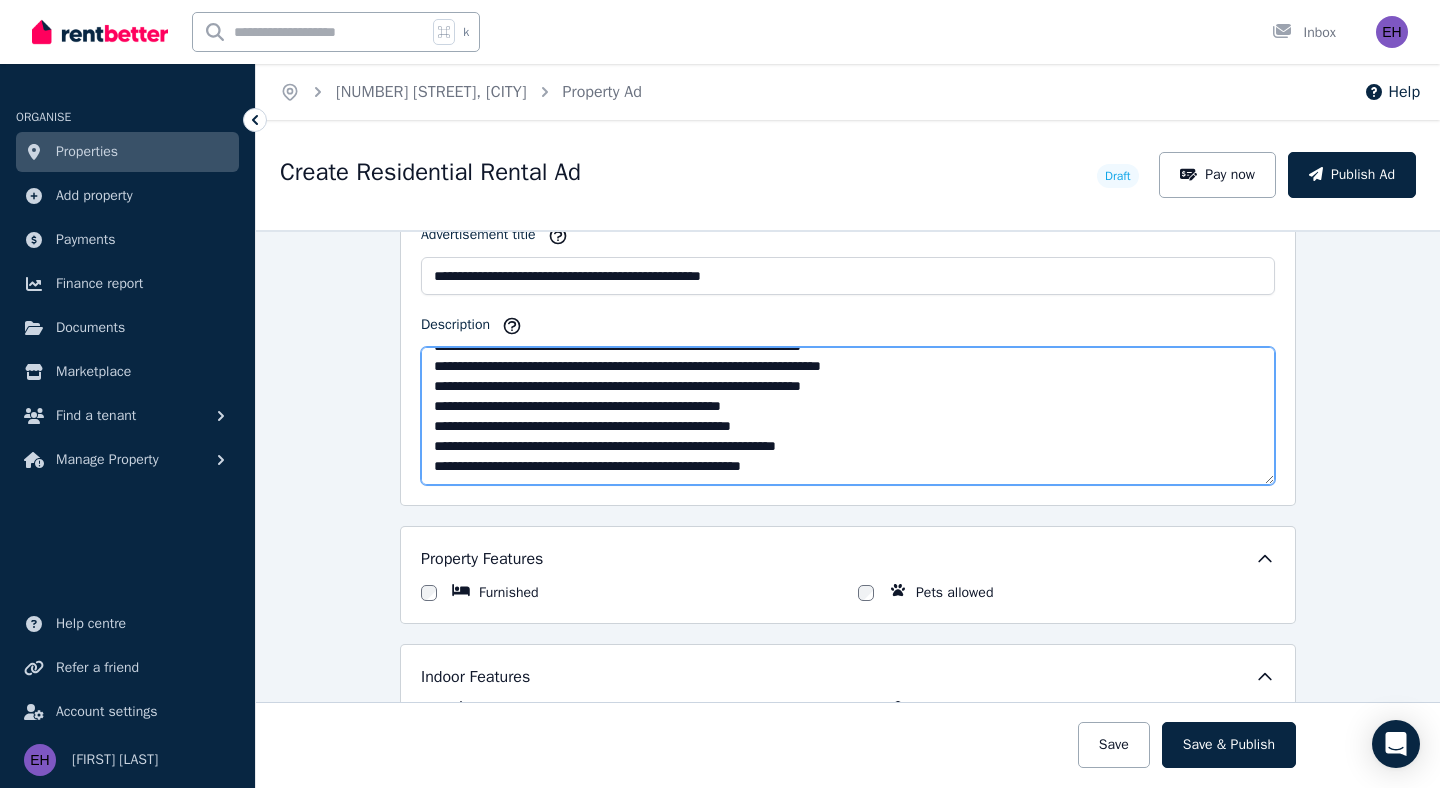 scroll, scrollTop: 520, scrollLeft: 0, axis: vertical 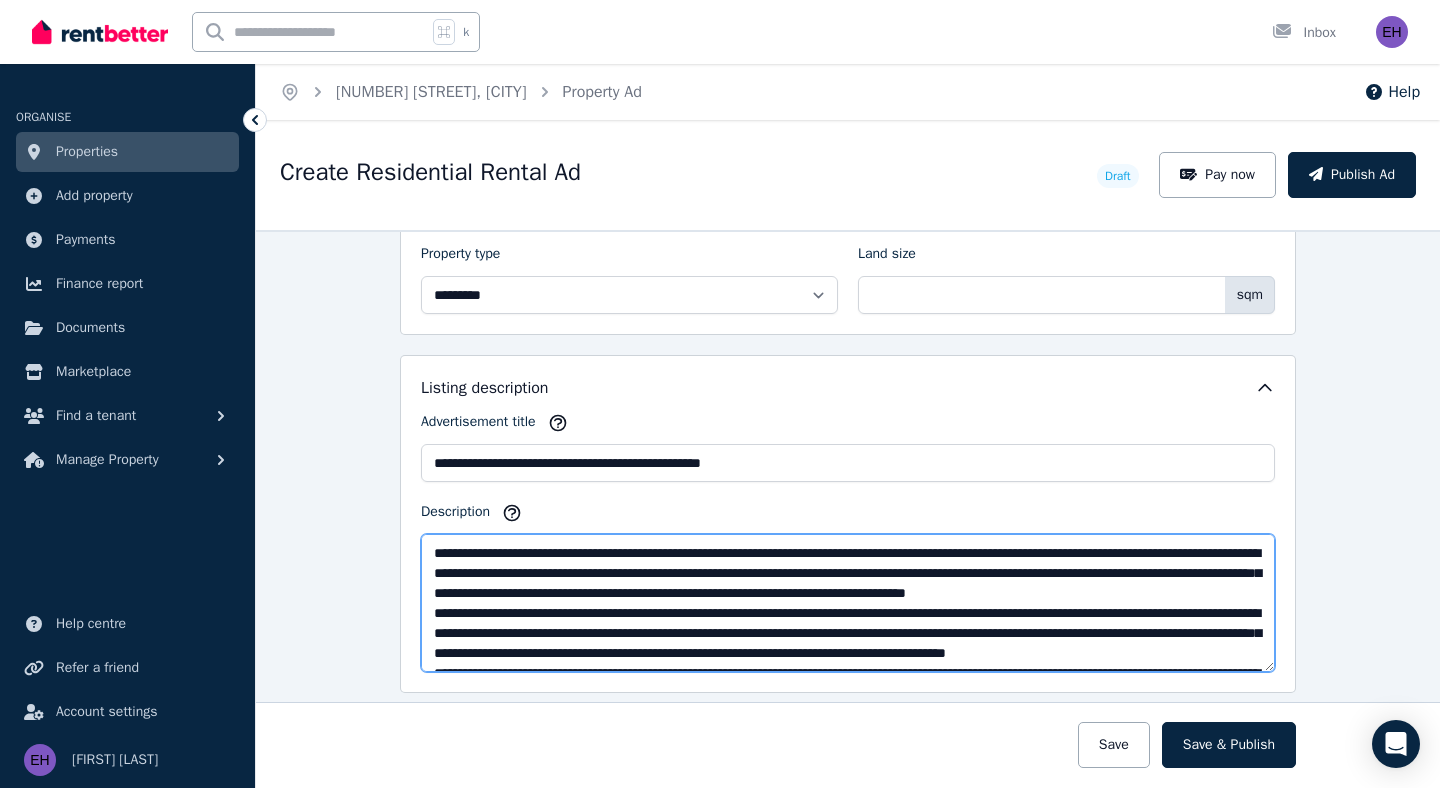 paste on "**********" 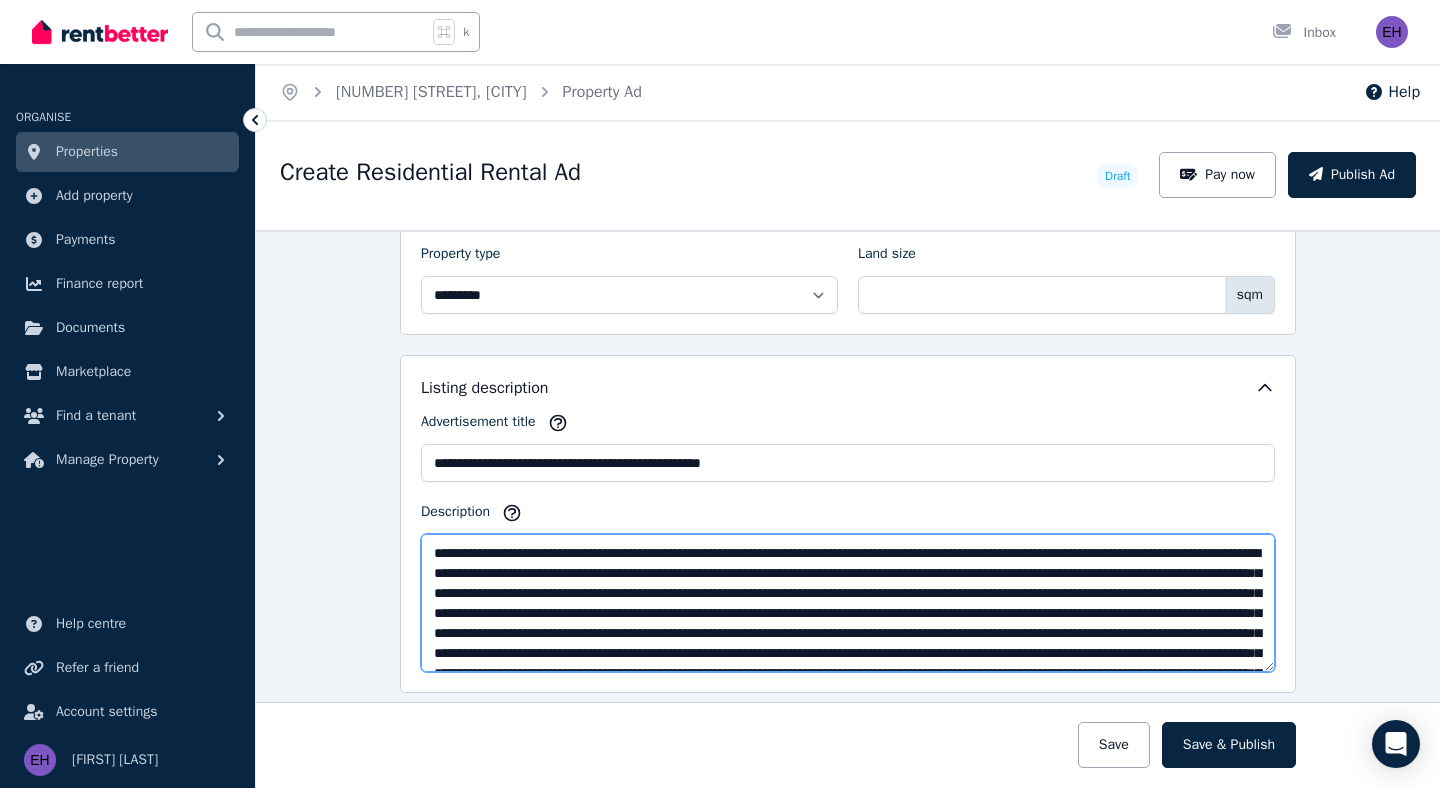 click on "Description" at bounding box center (848, 603) 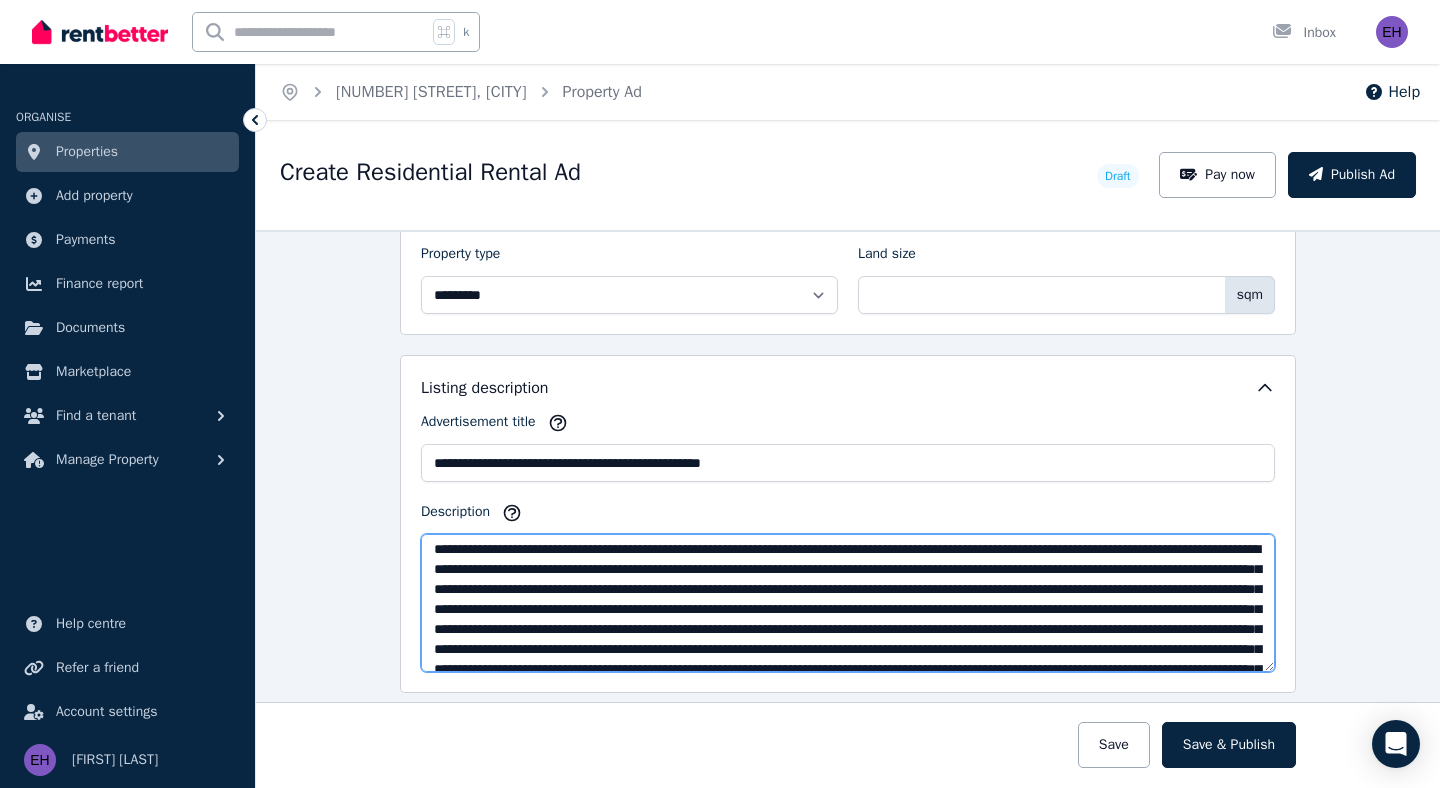 scroll, scrollTop: 61, scrollLeft: 0, axis: vertical 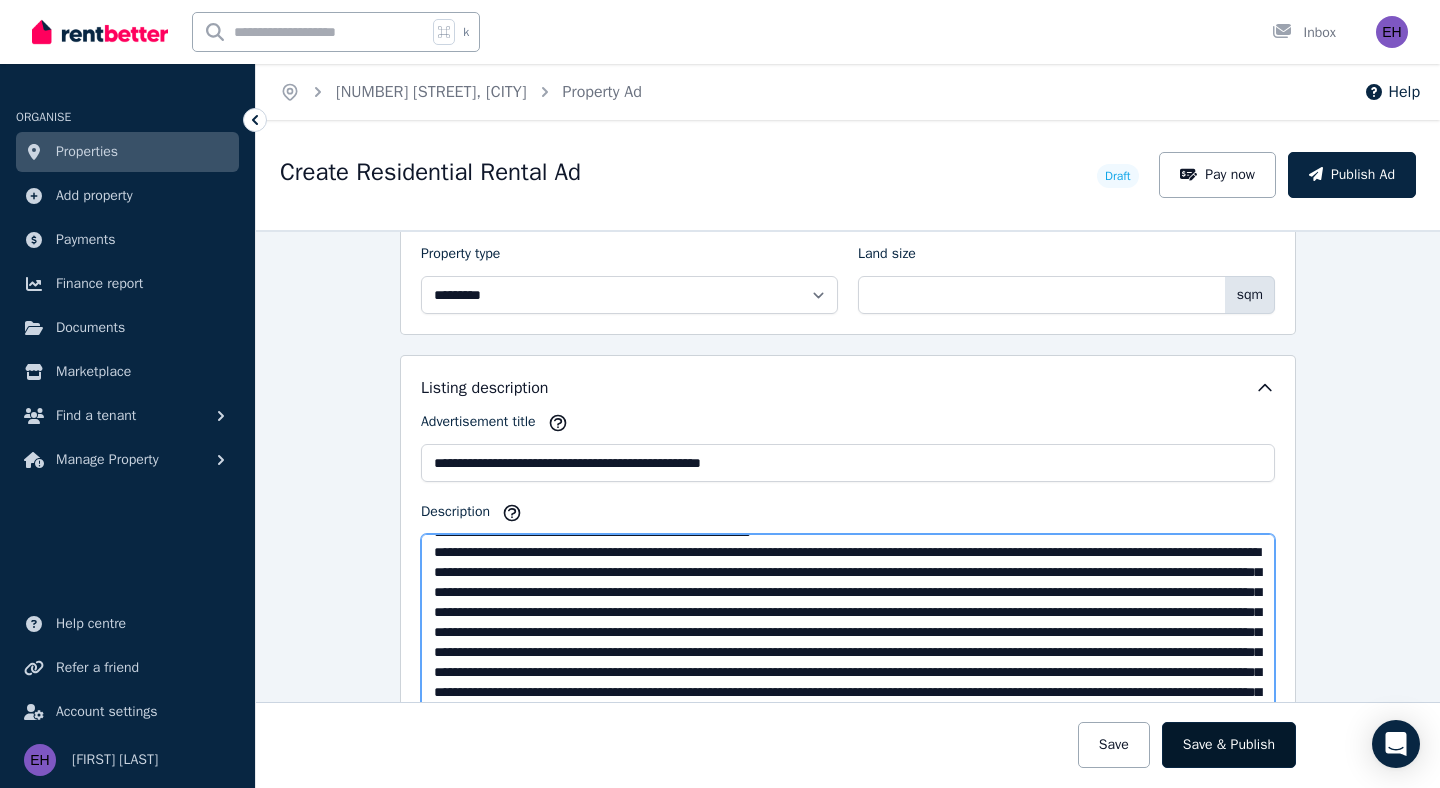 drag, startPoint x: 1271, startPoint y: 666, endPoint x: 1279, endPoint y: 758, distance: 92.34717 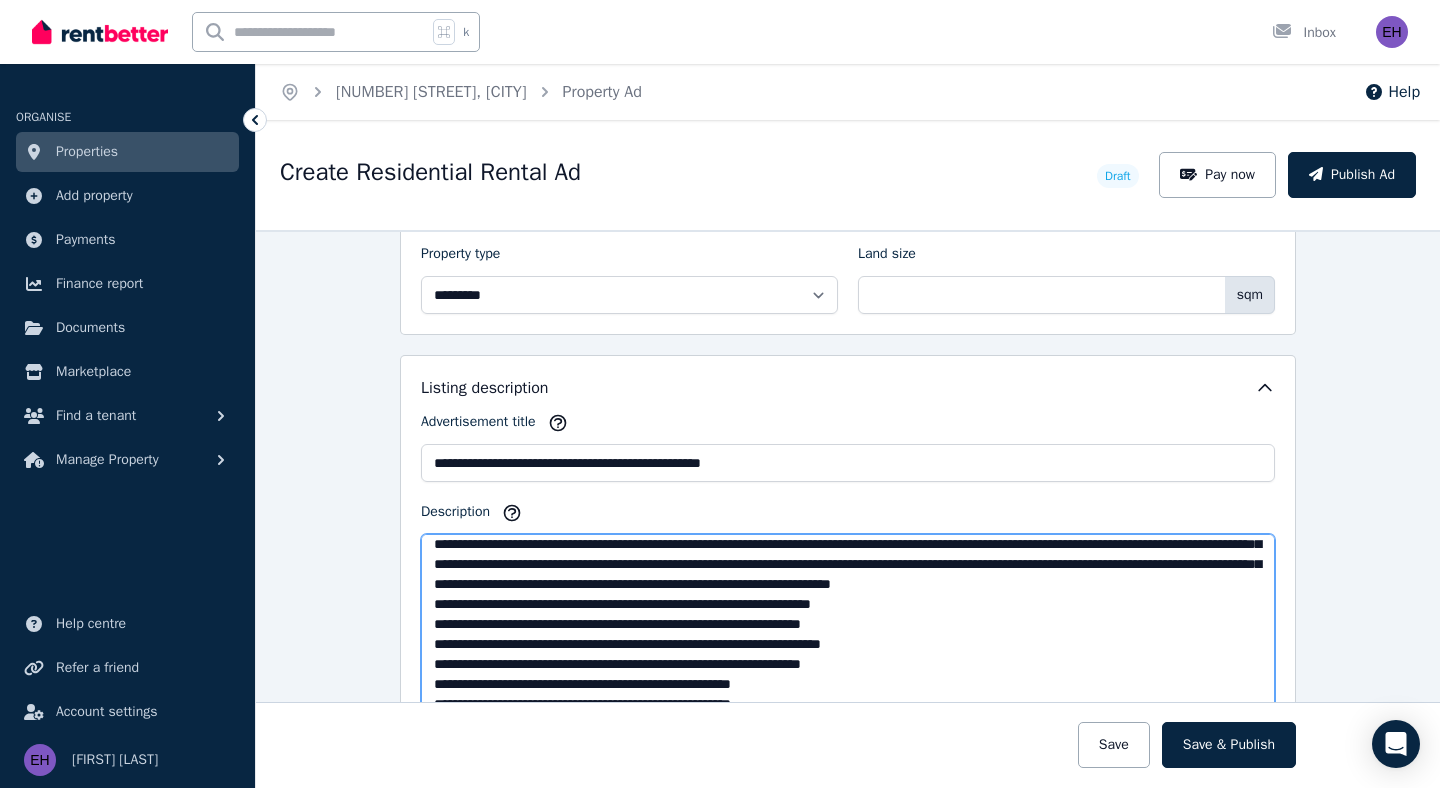scroll, scrollTop: 331, scrollLeft: 0, axis: vertical 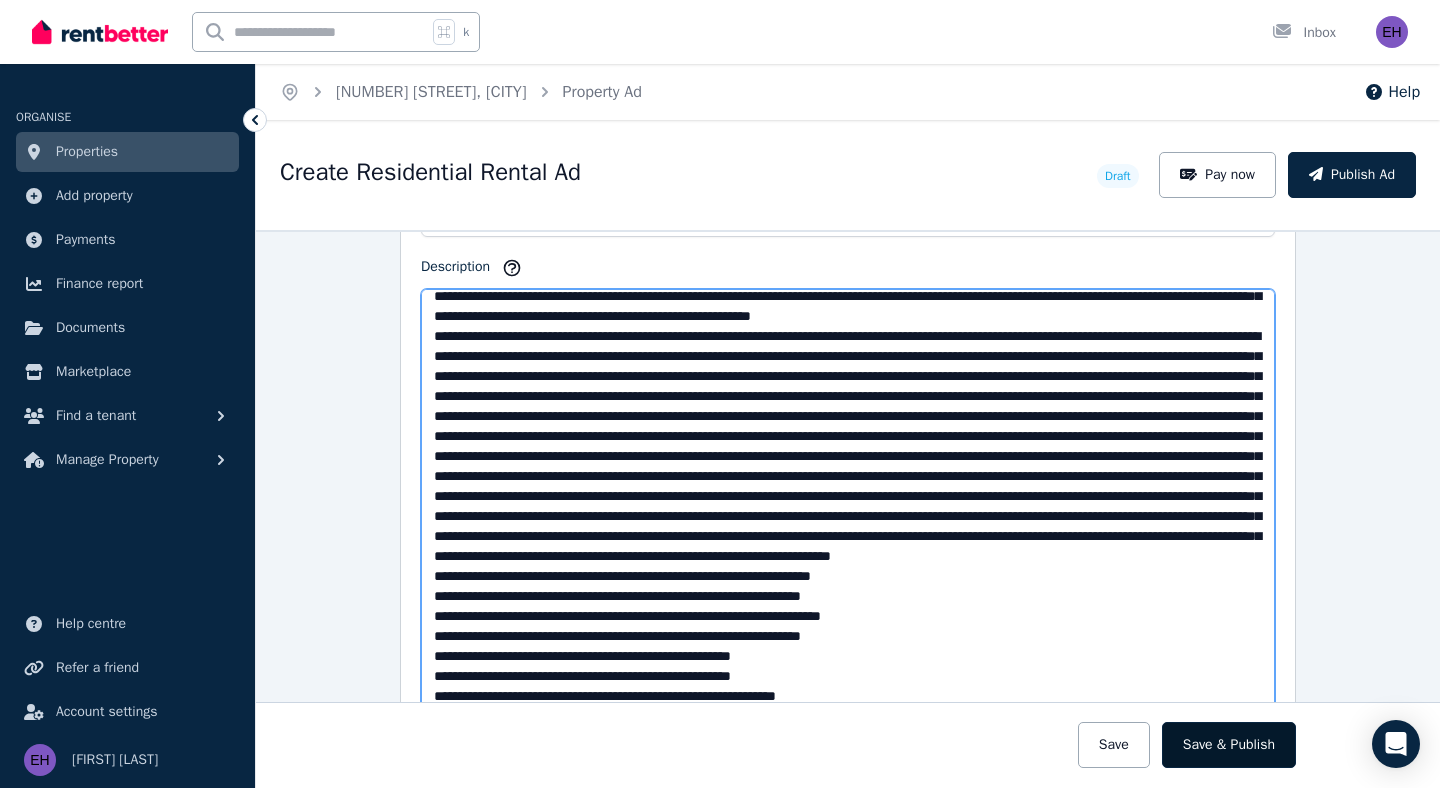 drag, startPoint x: 1268, startPoint y: 510, endPoint x: 1284, endPoint y: 728, distance: 218.58636 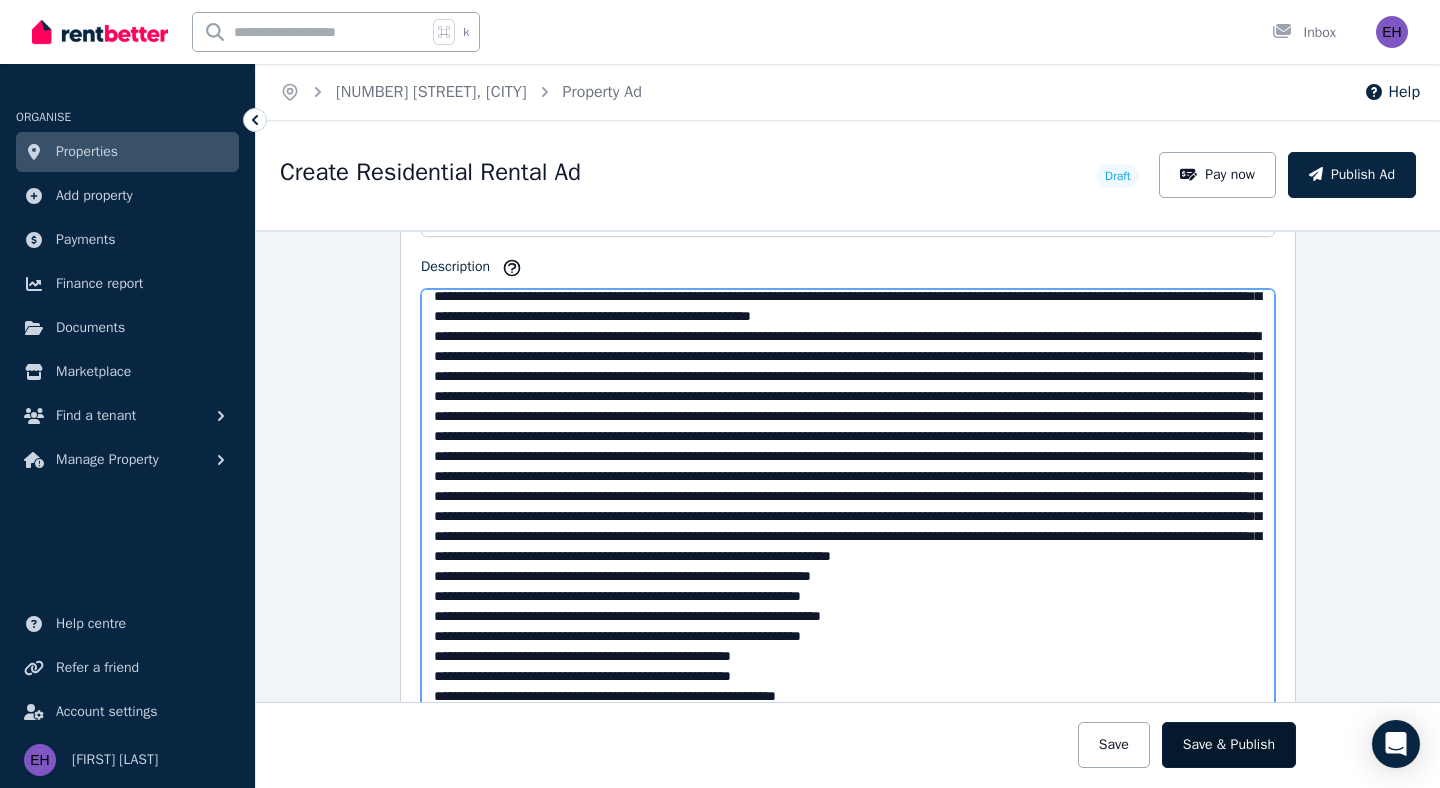 click on "**********" at bounding box center (848, 949) 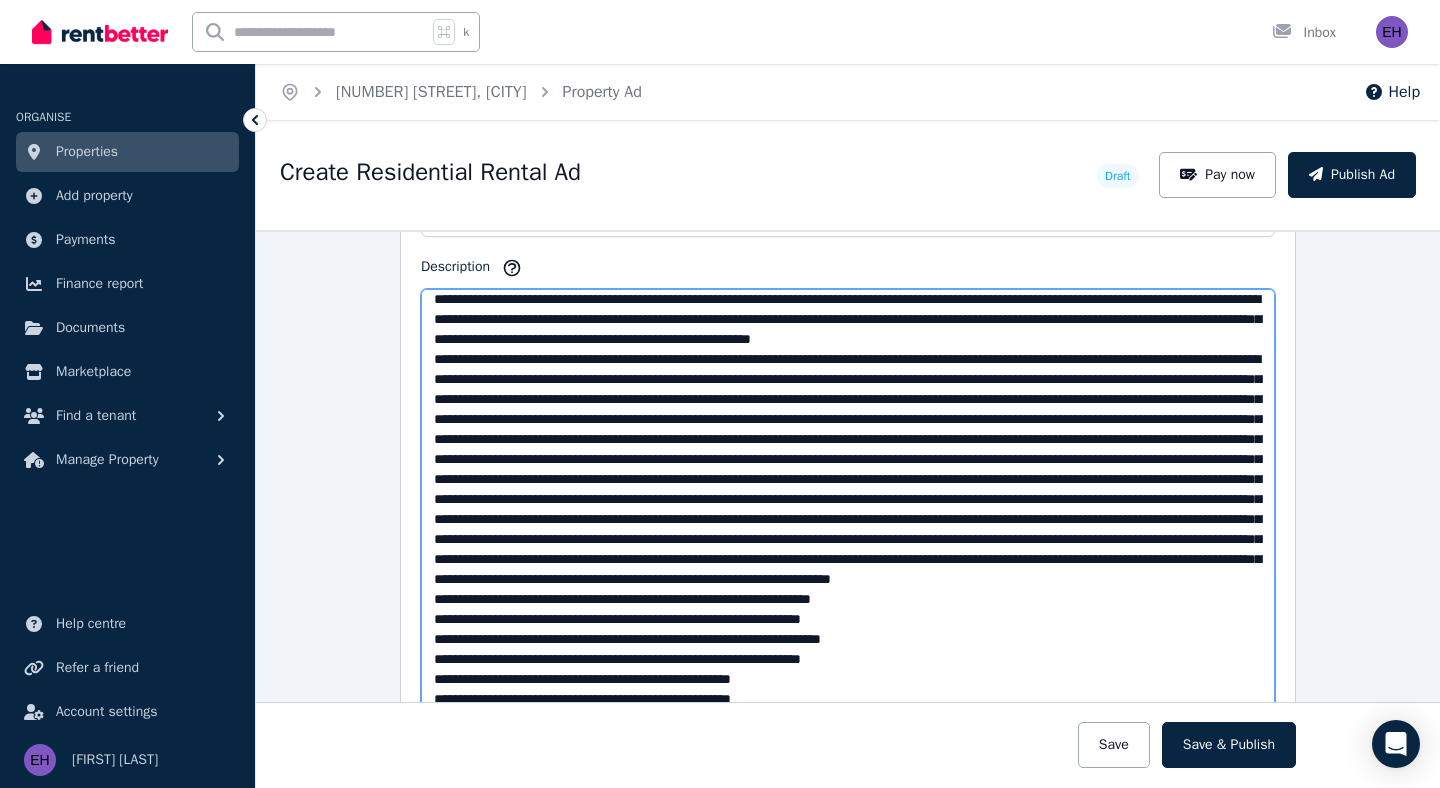 scroll, scrollTop: 0, scrollLeft: 0, axis: both 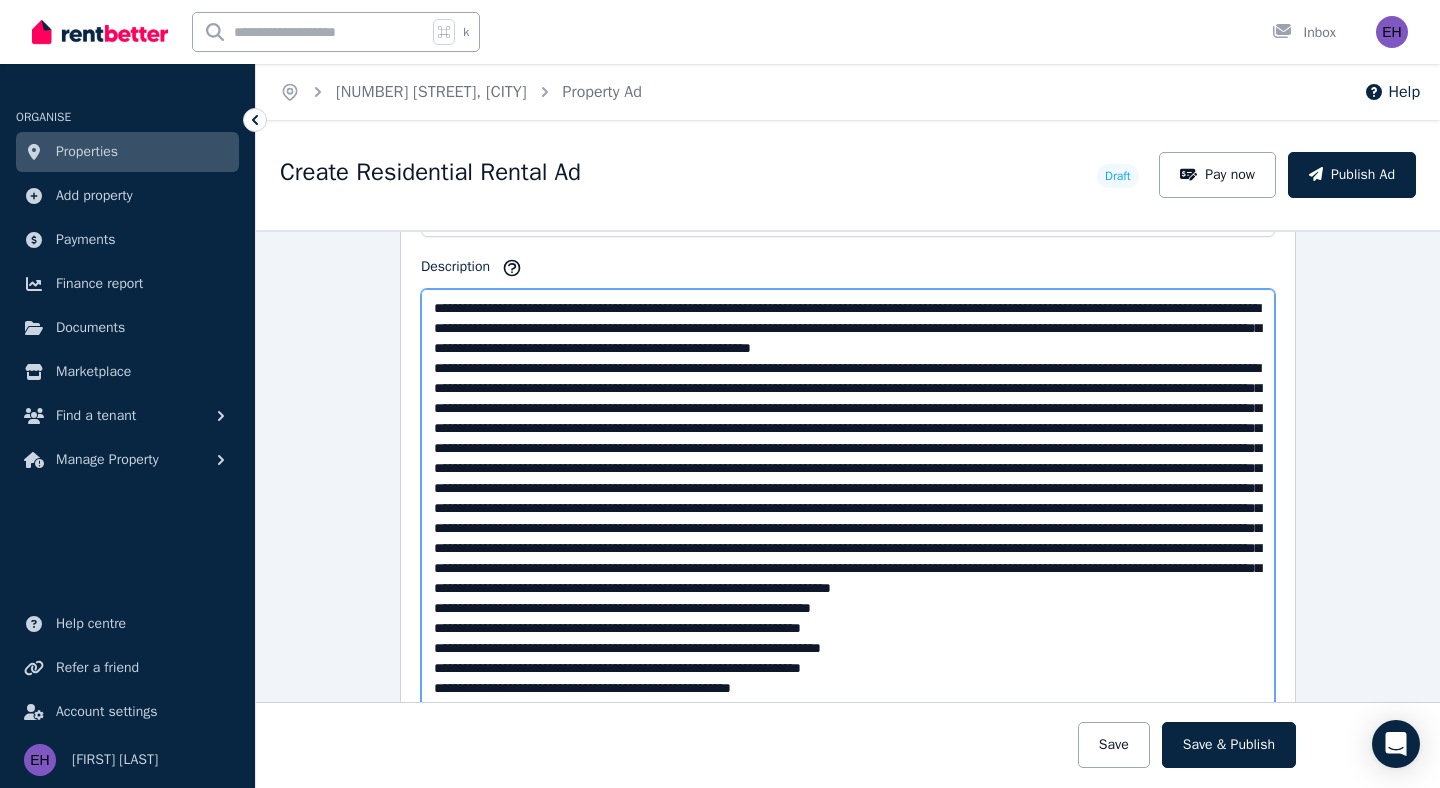 click on "Description" at bounding box center (848, 512) 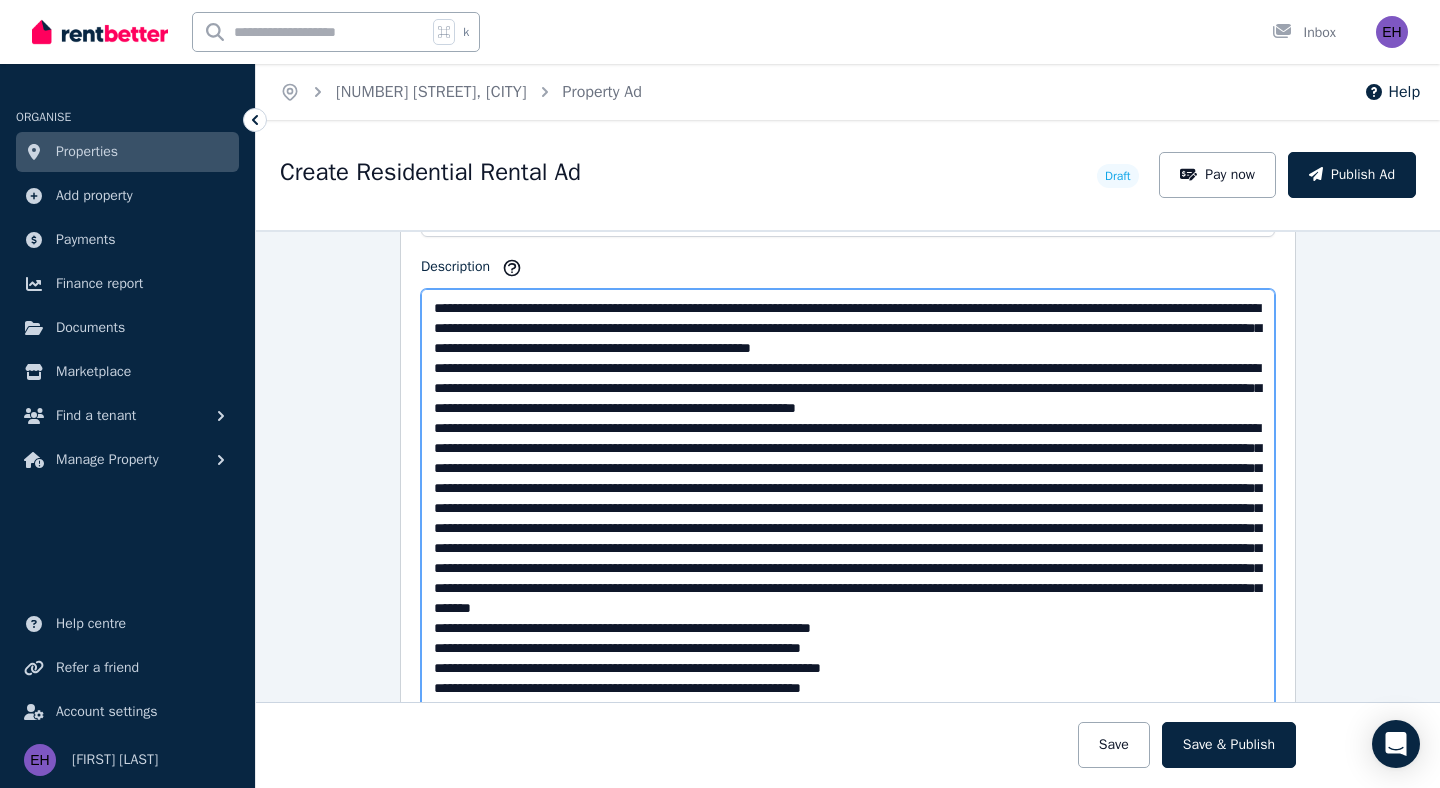 click on "Description" at bounding box center [848, 512] 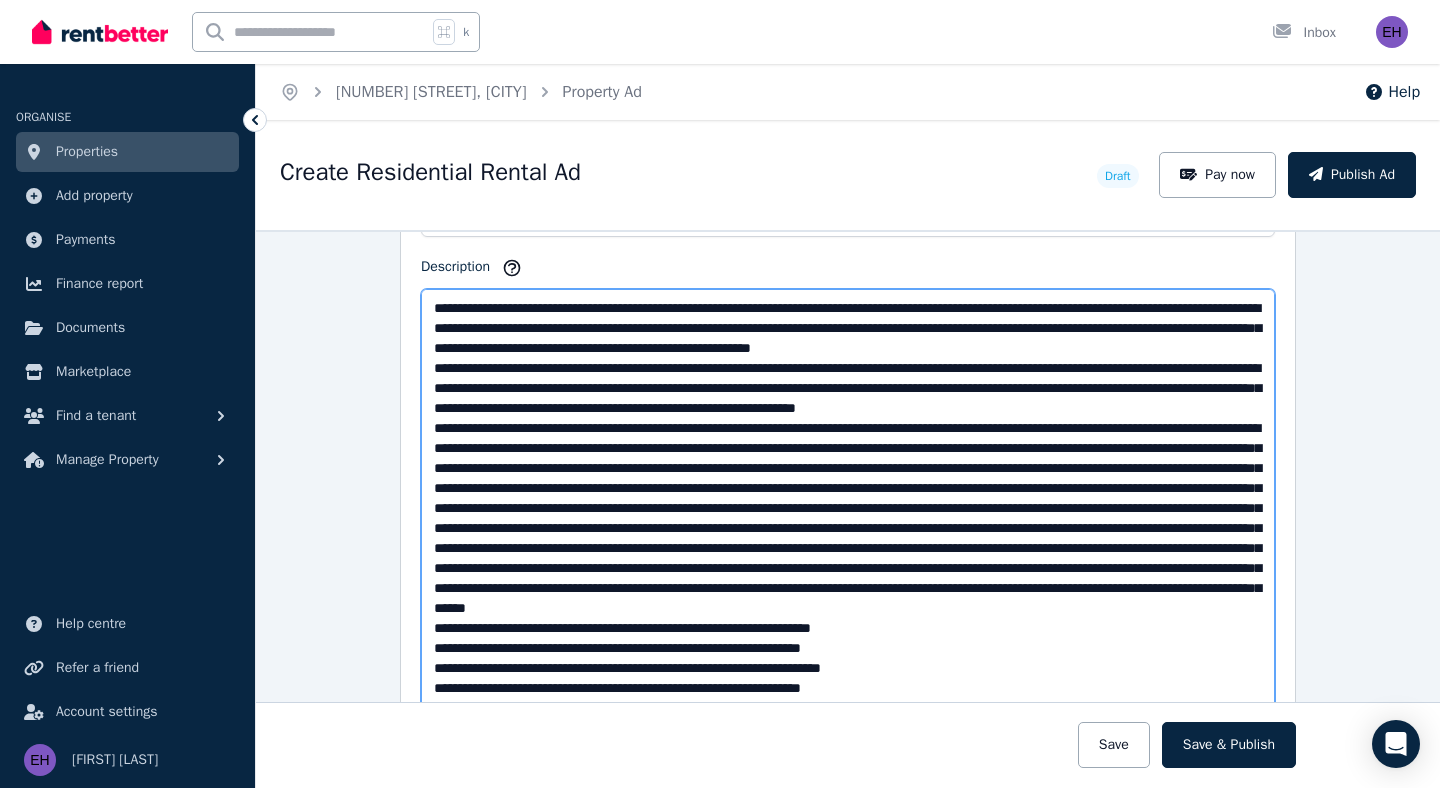 click on "Description" at bounding box center [848, 512] 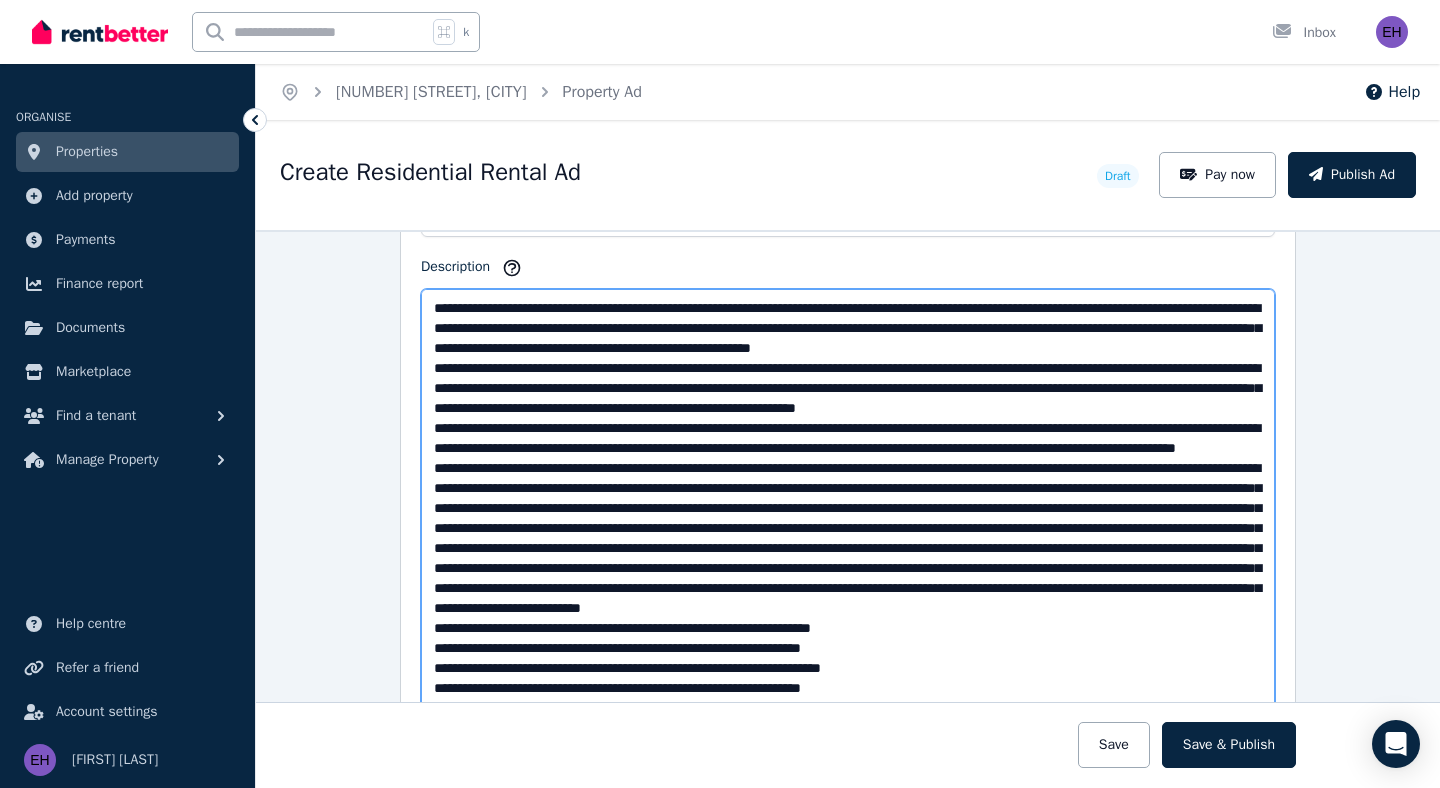 click on "Description" at bounding box center [848, 512] 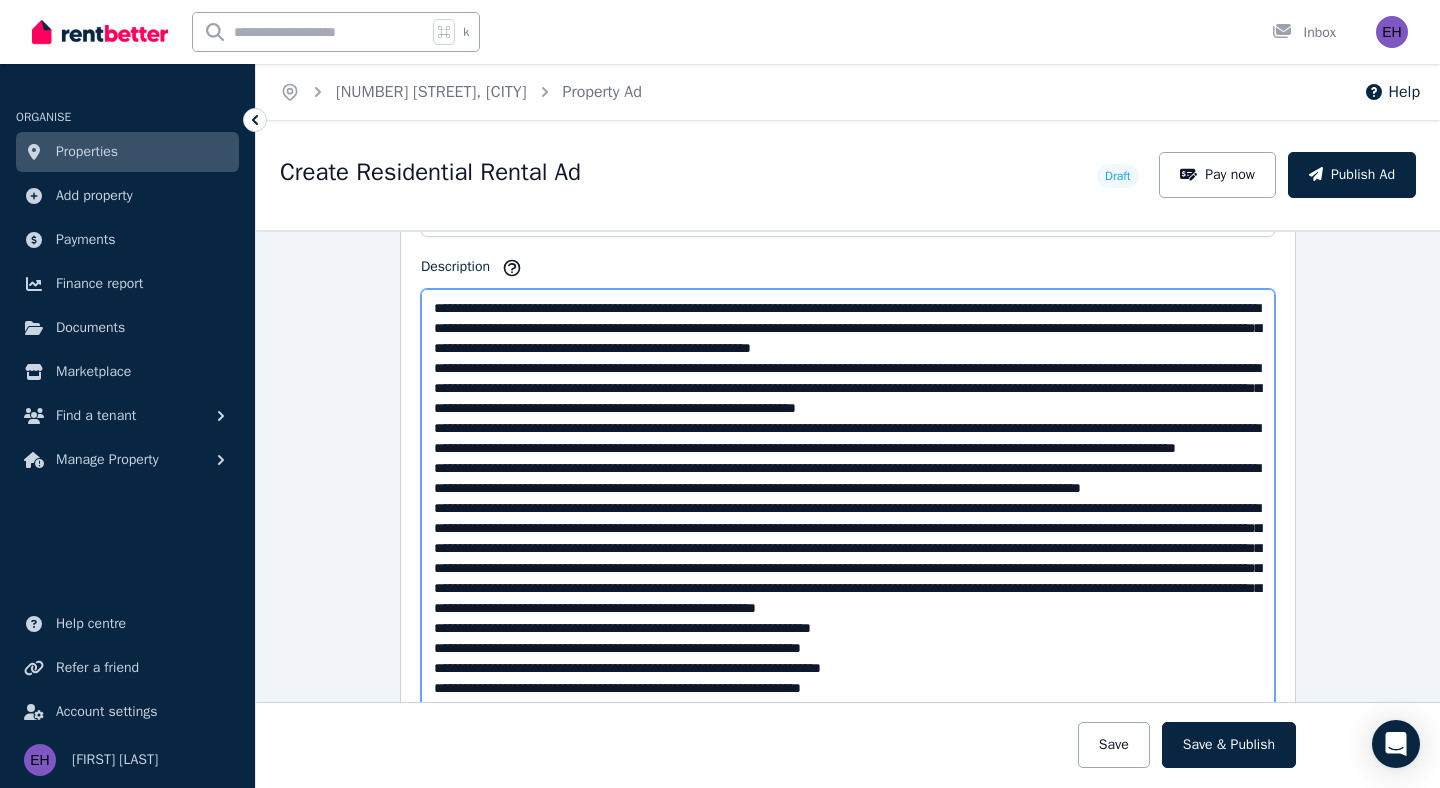click on "Description" at bounding box center (848, 512) 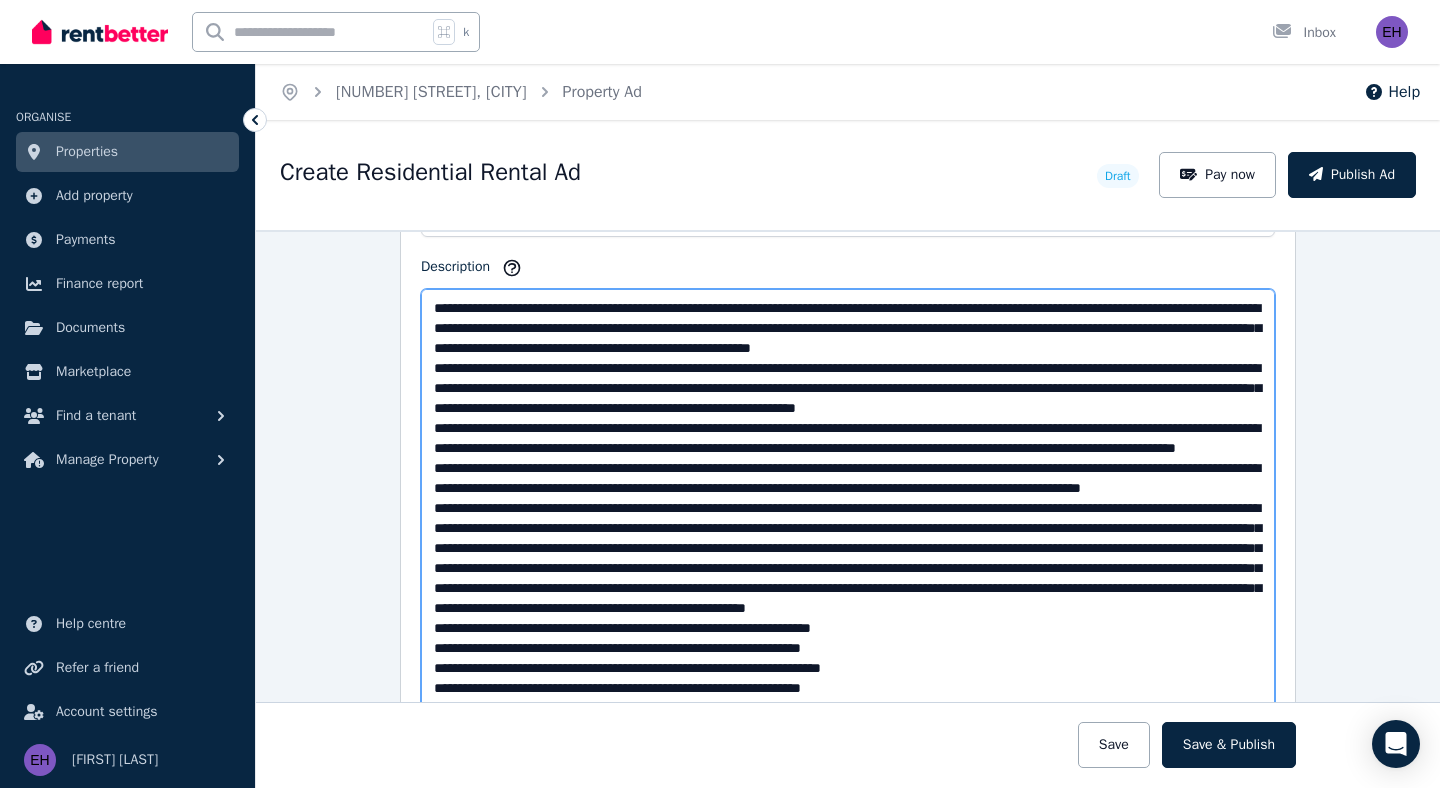 click on "Description" at bounding box center (848, 512) 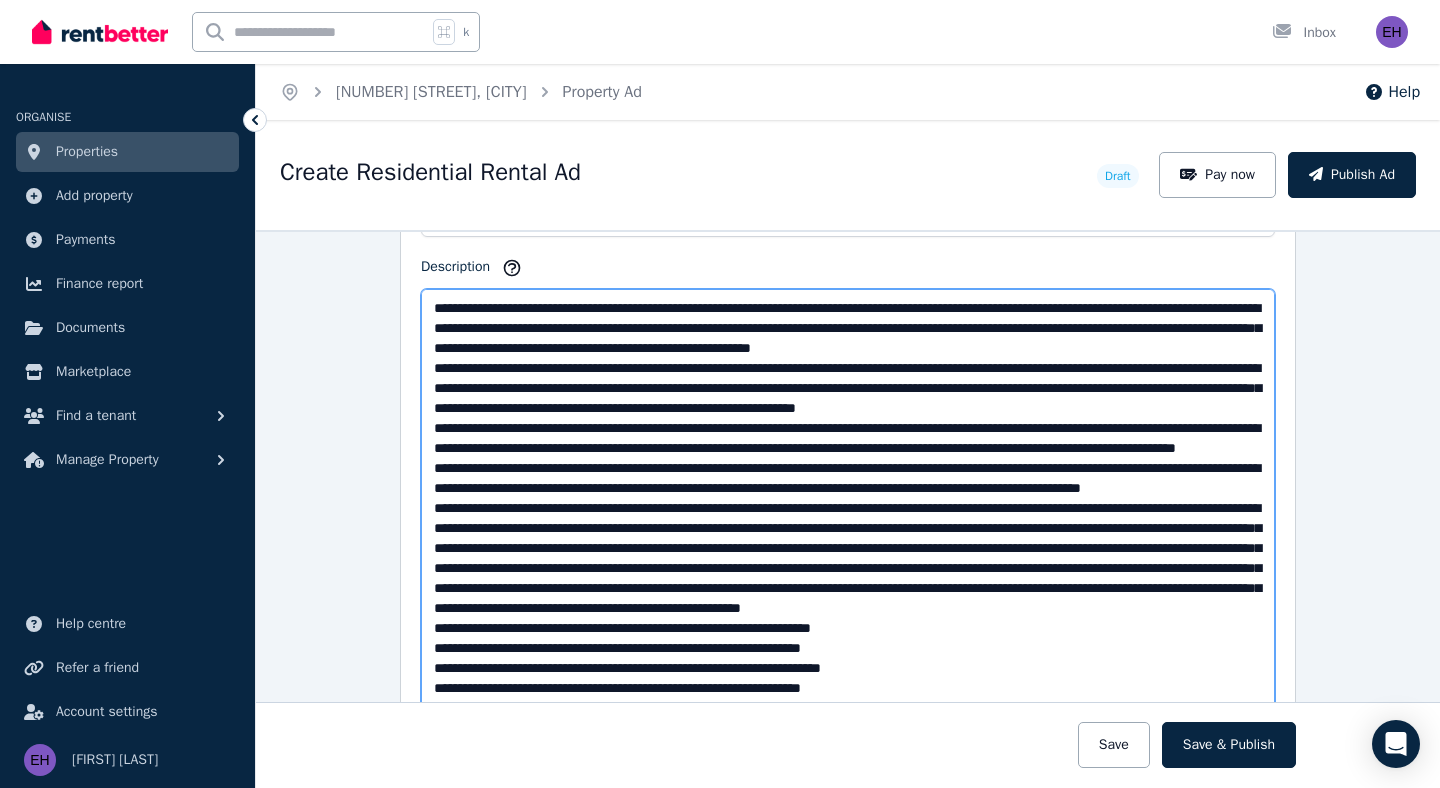 click on "Description" at bounding box center [848, 512] 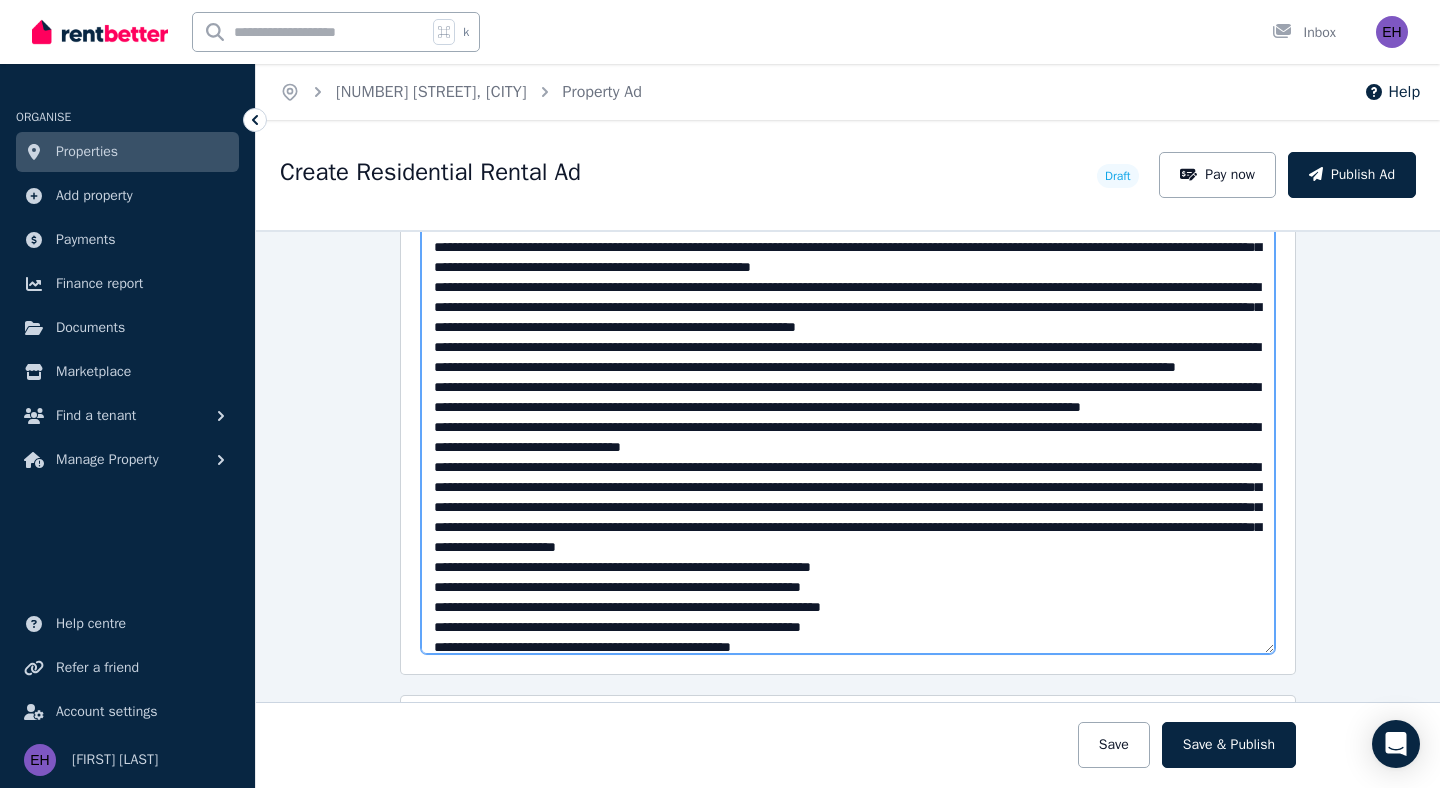 scroll, scrollTop: 1377, scrollLeft: 0, axis: vertical 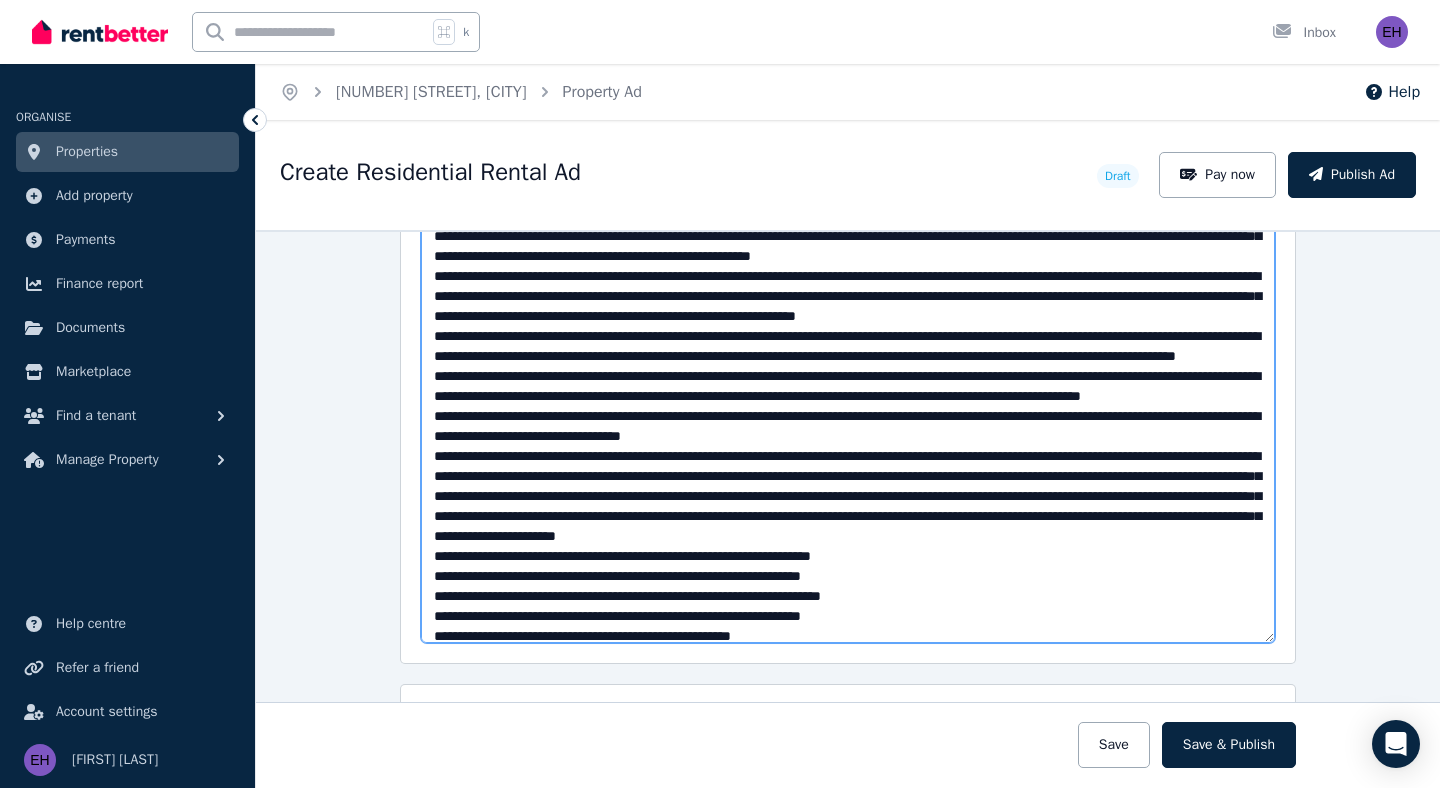click on "Description" at bounding box center [848, 420] 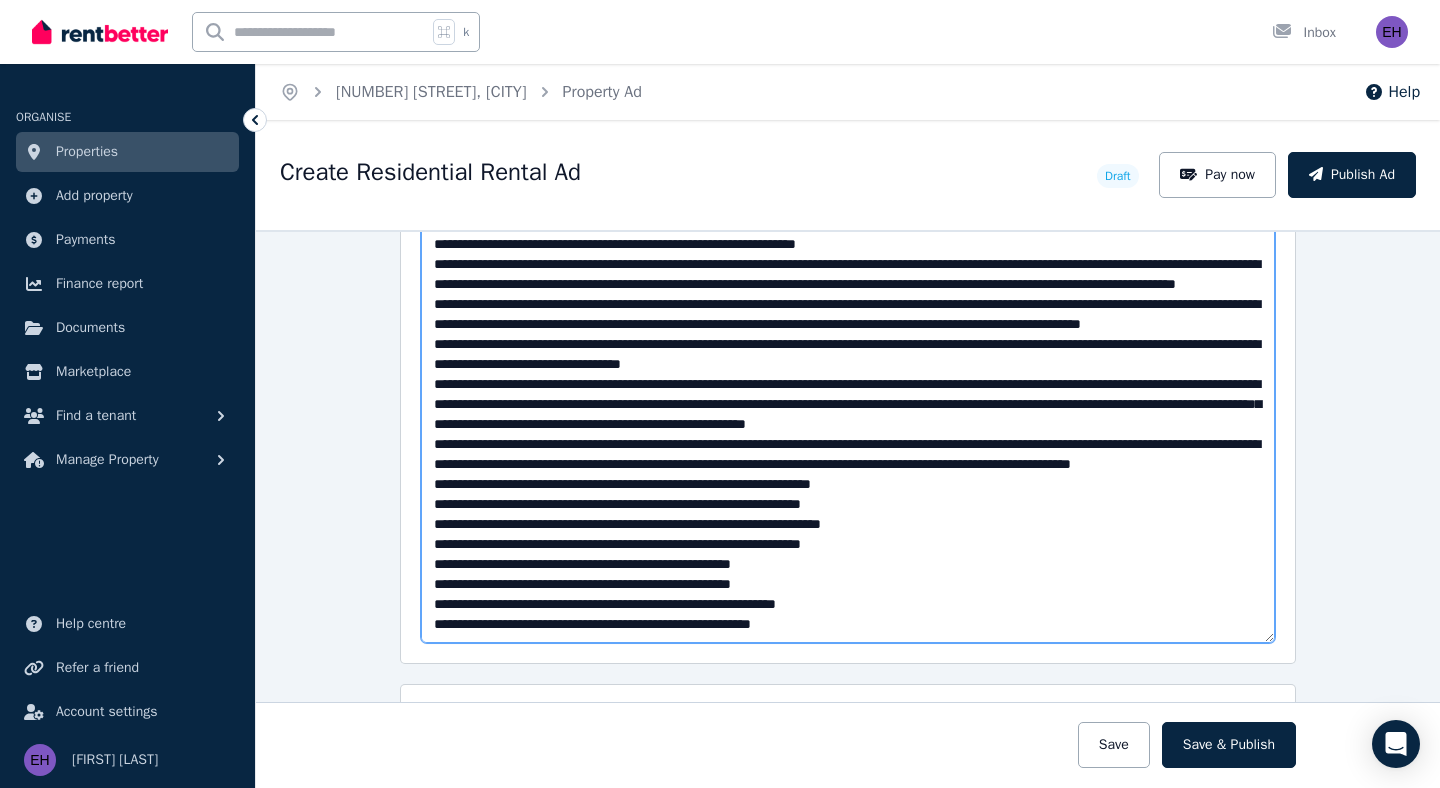 scroll, scrollTop: 103, scrollLeft: 0, axis: vertical 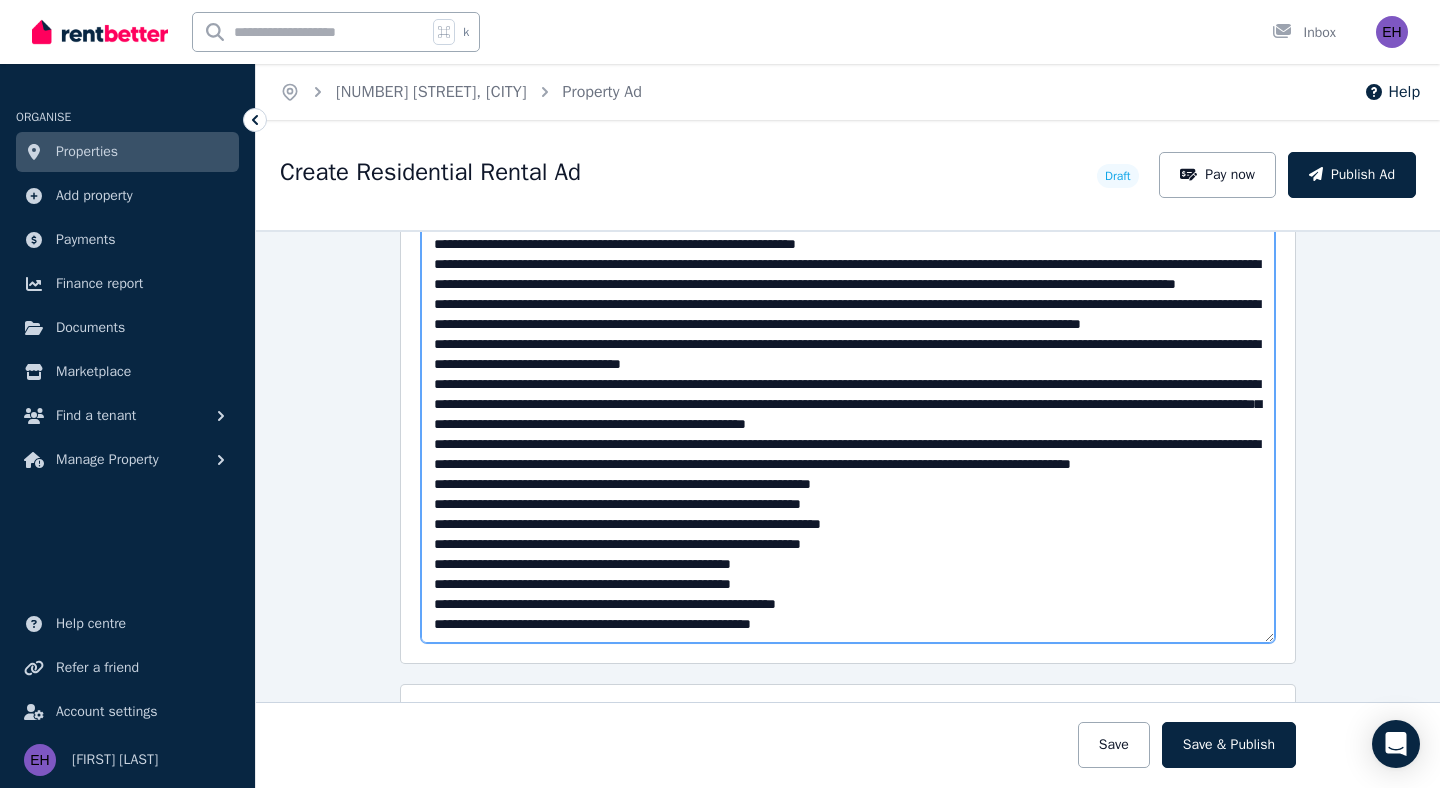 click on "Description" at bounding box center (848, 420) 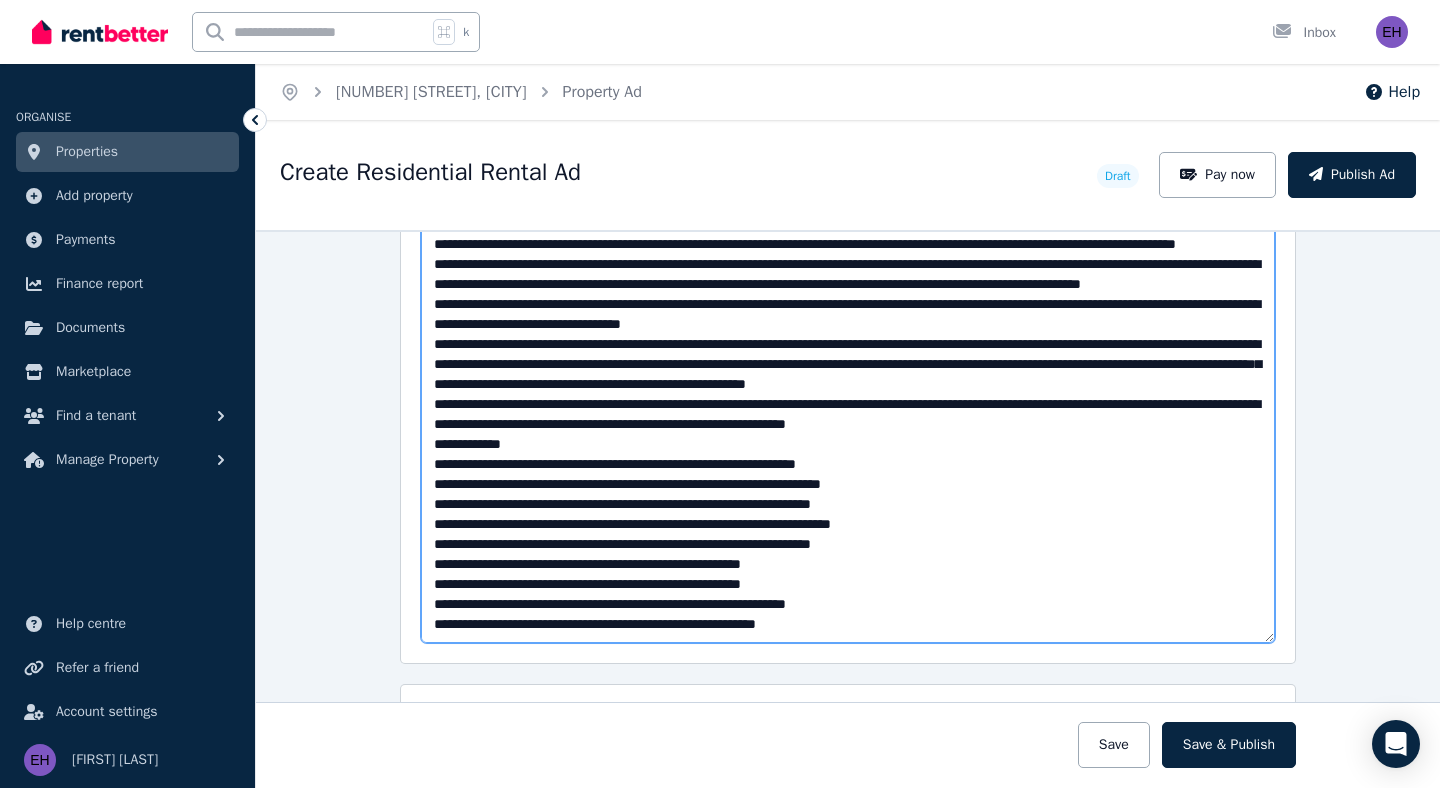 scroll, scrollTop: 232, scrollLeft: 0, axis: vertical 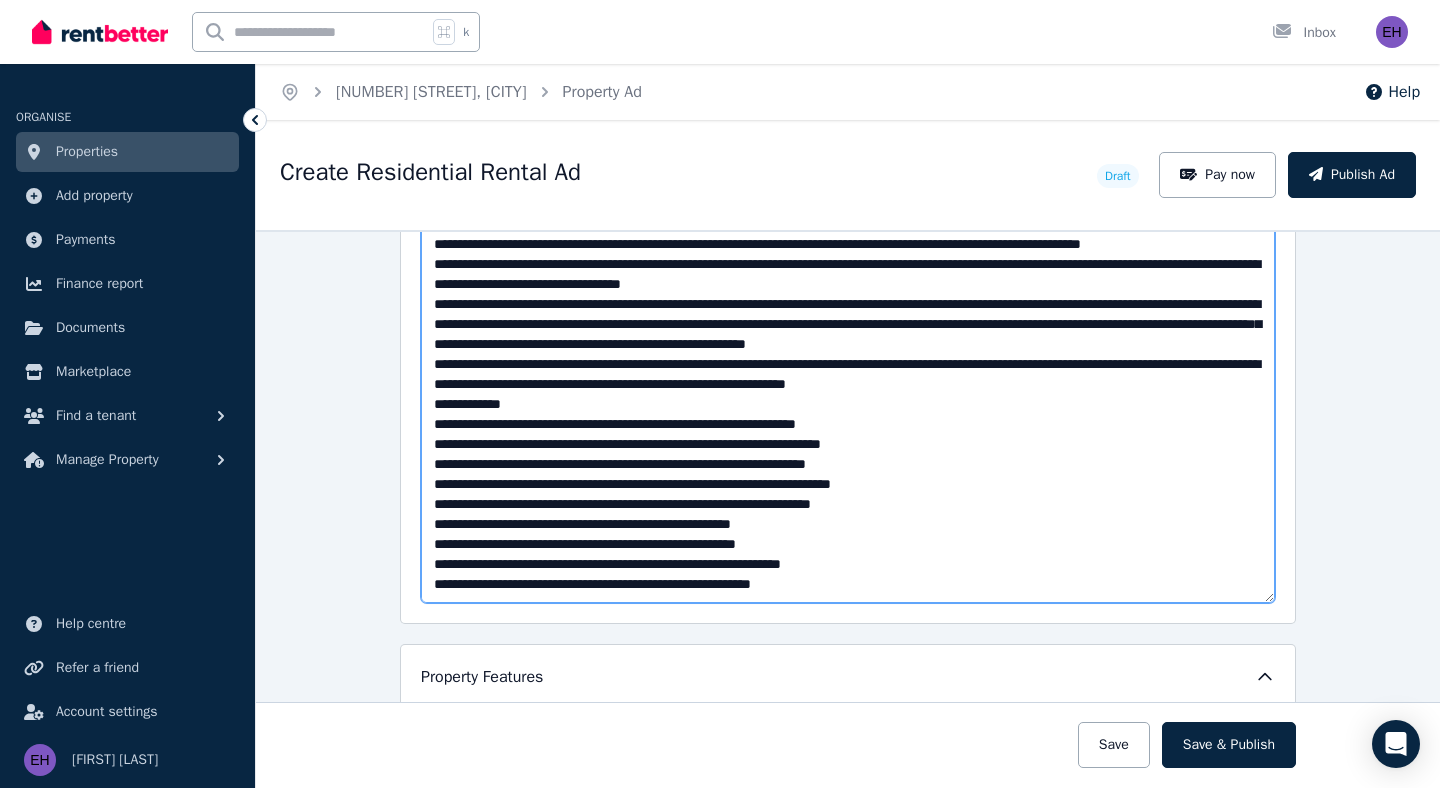 click on "Description" at bounding box center [848, 380] 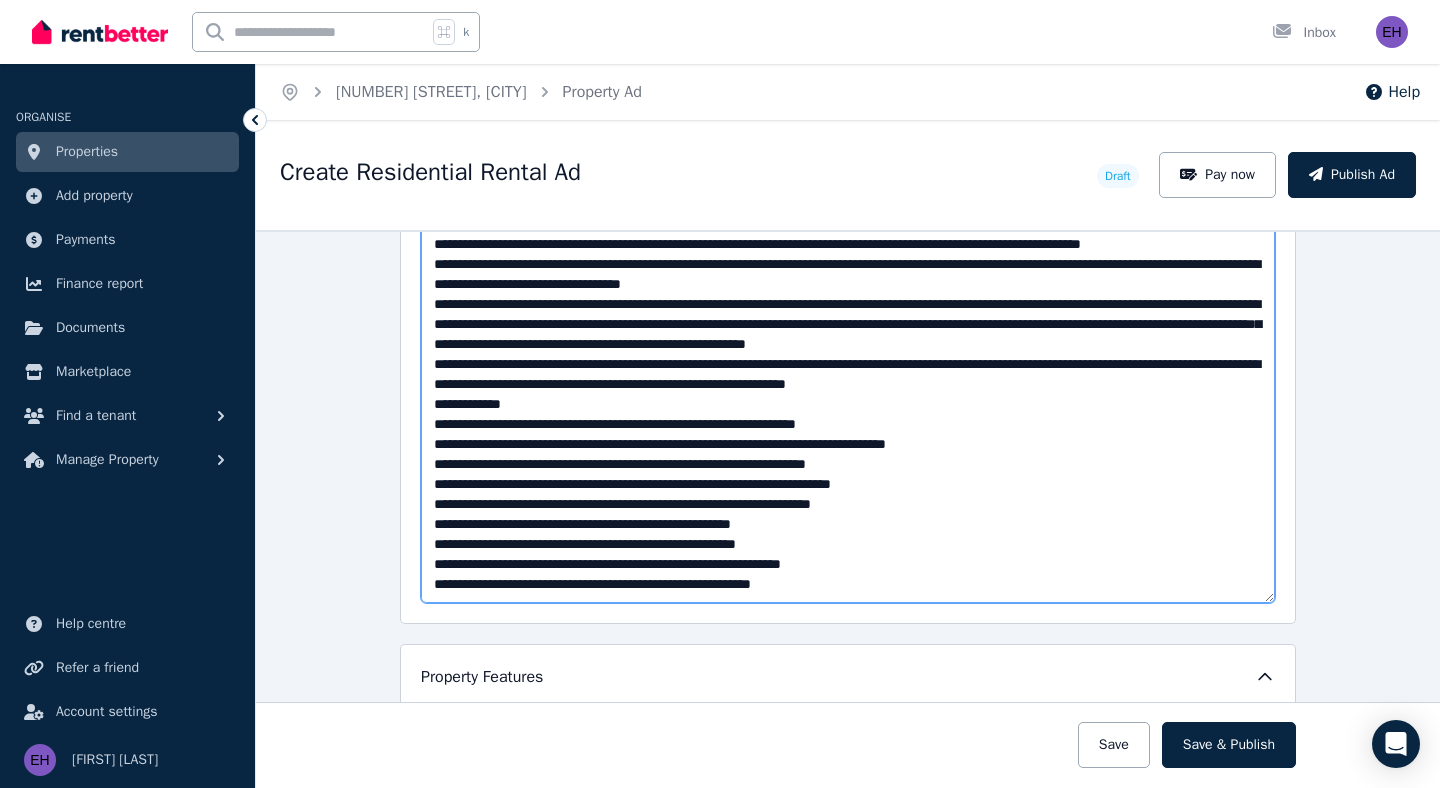 click on "Description" at bounding box center [848, 380] 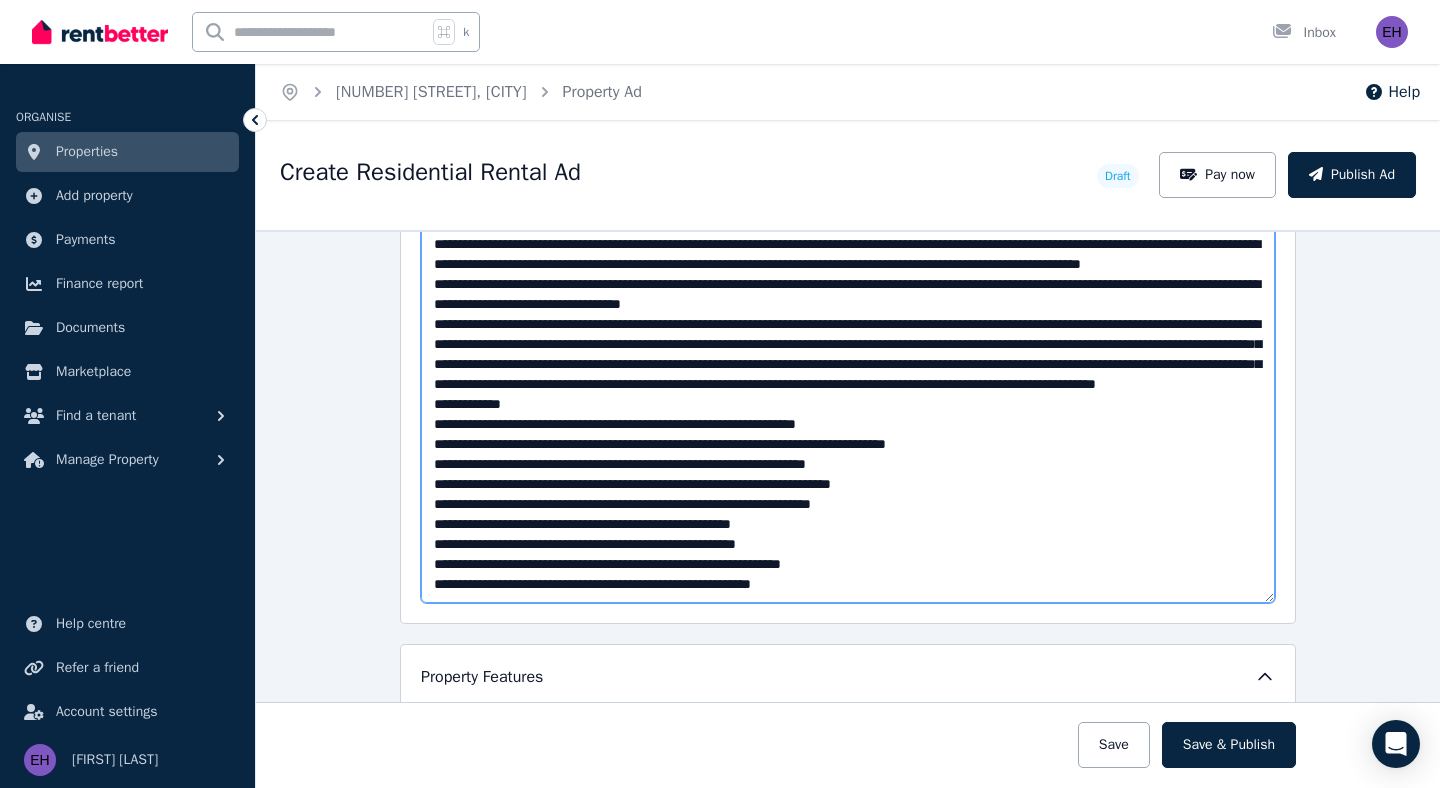 scroll, scrollTop: 192, scrollLeft: 0, axis: vertical 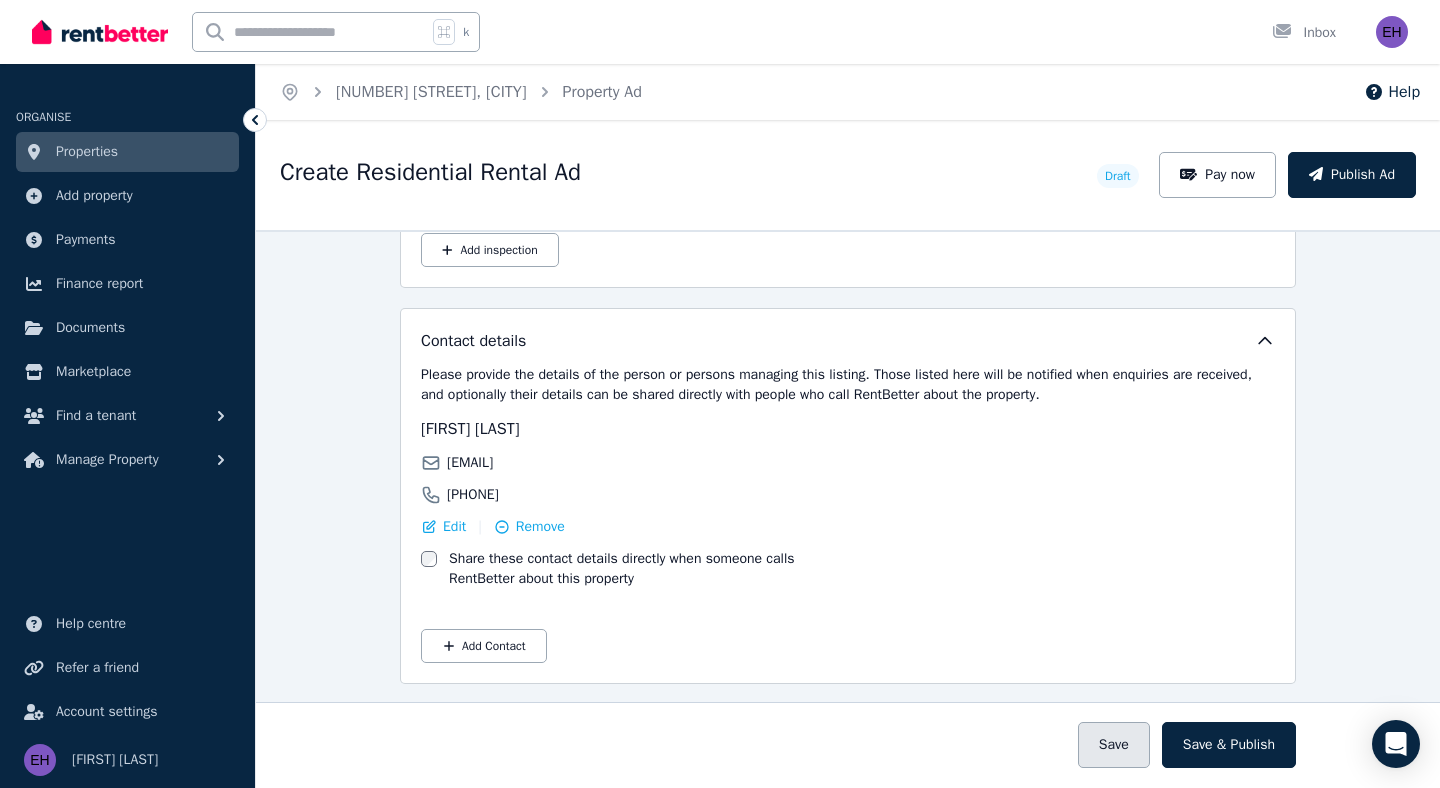 click on "Save" at bounding box center [1114, 745] 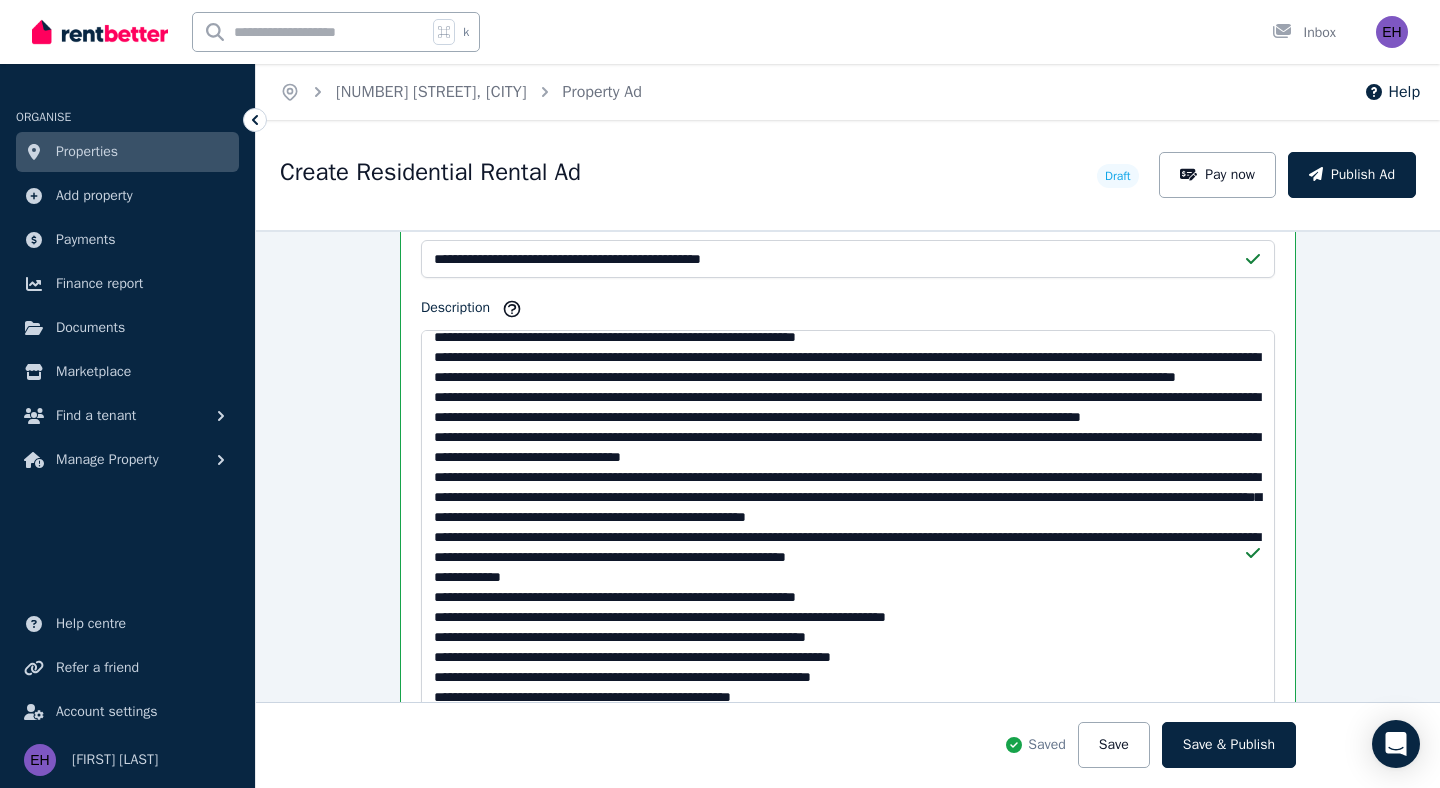 scroll, scrollTop: 1354, scrollLeft: 0, axis: vertical 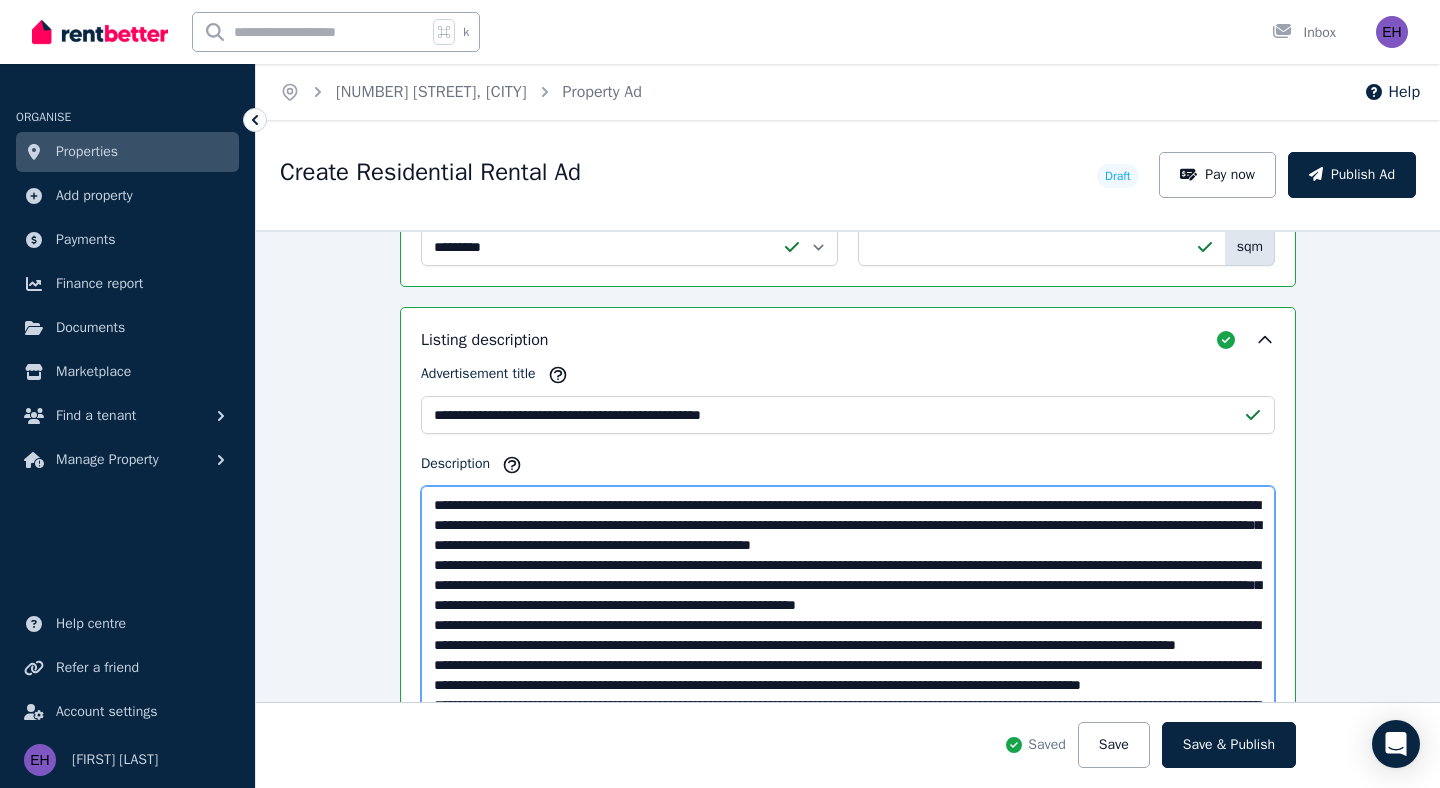 click on "Description" at bounding box center (848, 709) 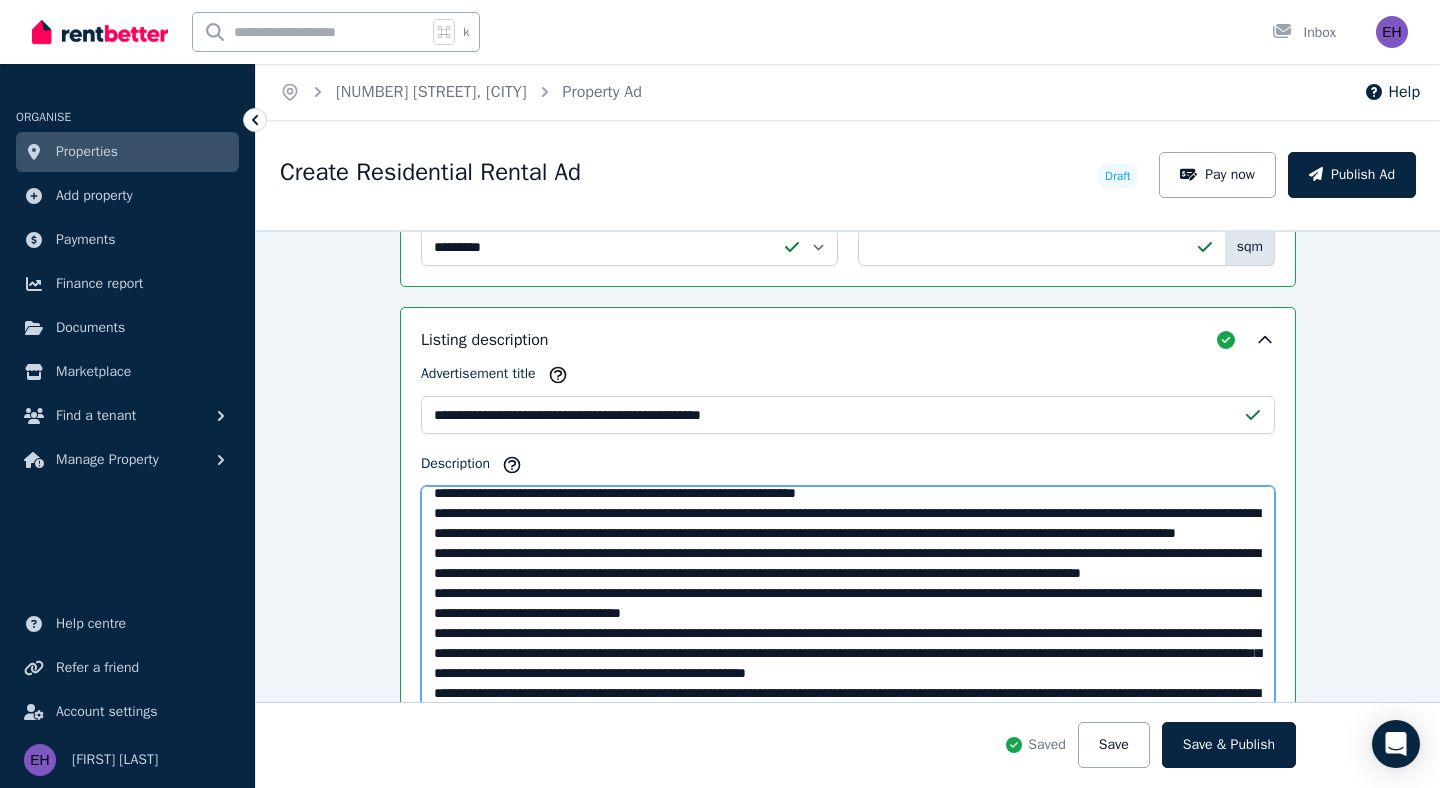 scroll, scrollTop: 212, scrollLeft: 0, axis: vertical 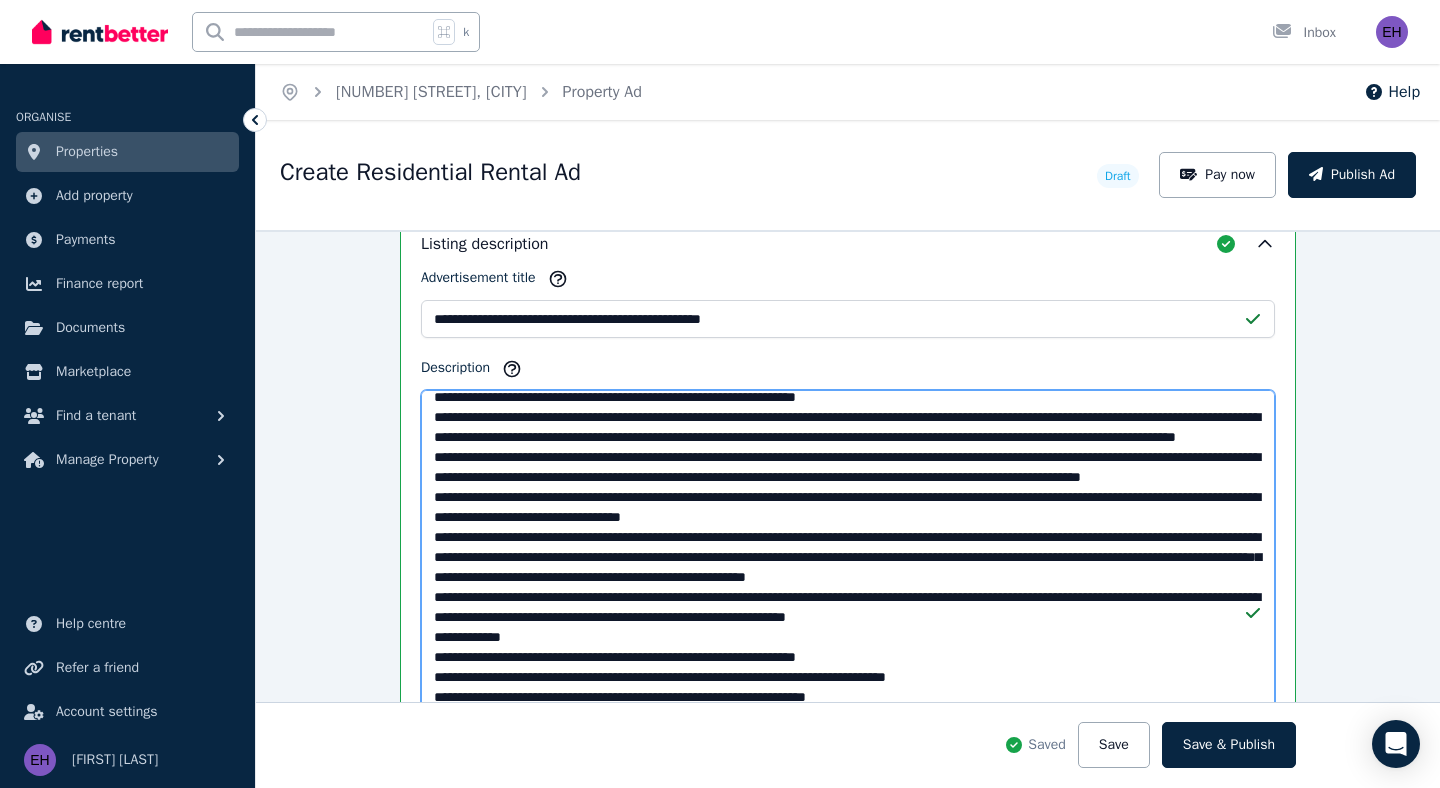 click on "Description" at bounding box center [848, 613] 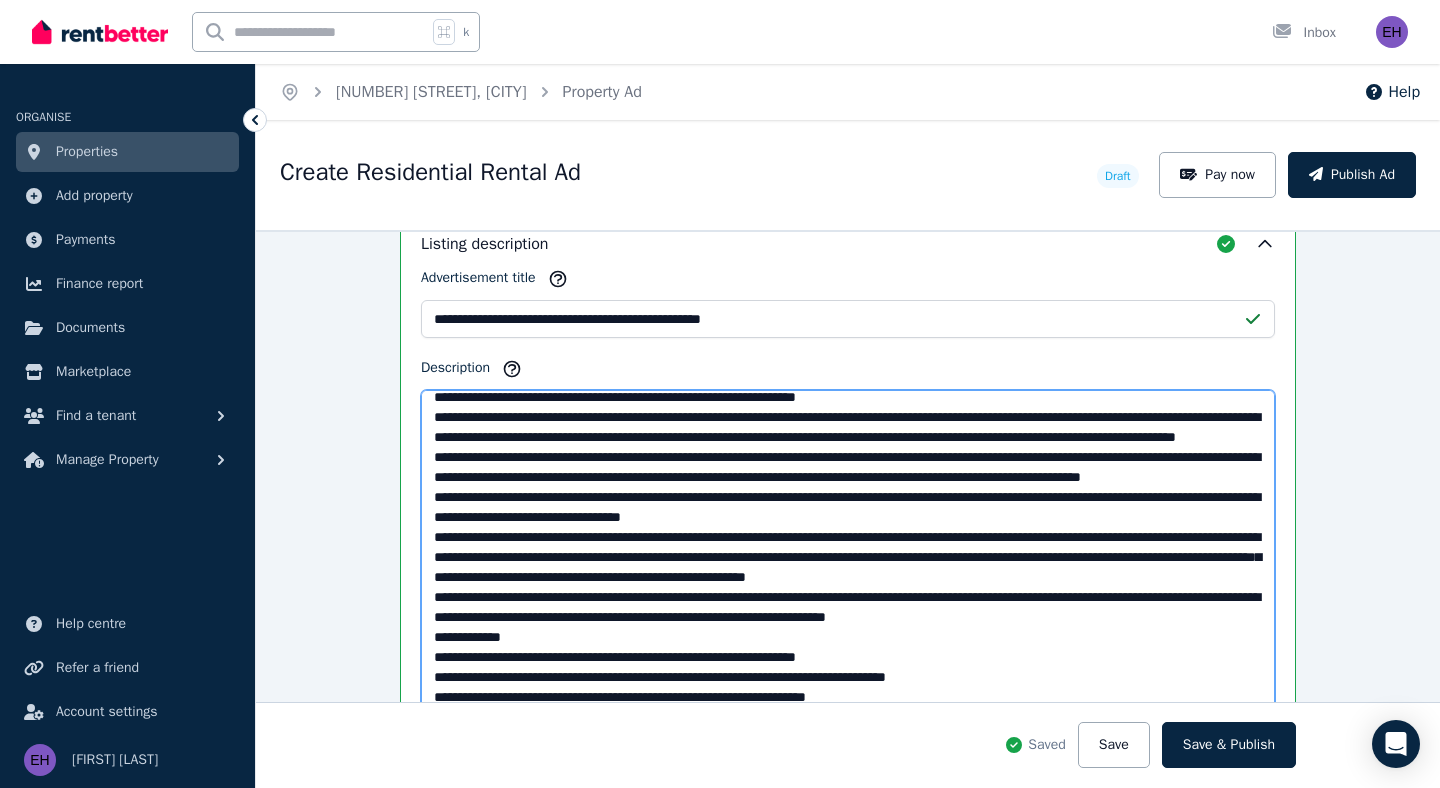 click on "Description" at bounding box center [848, 613] 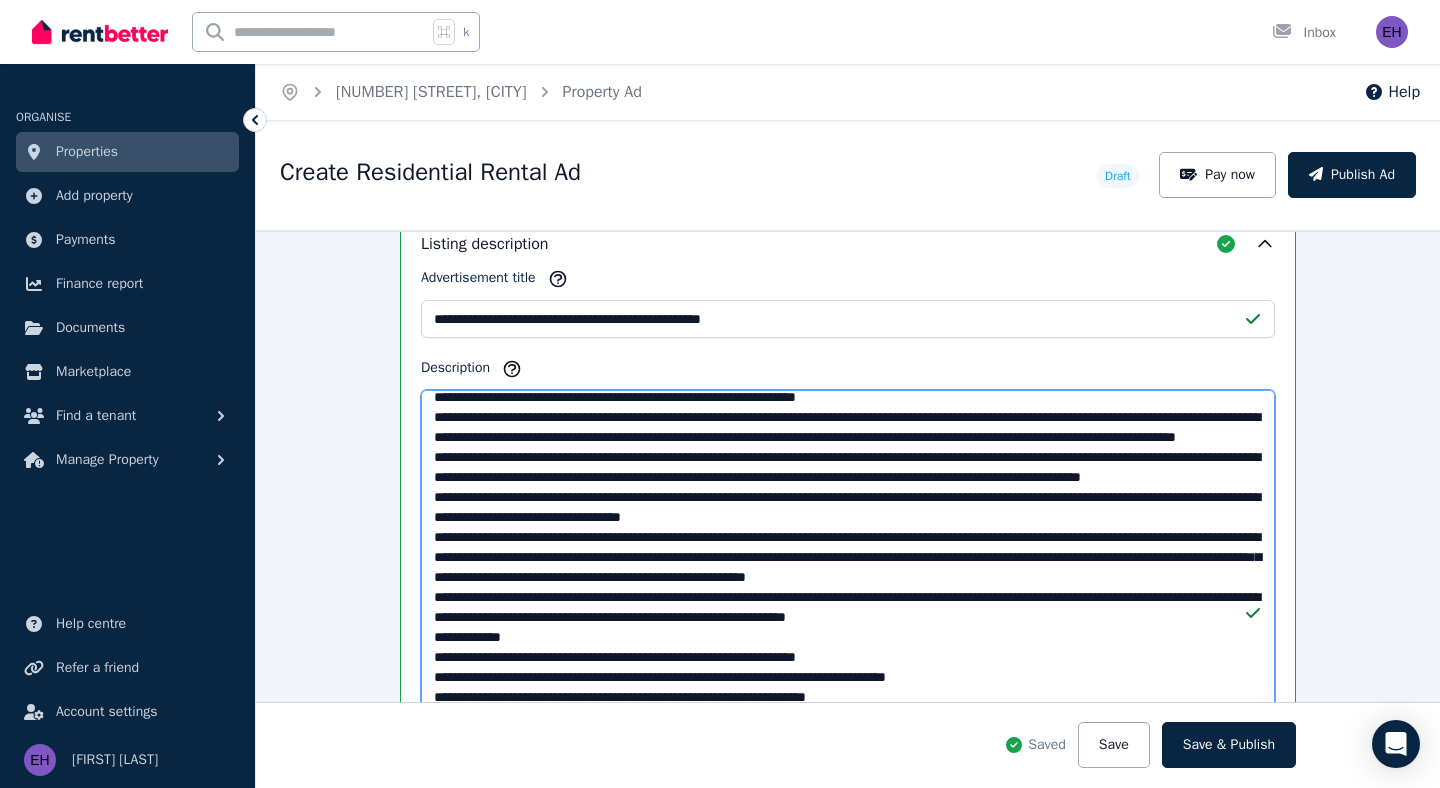 click on "Description" at bounding box center [848, 613] 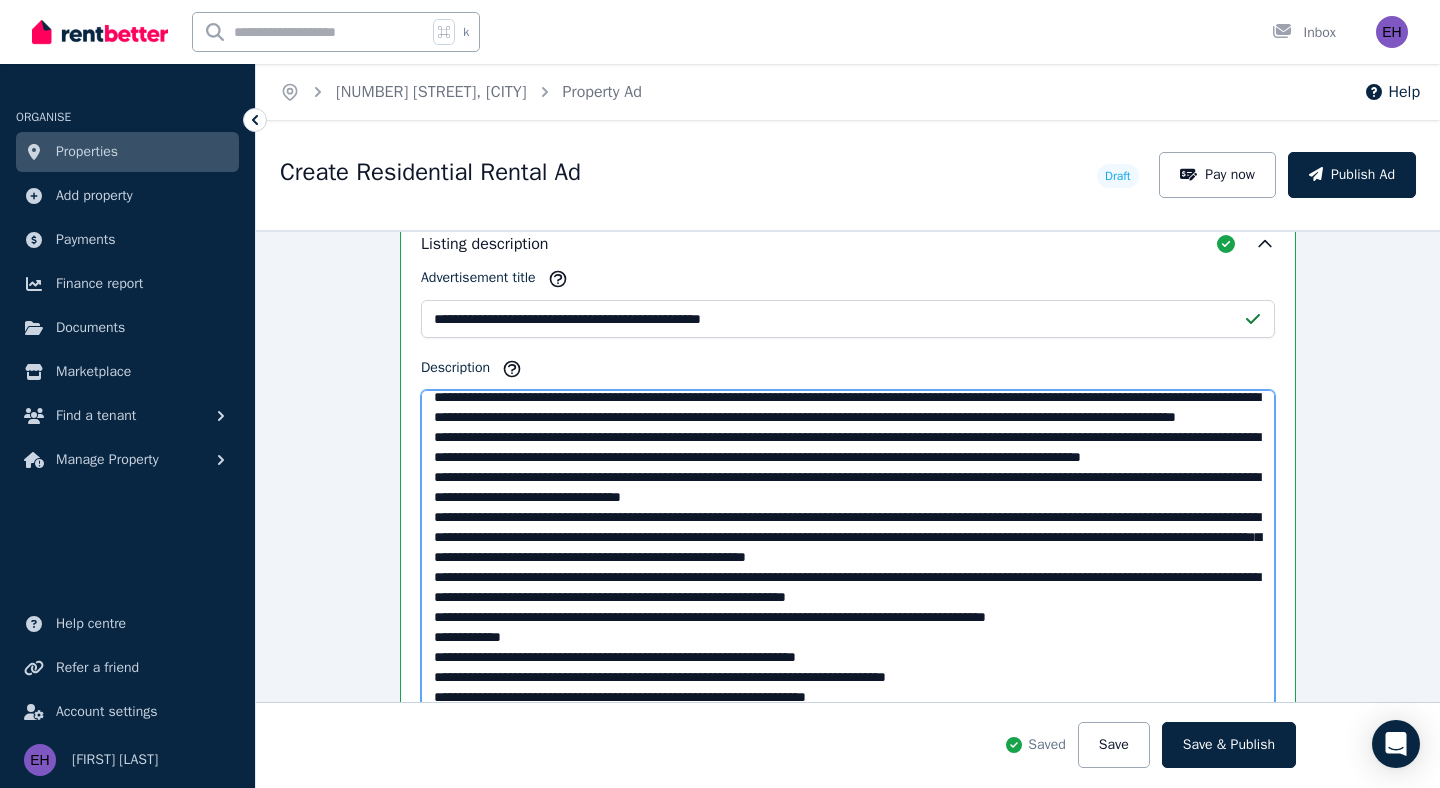 scroll, scrollTop: 232, scrollLeft: 0, axis: vertical 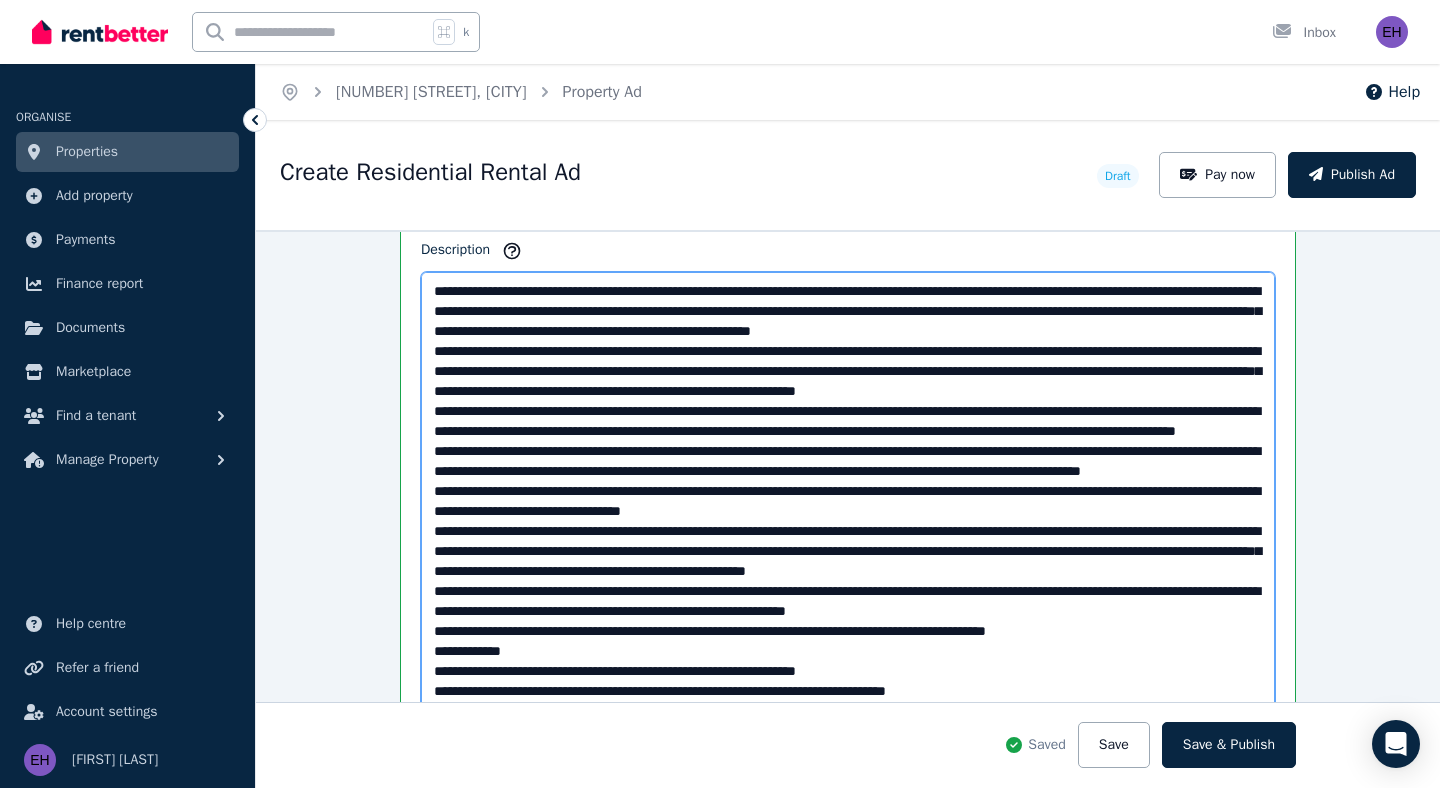 click on "Description" at bounding box center [848, 495] 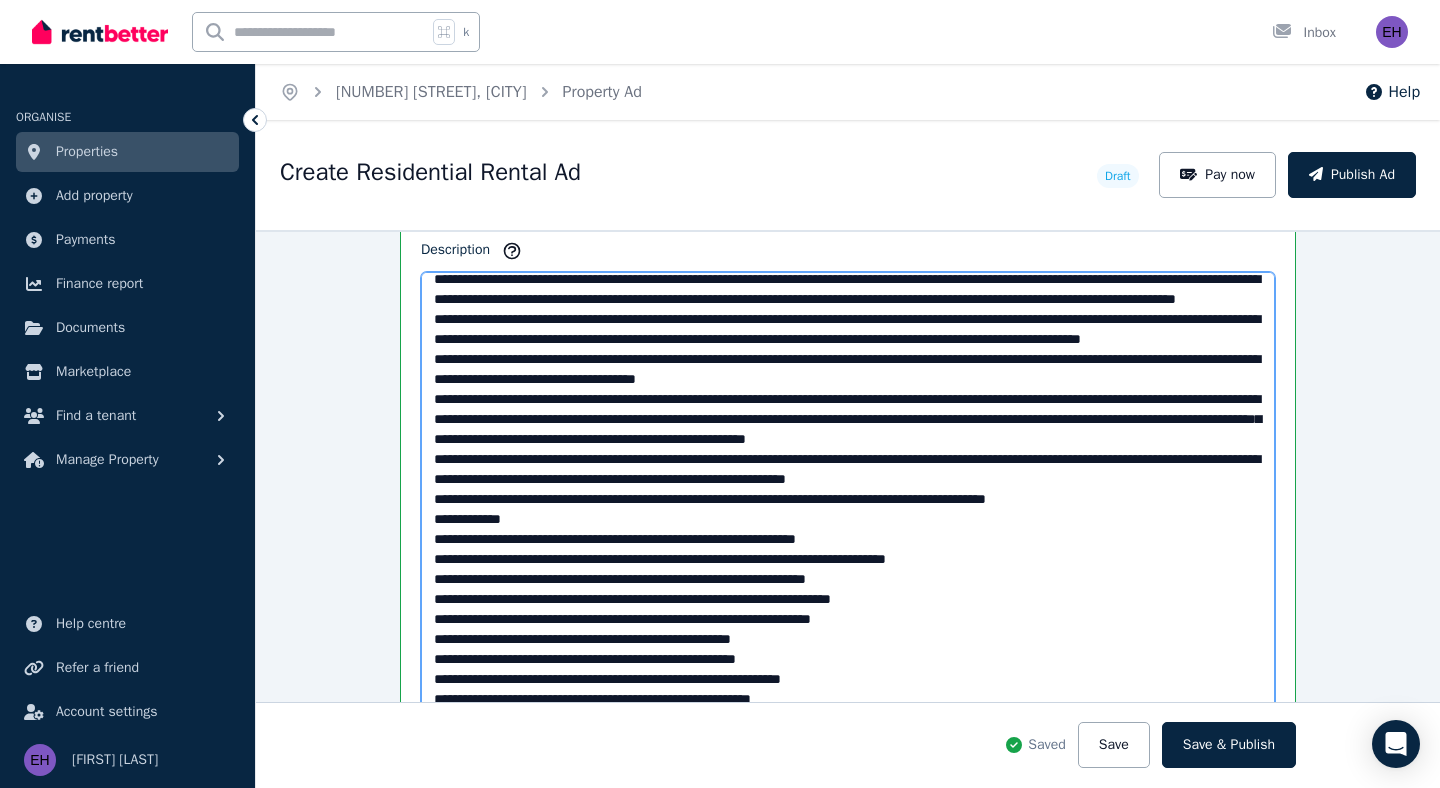 scroll, scrollTop: 232, scrollLeft: 0, axis: vertical 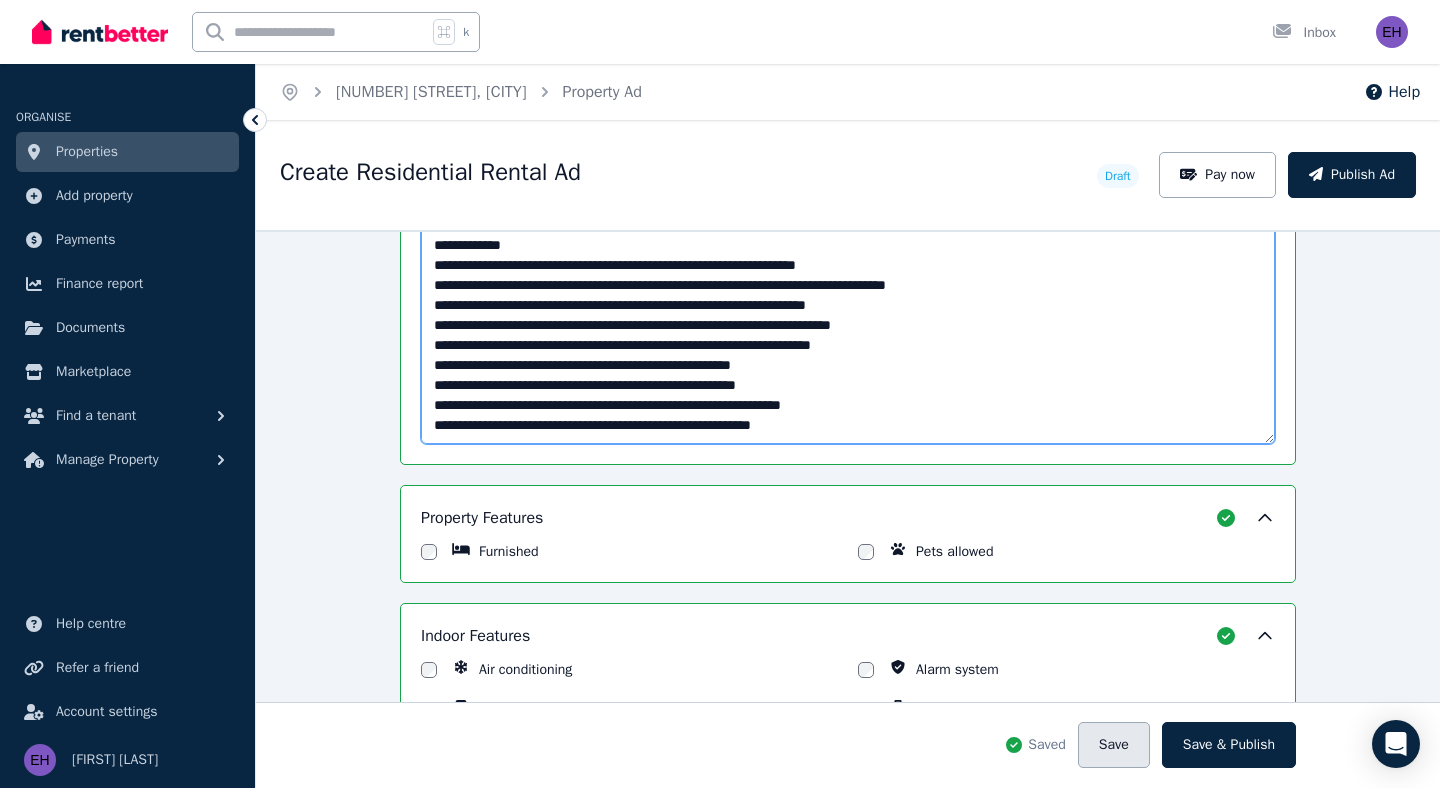type on "**********" 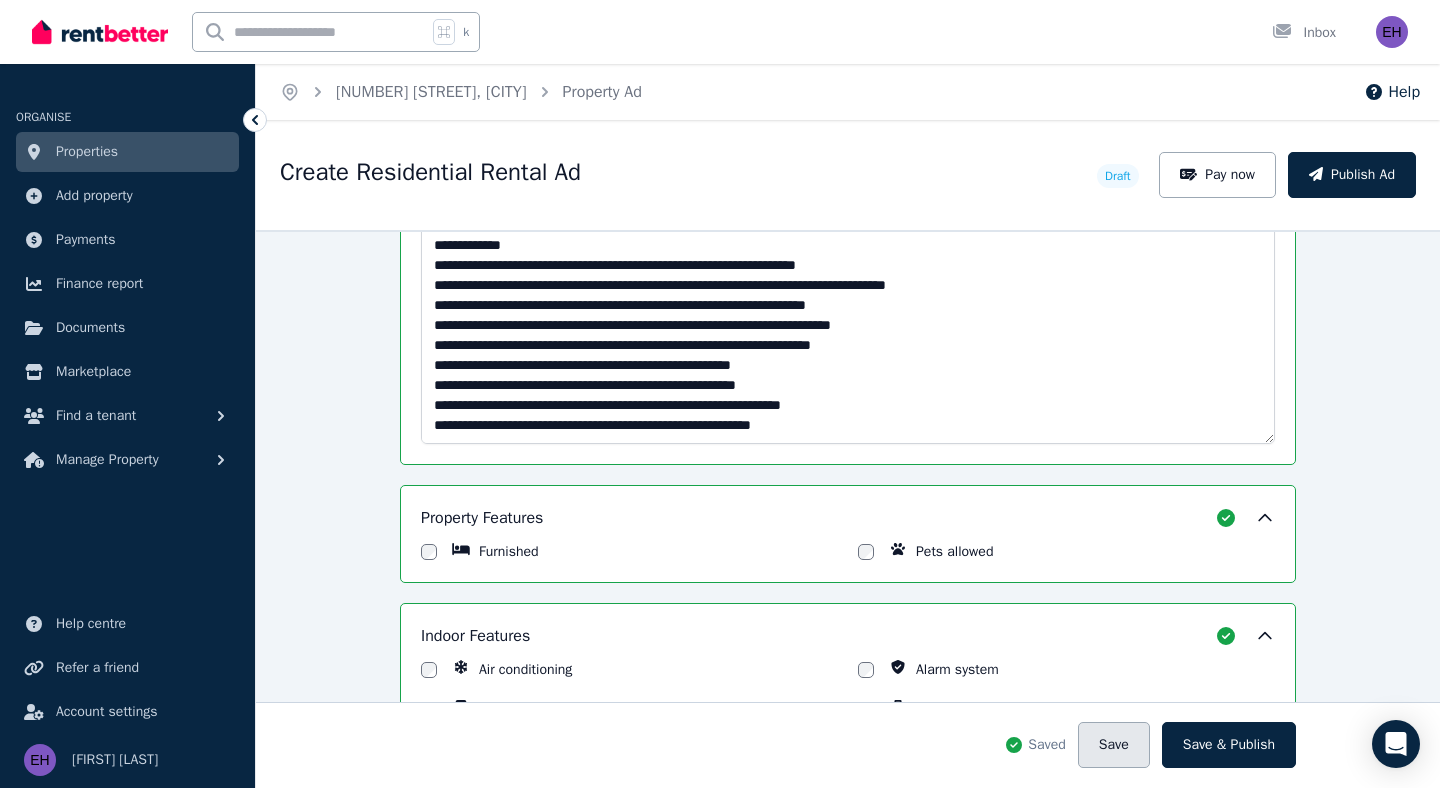 click on "Save" at bounding box center (1114, 745) 